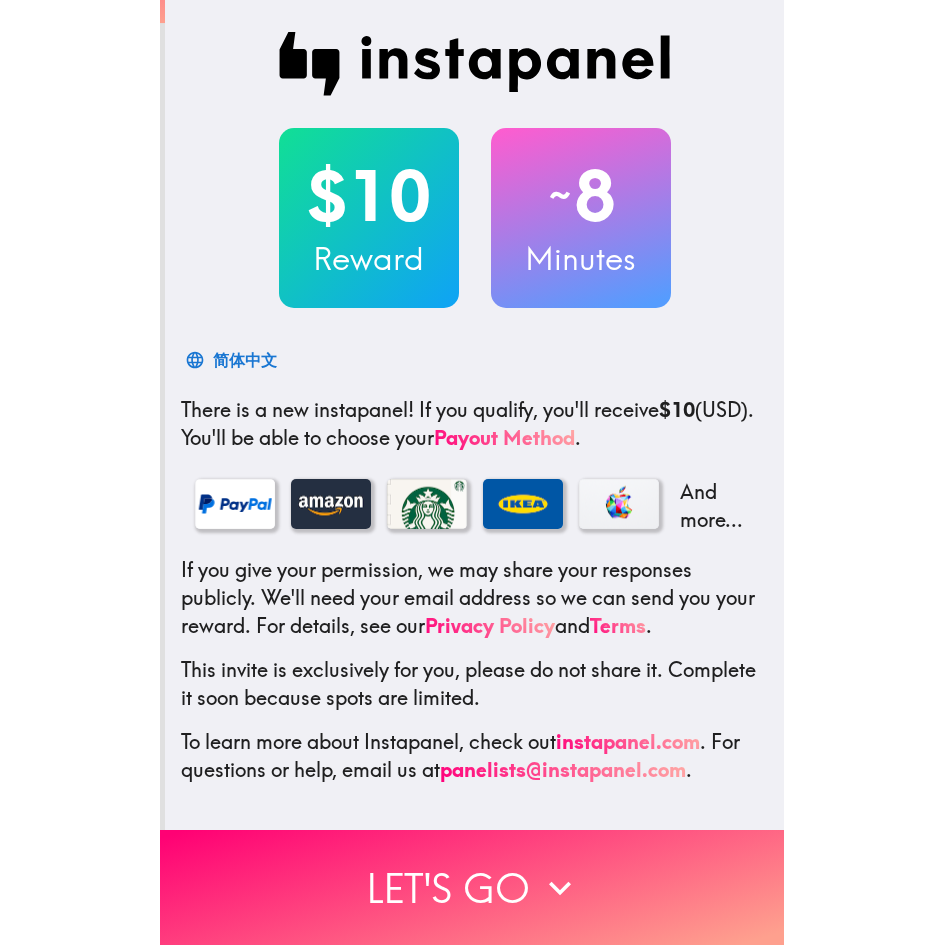 scroll, scrollTop: 0, scrollLeft: 0, axis: both 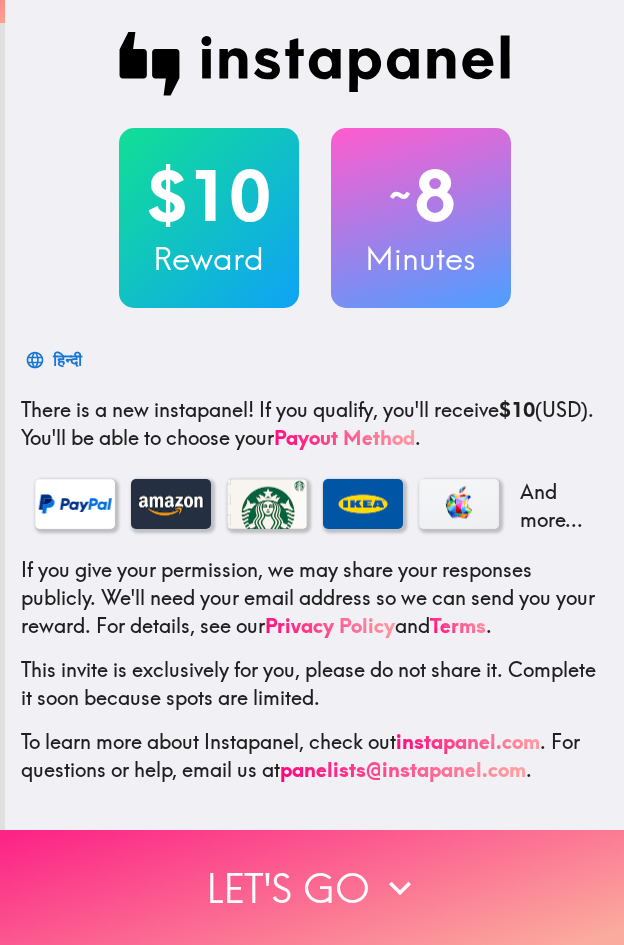 drag, startPoint x: 440, startPoint y: 857, endPoint x: 509, endPoint y: 862, distance: 69.18092 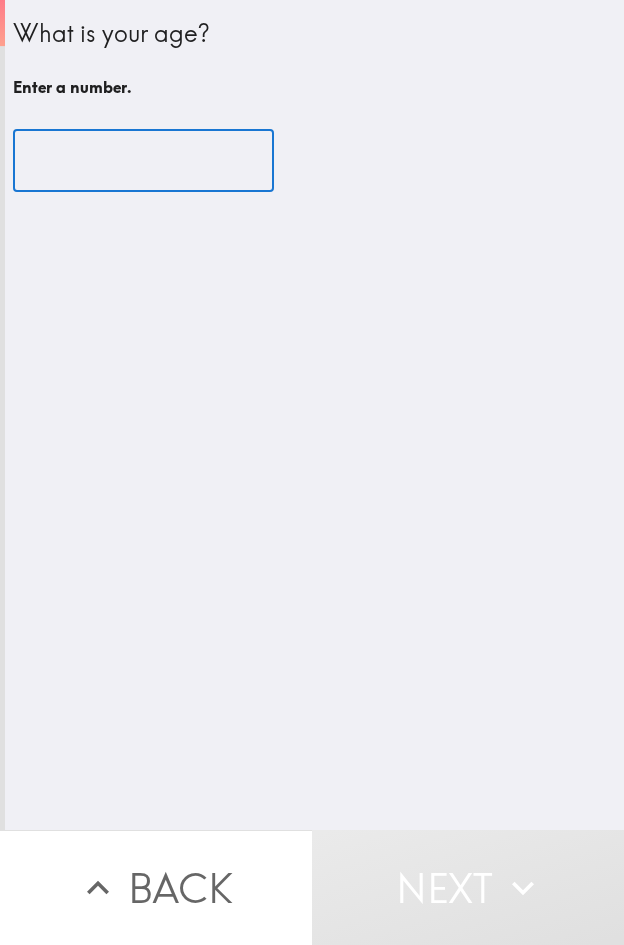 click at bounding box center (143, 161) 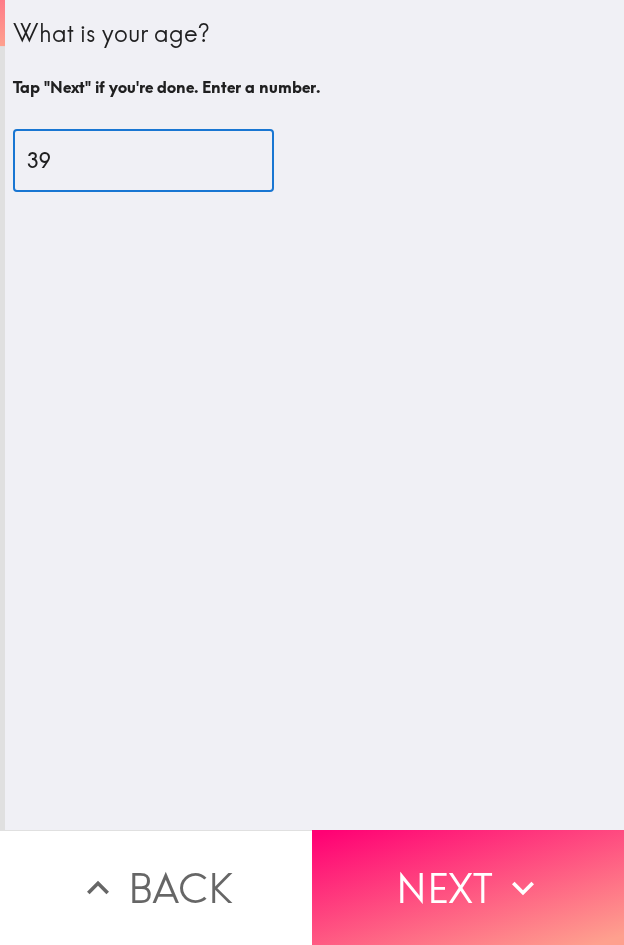 type on "39" 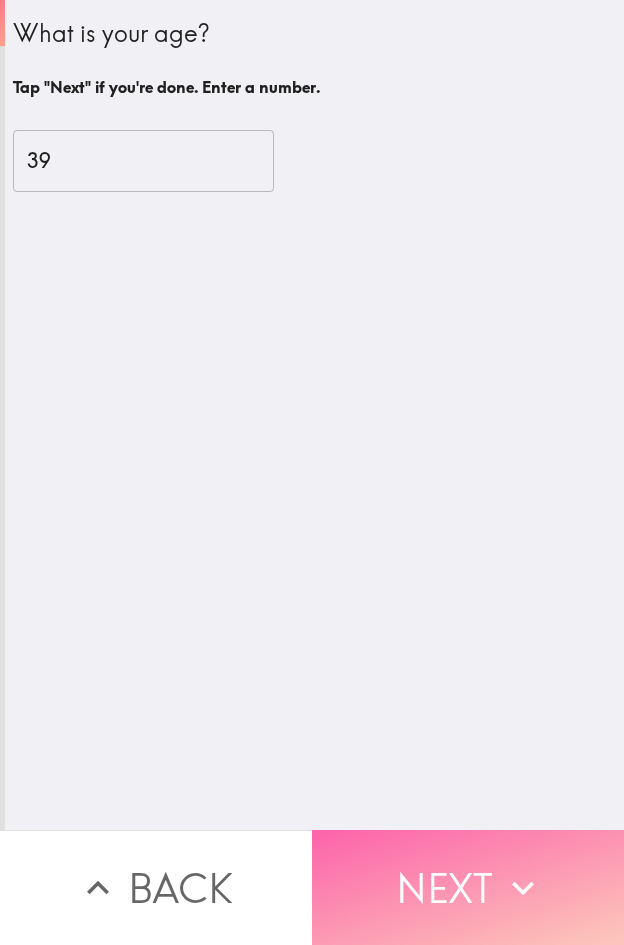click 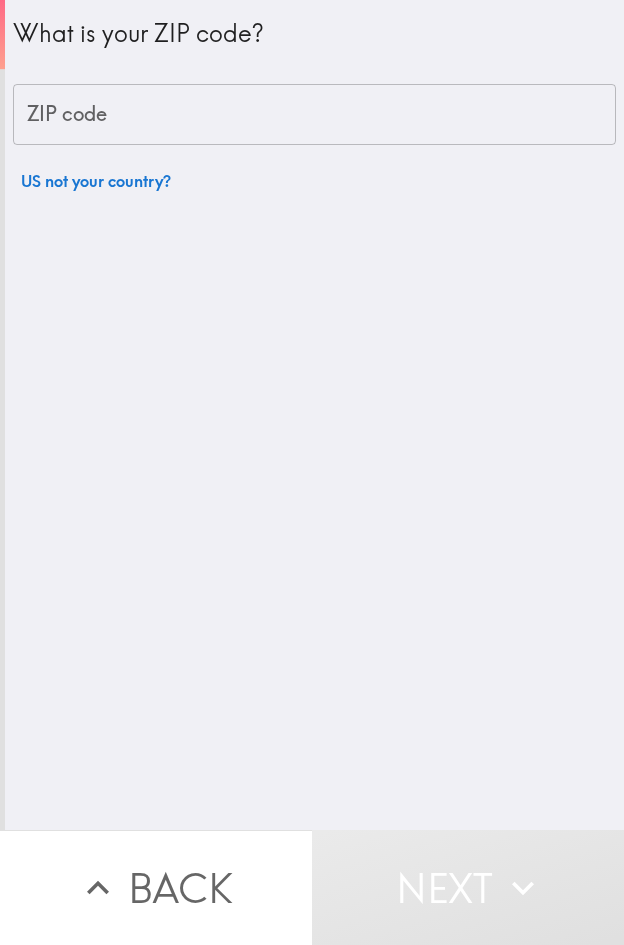 click on "ZIP code" at bounding box center (314, 115) 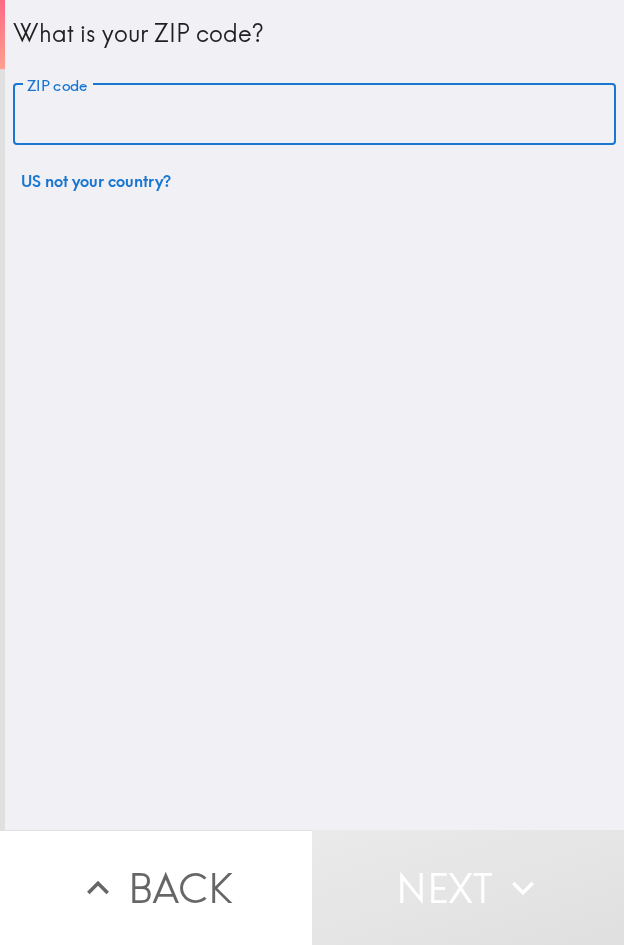 paste on "11420" 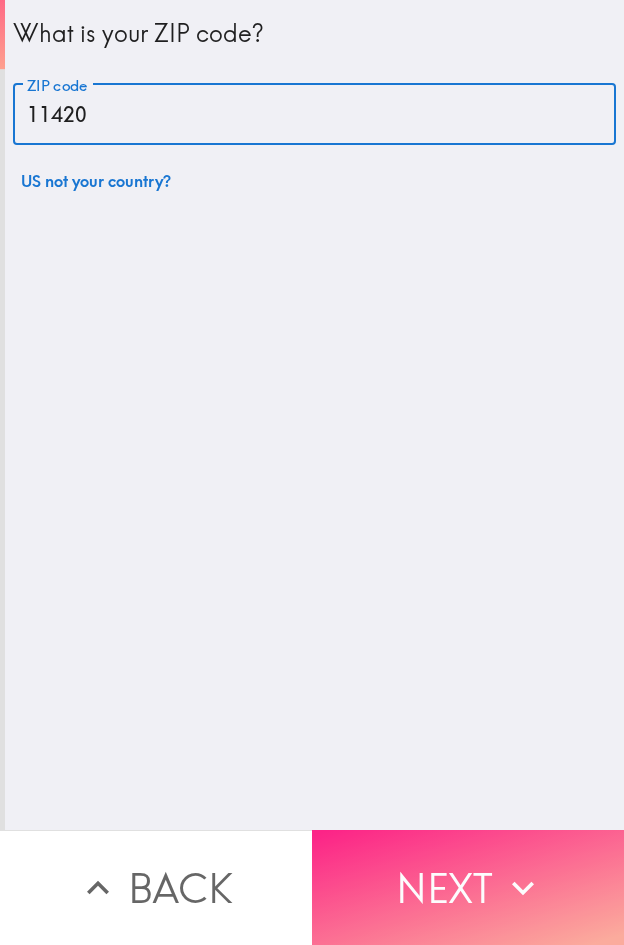 type on "11420" 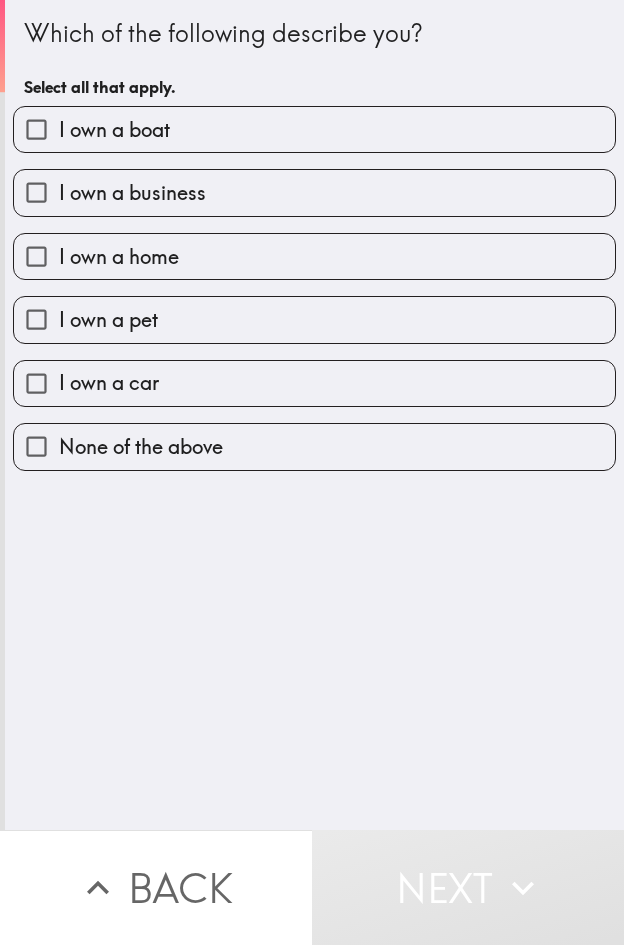 click on "I own a business" at bounding box center [314, 192] 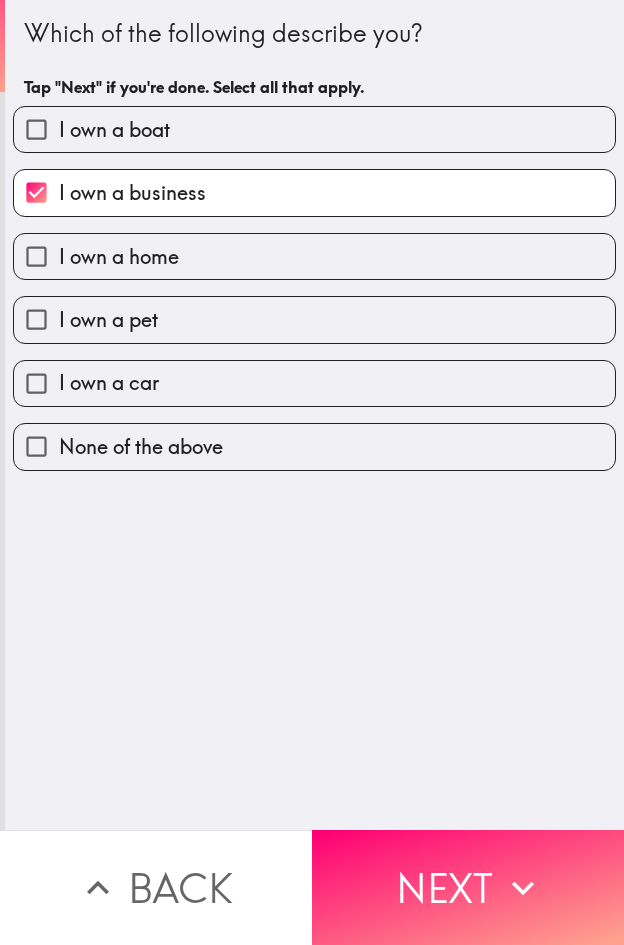 drag, startPoint x: 521, startPoint y: 851, endPoint x: 607, endPoint y: 870, distance: 88.07383 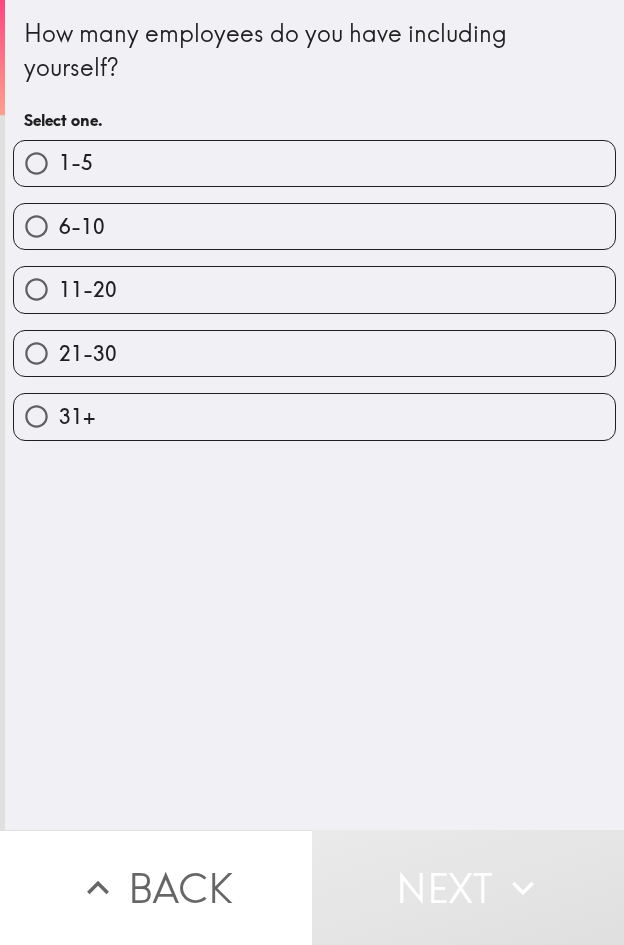 click on "21-30" at bounding box center [314, 353] 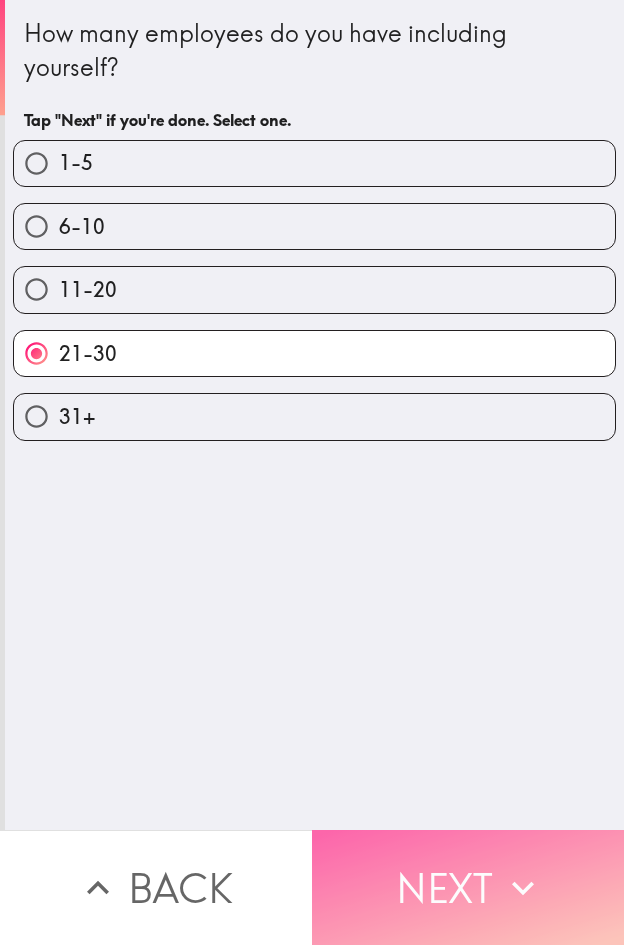click 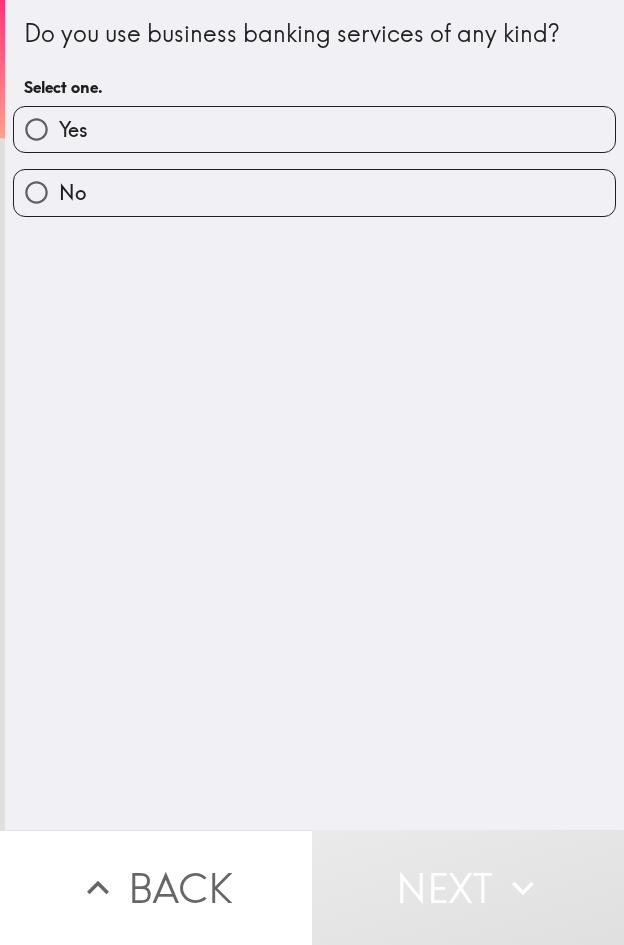 click on "Yes" at bounding box center [314, 129] 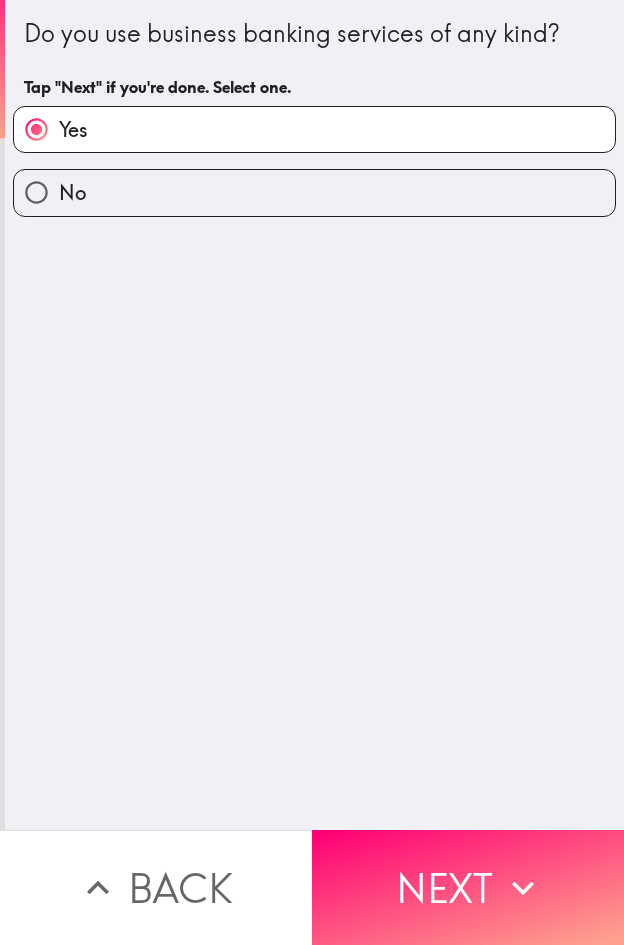 drag, startPoint x: 477, startPoint y: 854, endPoint x: 501, endPoint y: 836, distance: 30 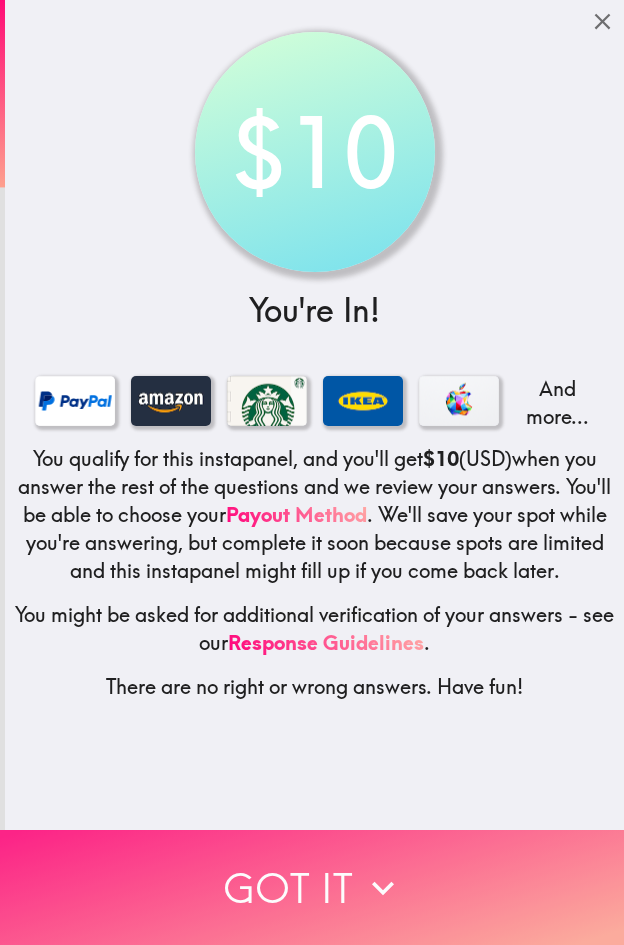 click on "Got it" at bounding box center [312, 887] 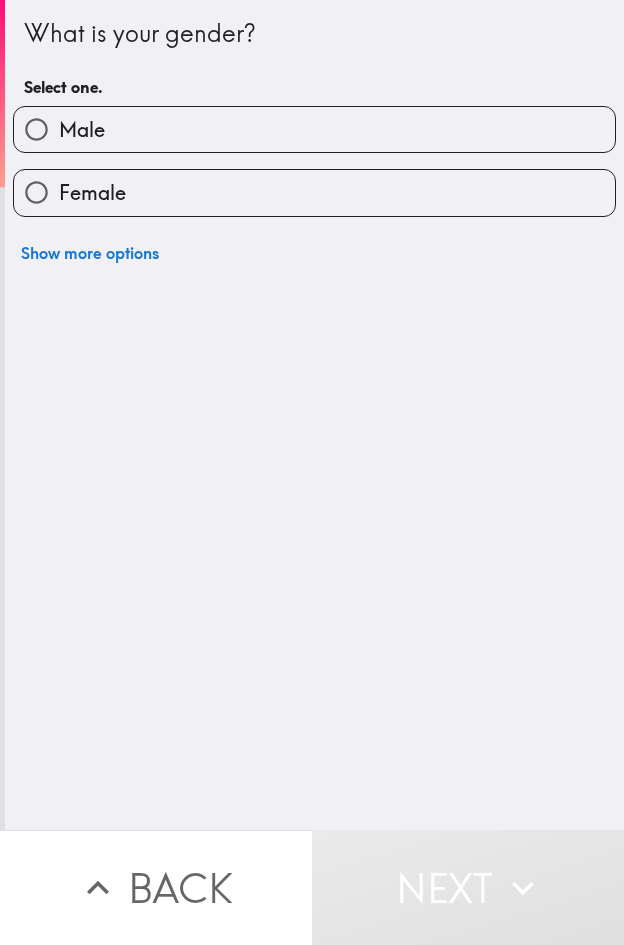 click on "Female" at bounding box center [306, 184] 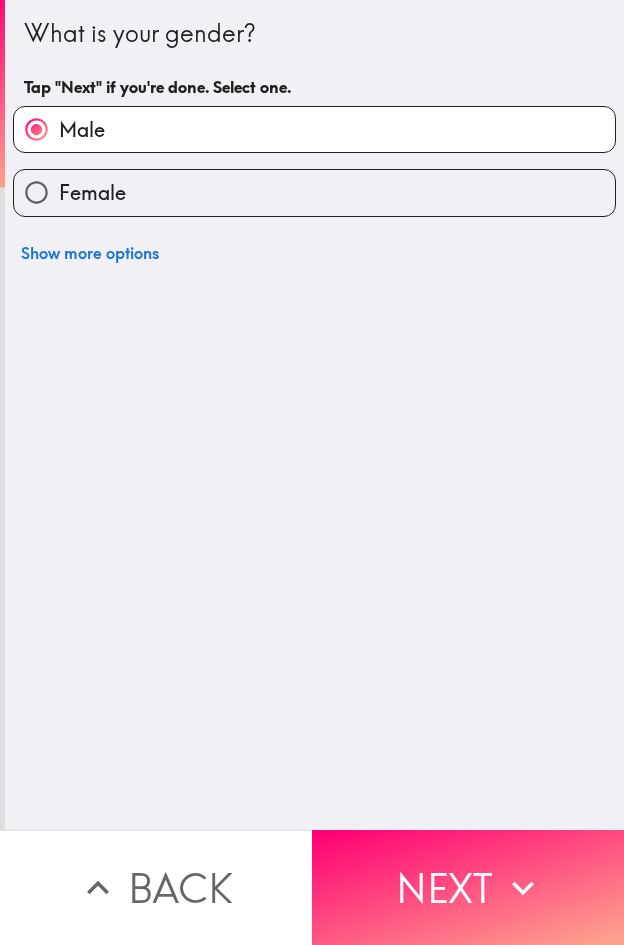 drag, startPoint x: 500, startPoint y: 885, endPoint x: 621, endPoint y: 886, distance: 121.004135 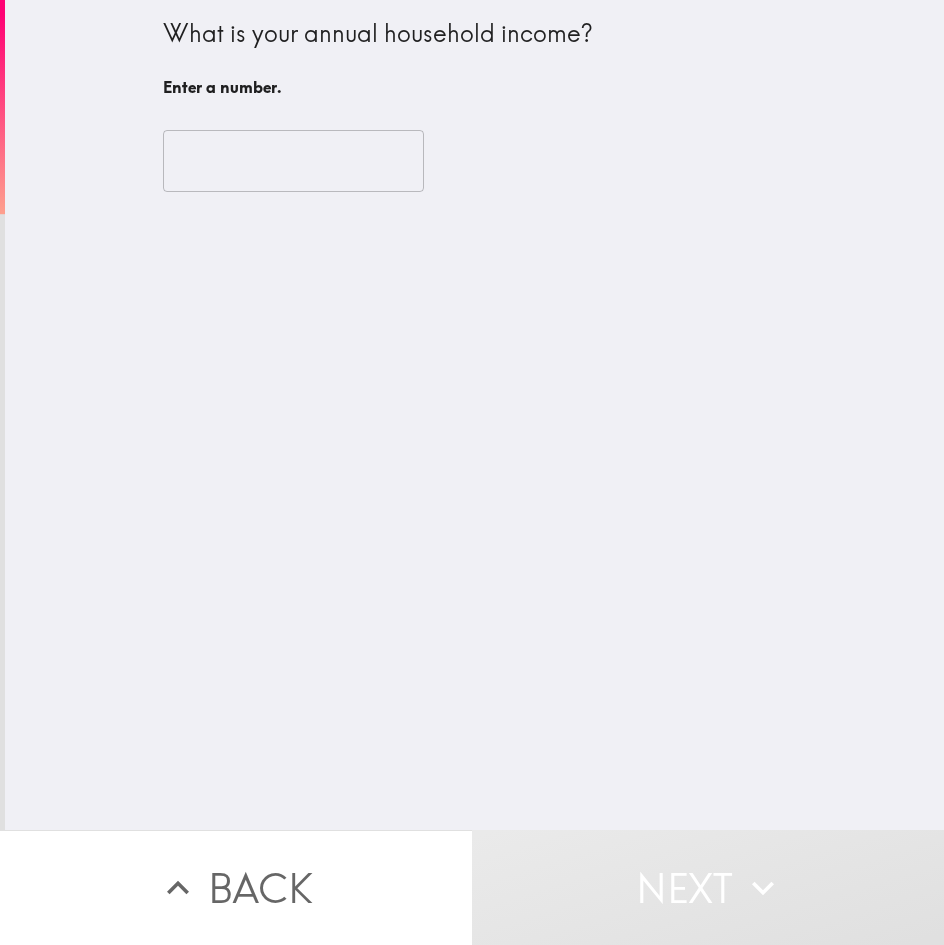 click at bounding box center [293, 161] 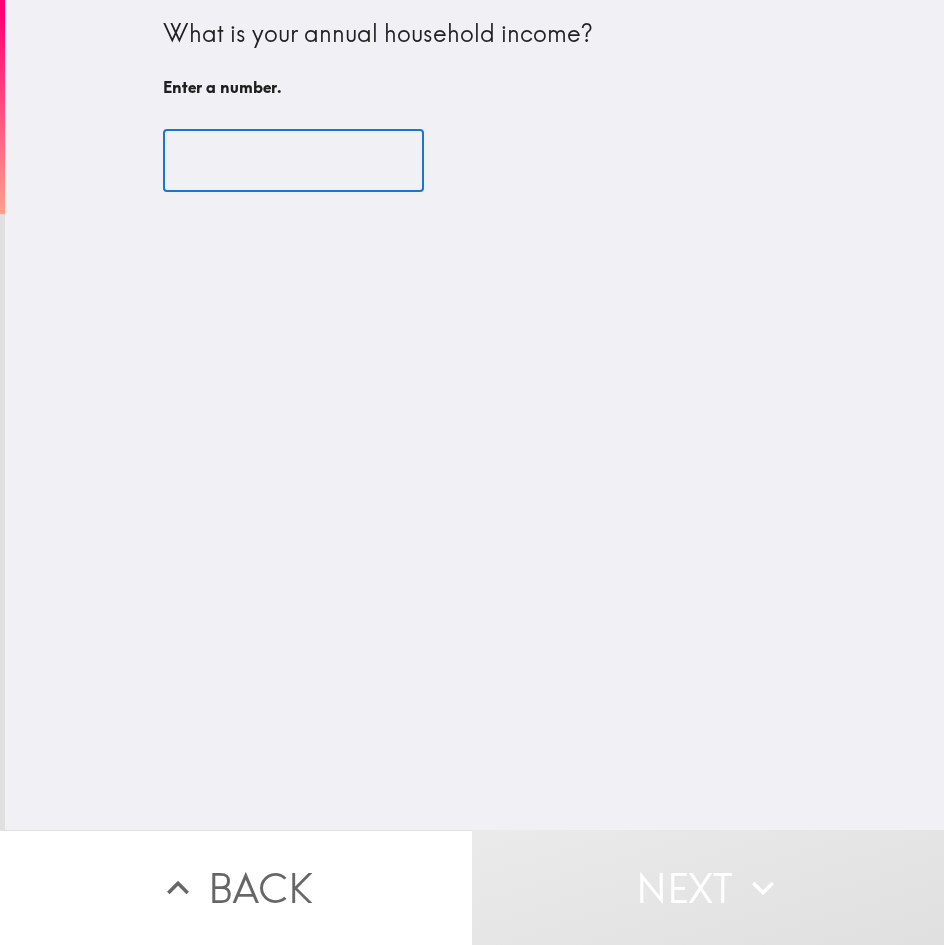 paste on "160000" 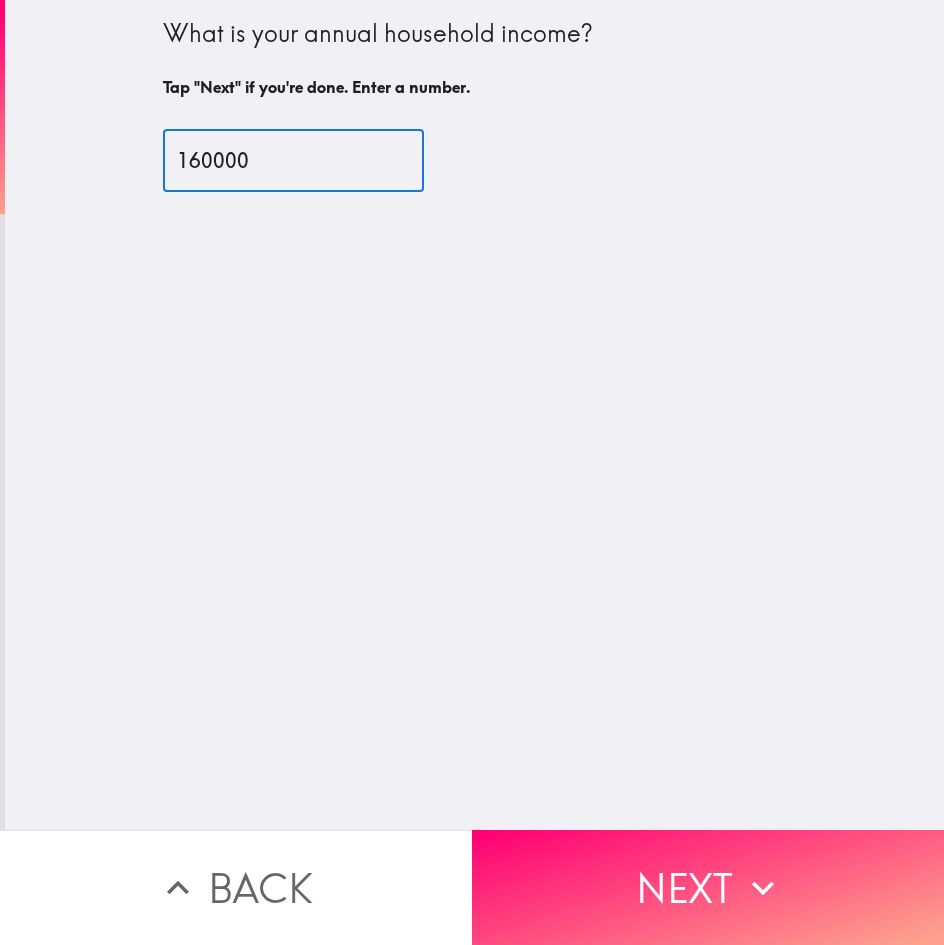 type on "160000" 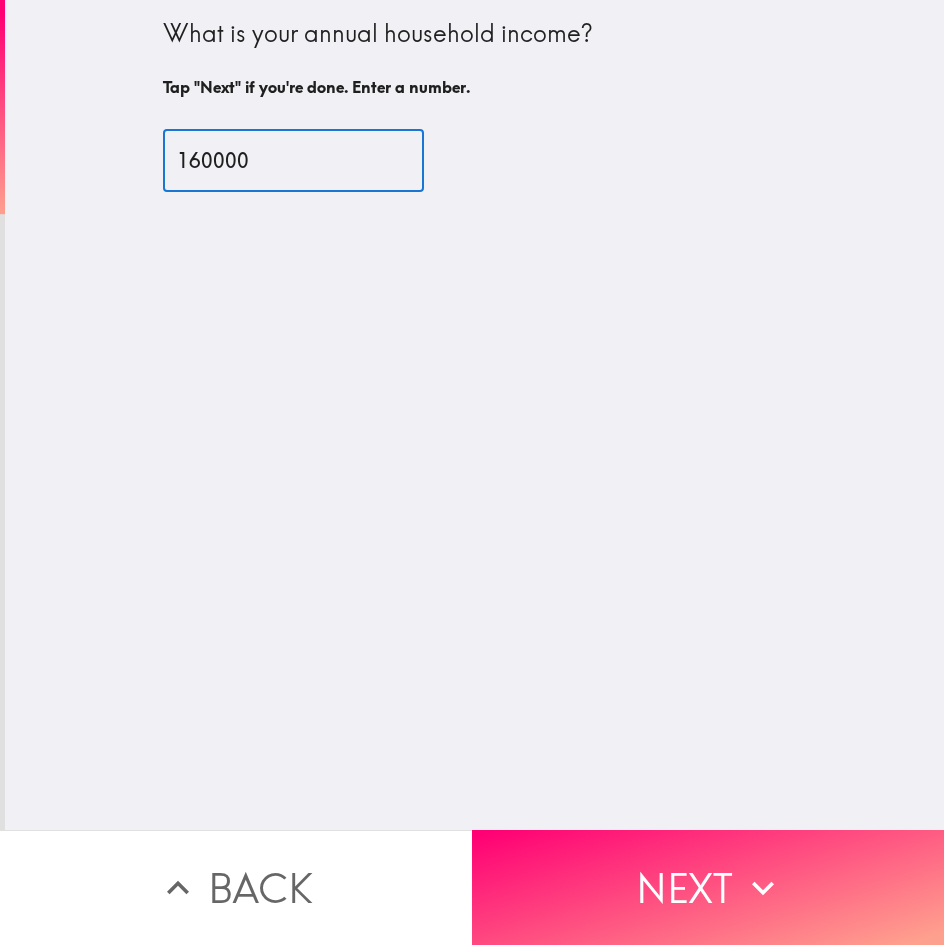 drag, startPoint x: 703, startPoint y: 837, endPoint x: 760, endPoint y: 812, distance: 62.241467 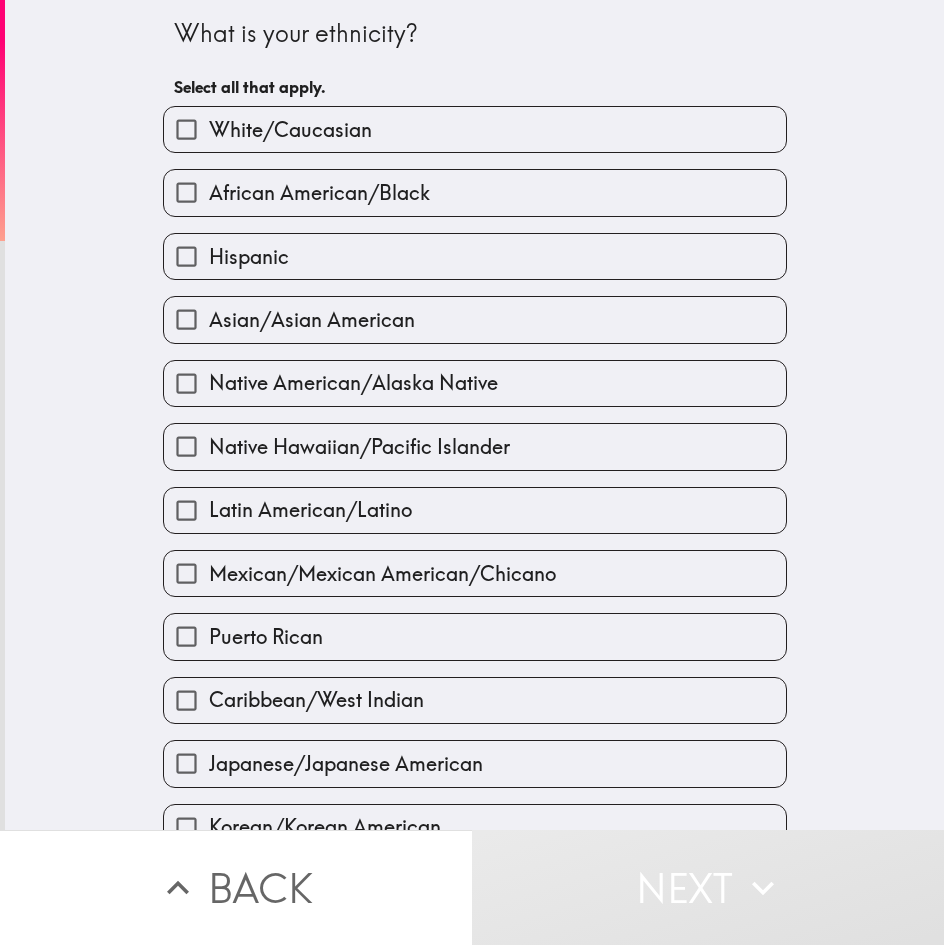 drag, startPoint x: 584, startPoint y: 124, endPoint x: 631, endPoint y: 281, distance: 163.88411 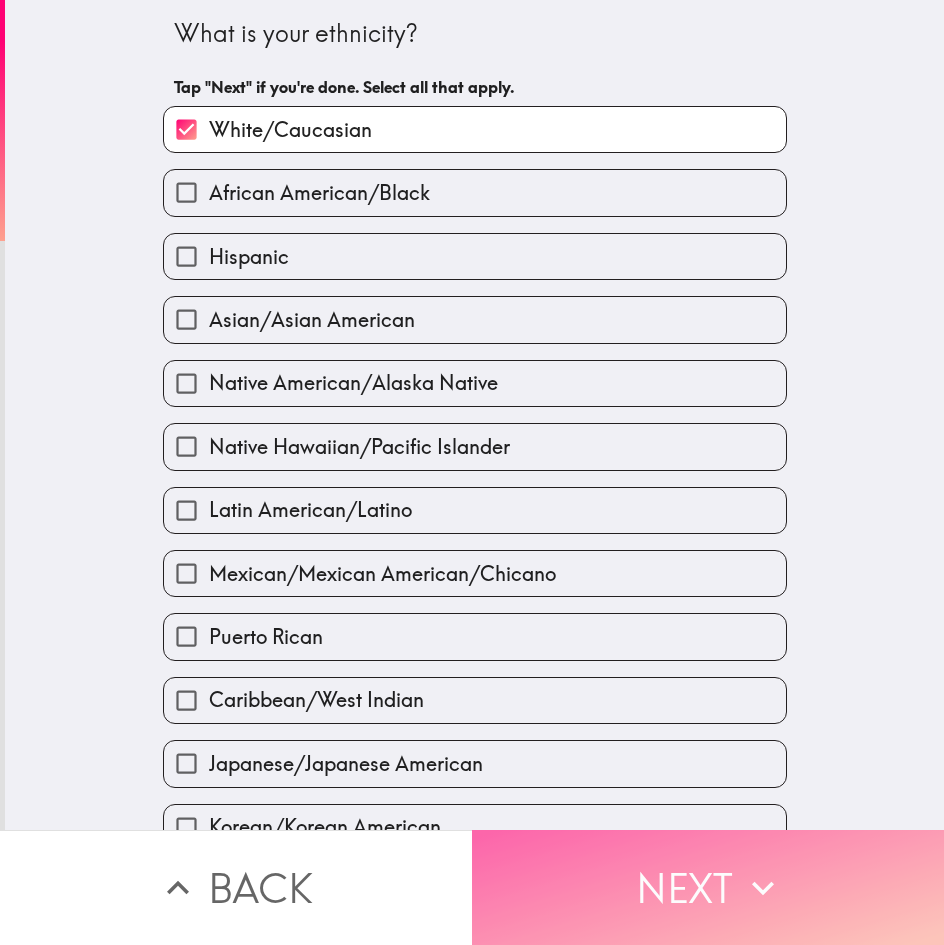 click 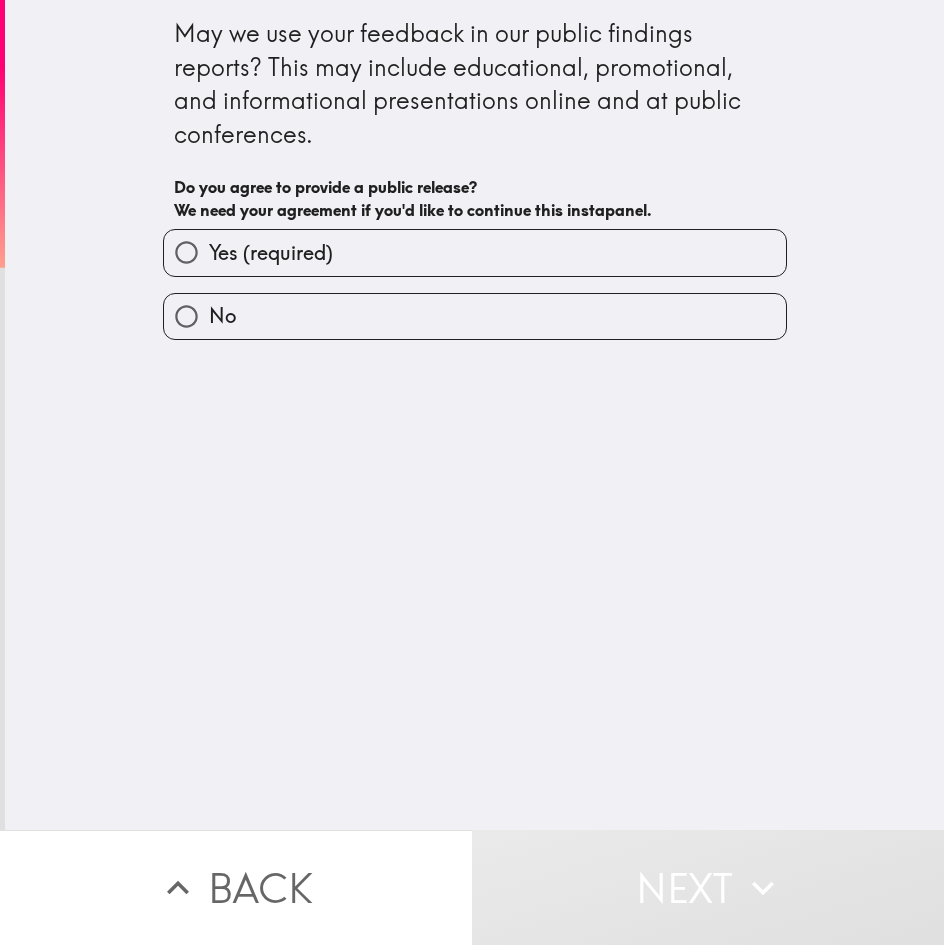 type 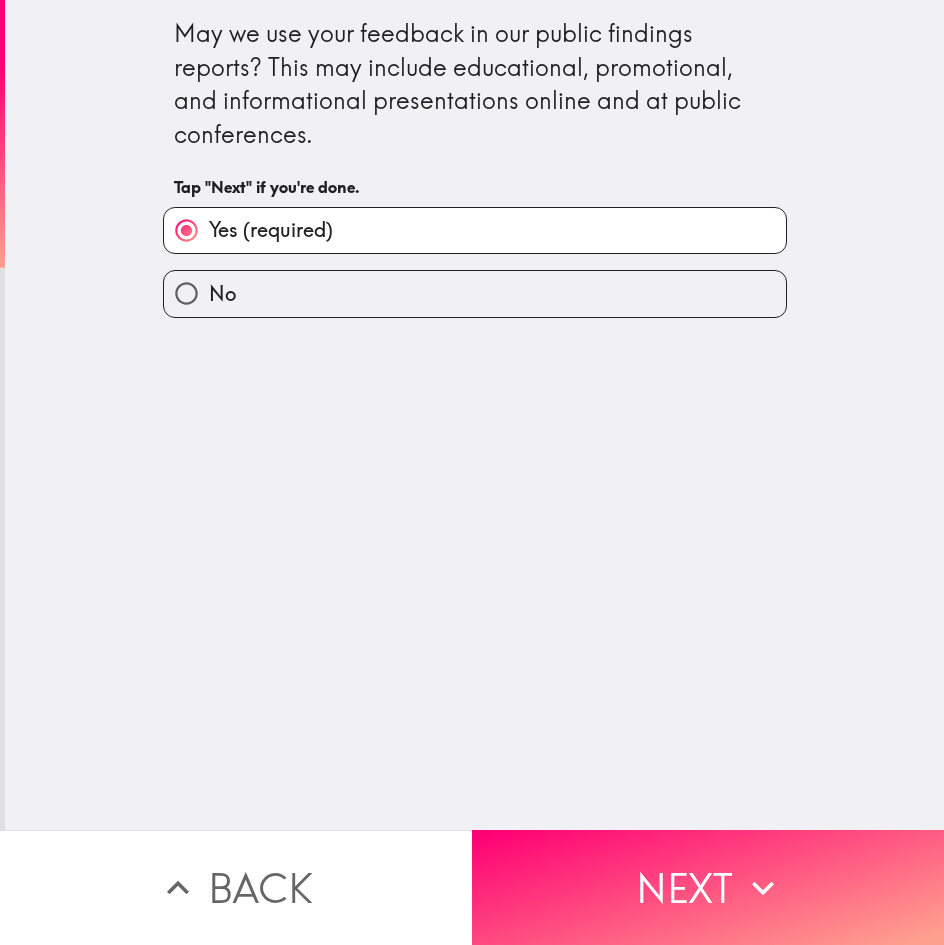 click on "May we use your feedback in our public findings reports? This may include educational, promotional, and informational presentations online and at public conferences. Tap "Next" if you're done. Yes (required) No" at bounding box center [474, 415] 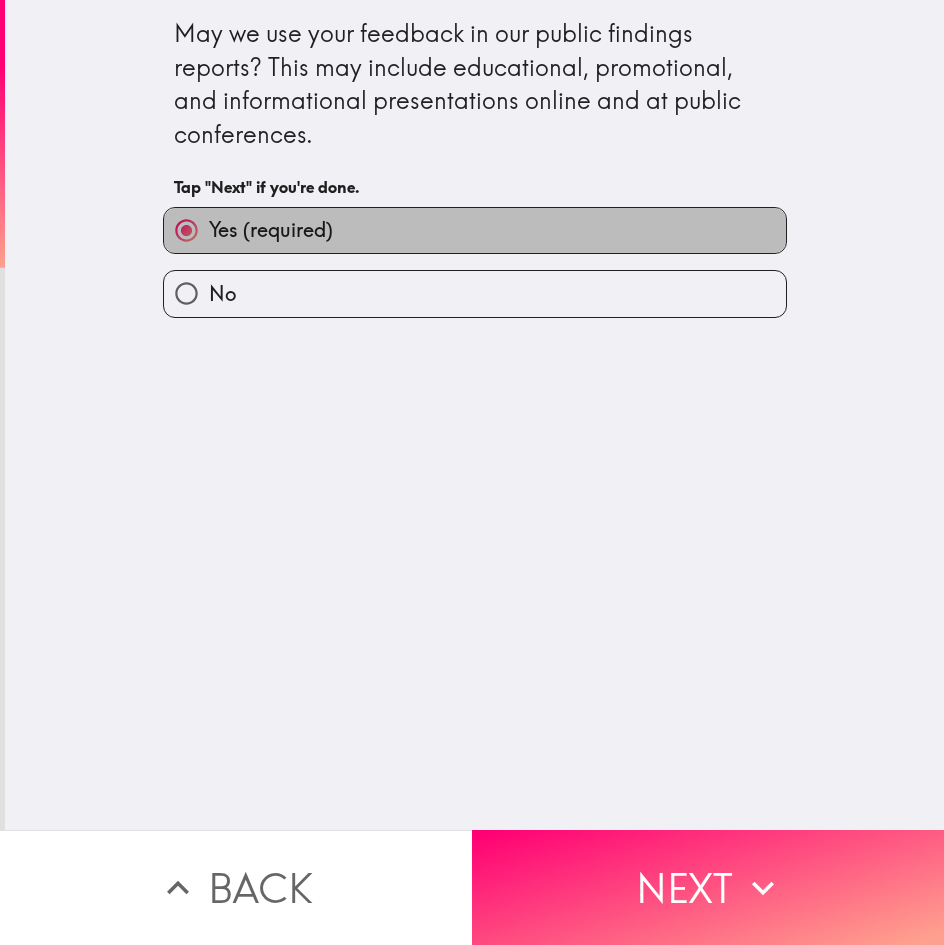 click on "Yes (required)" at bounding box center [475, 230] 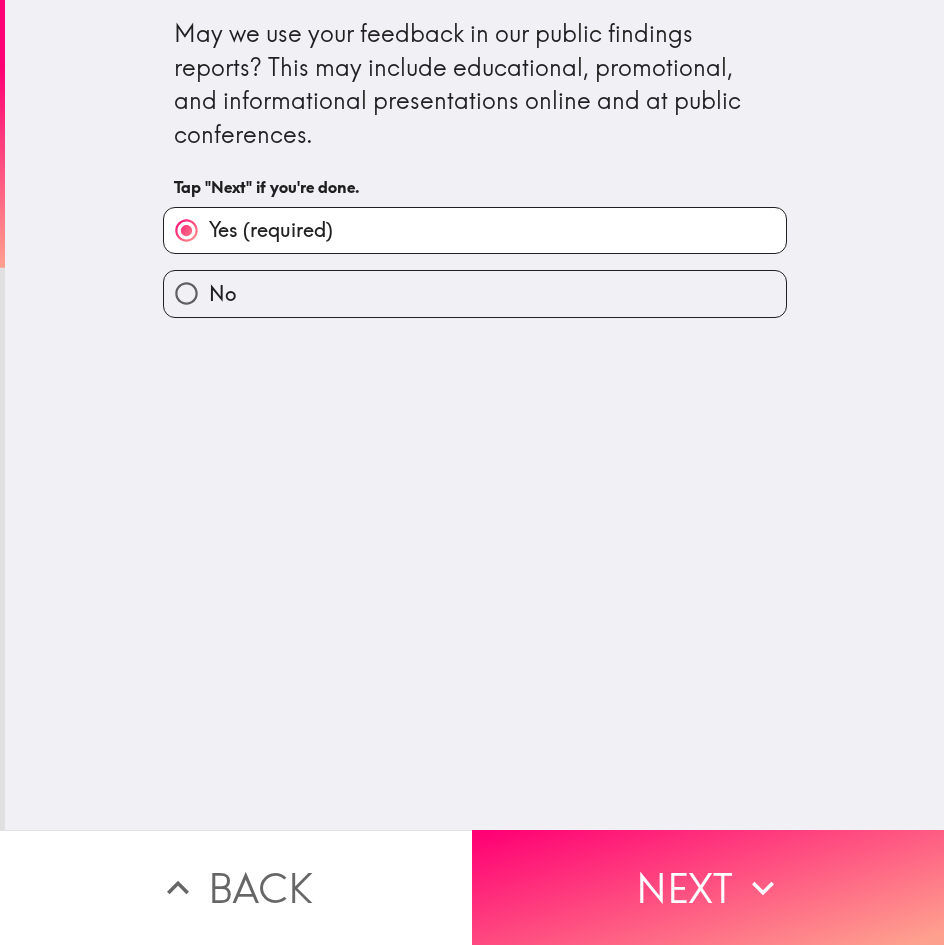 click on "May we use your feedback in our public findings reports? This may include educational, promotional, and informational presentations online and at public conferences. Tap "Next" if you're done. Yes (required) No" at bounding box center [474, 415] 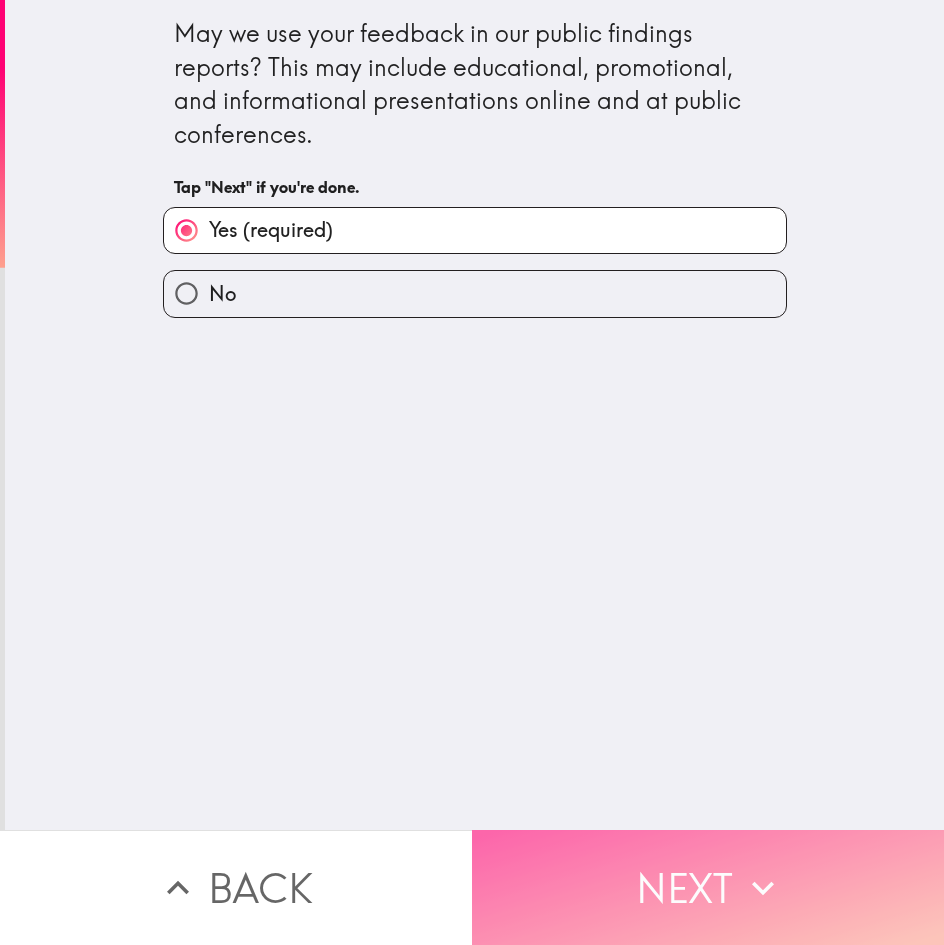 click 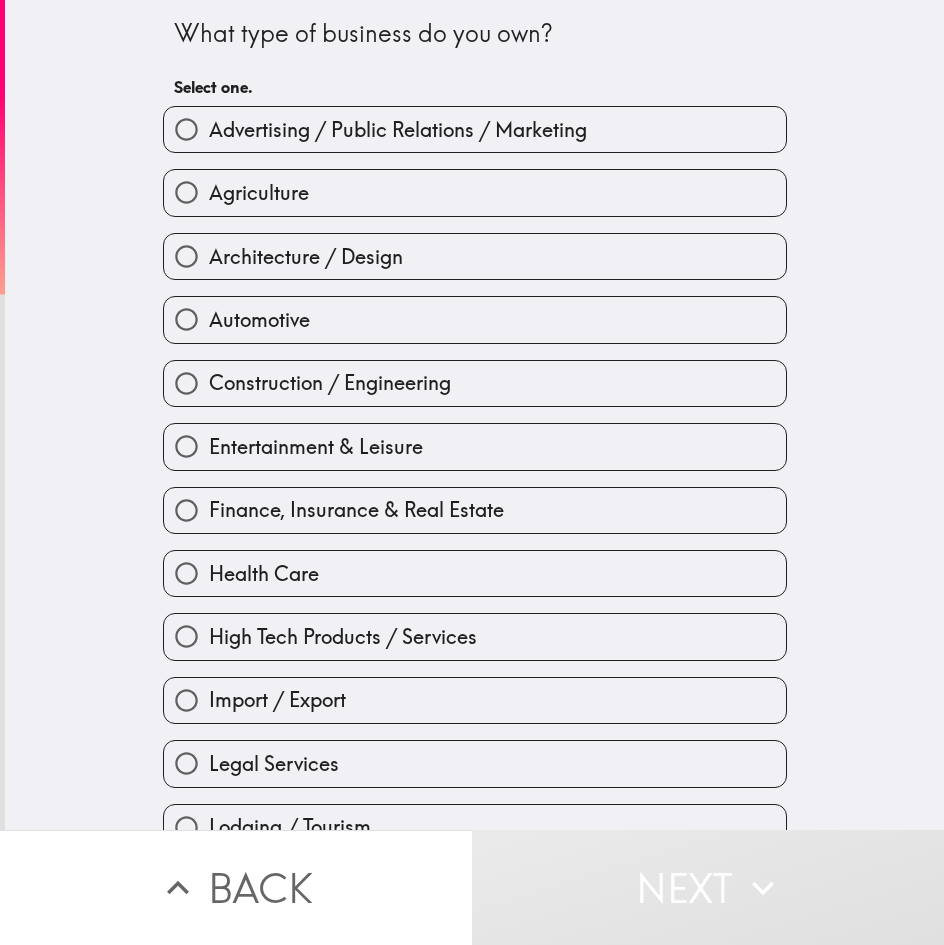 drag, startPoint x: 613, startPoint y: 50, endPoint x: 860, endPoint y: 529, distance: 538.93414 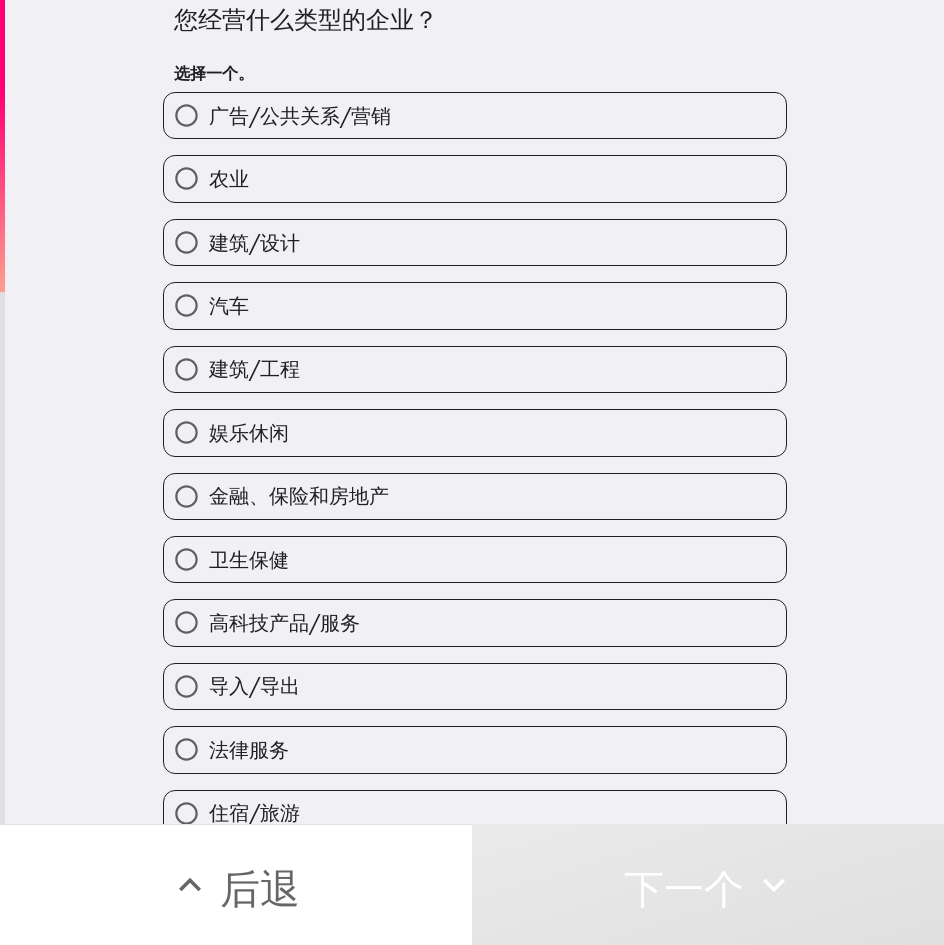 scroll, scrollTop: 0, scrollLeft: 0, axis: both 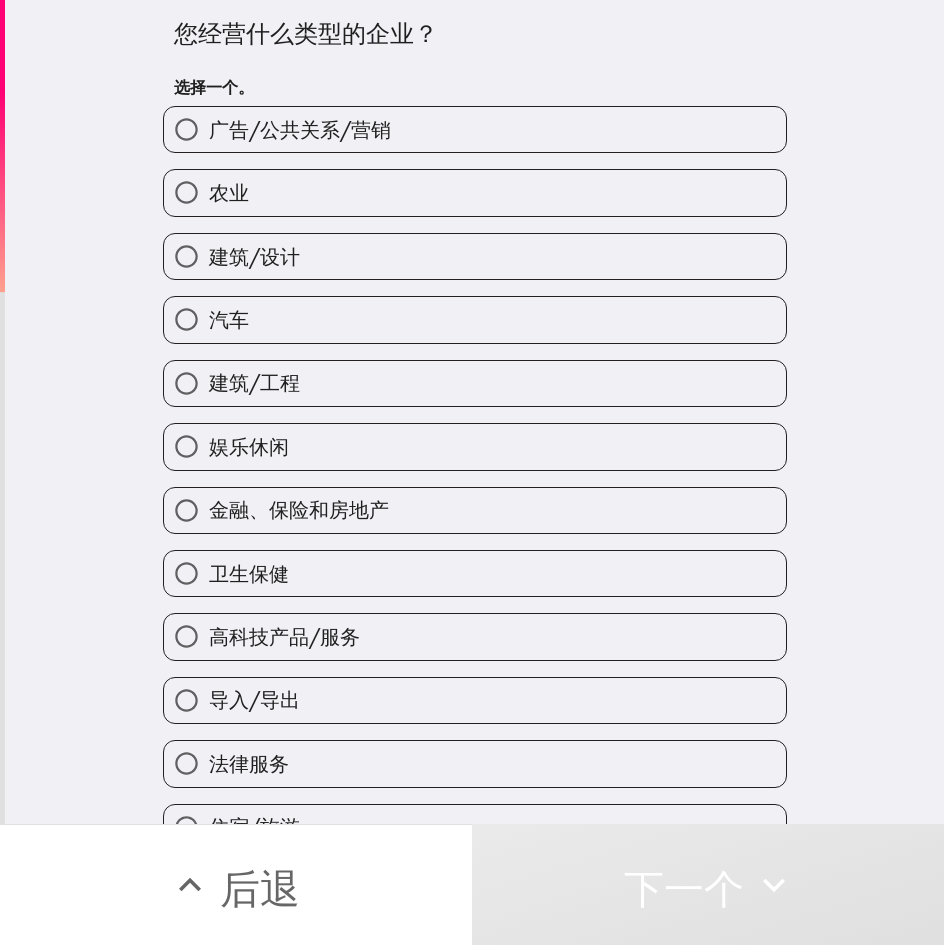 drag, startPoint x: 485, startPoint y: 454, endPoint x: 506, endPoint y: 460, distance: 21.84033 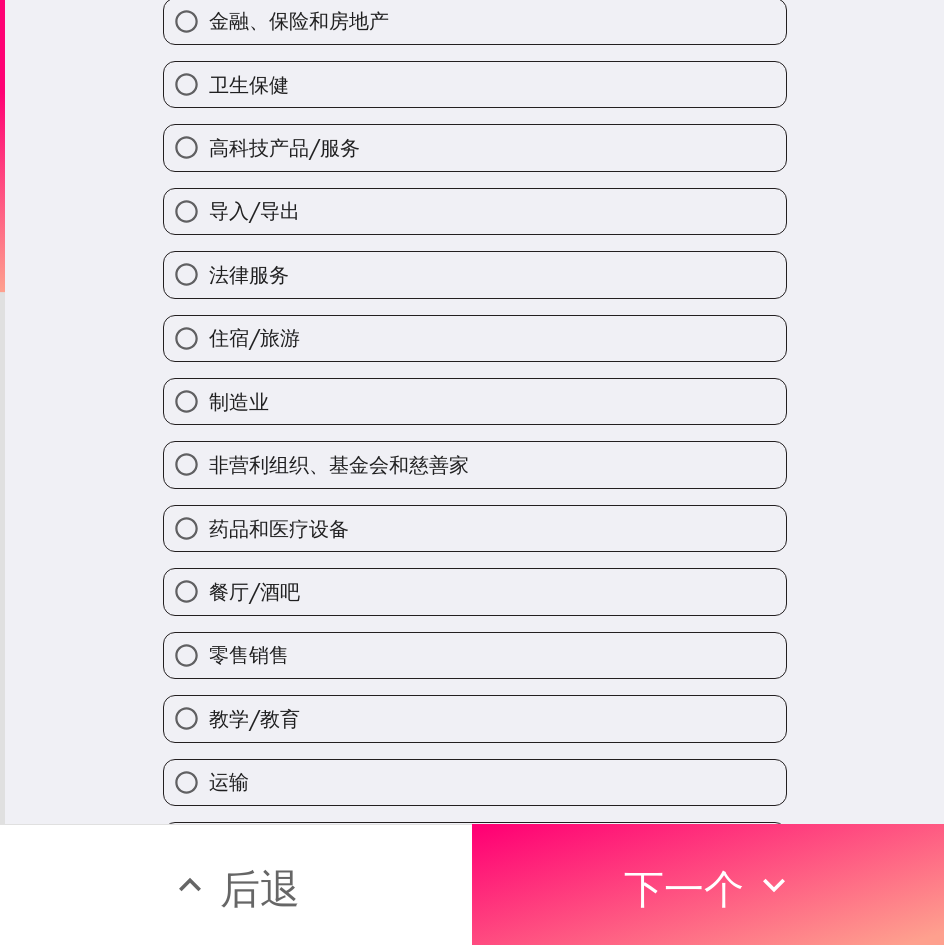 scroll, scrollTop: 549, scrollLeft: 0, axis: vertical 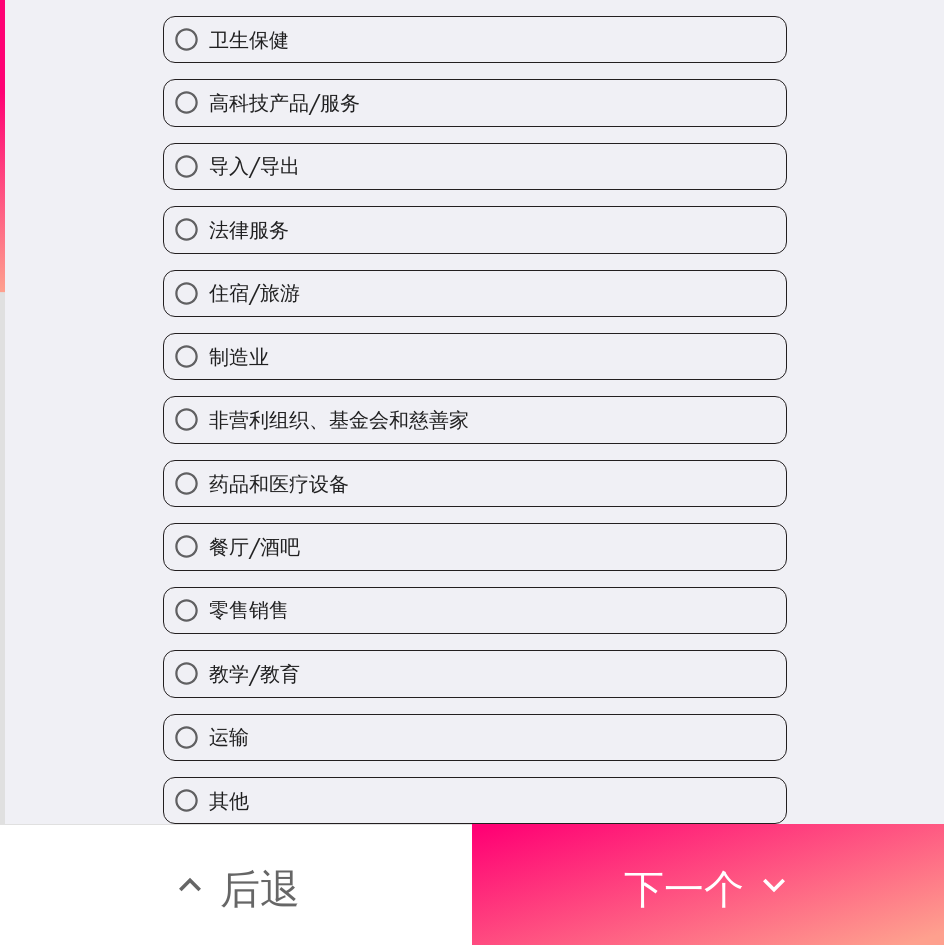 drag, startPoint x: 664, startPoint y: 858, endPoint x: 820, endPoint y: 799, distance: 166.78429 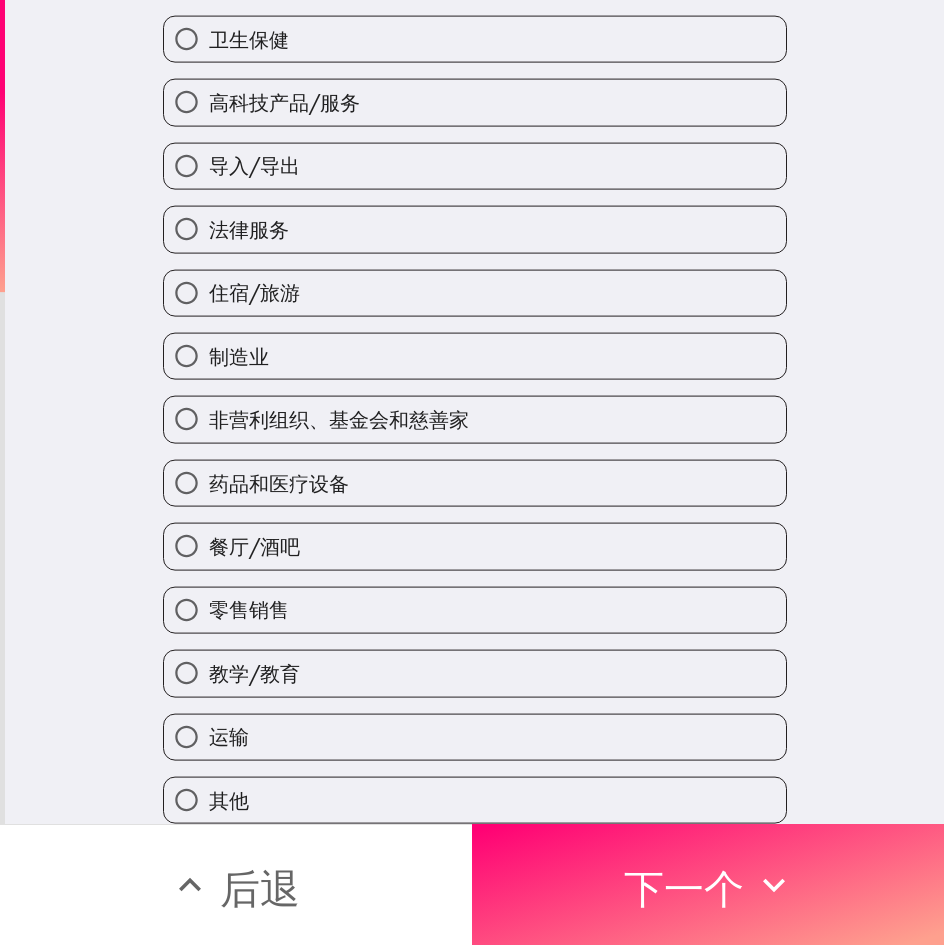 scroll, scrollTop: 0, scrollLeft: 0, axis: both 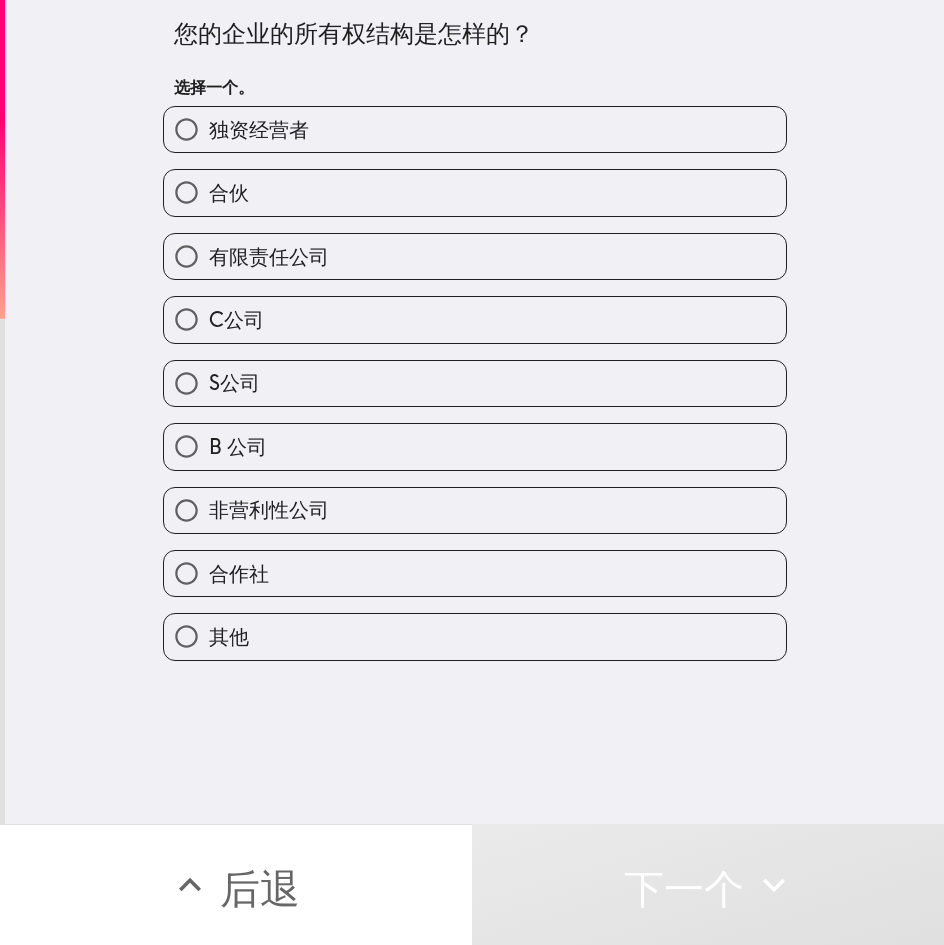 drag, startPoint x: 405, startPoint y: 183, endPoint x: 865, endPoint y: 208, distance: 460.67883 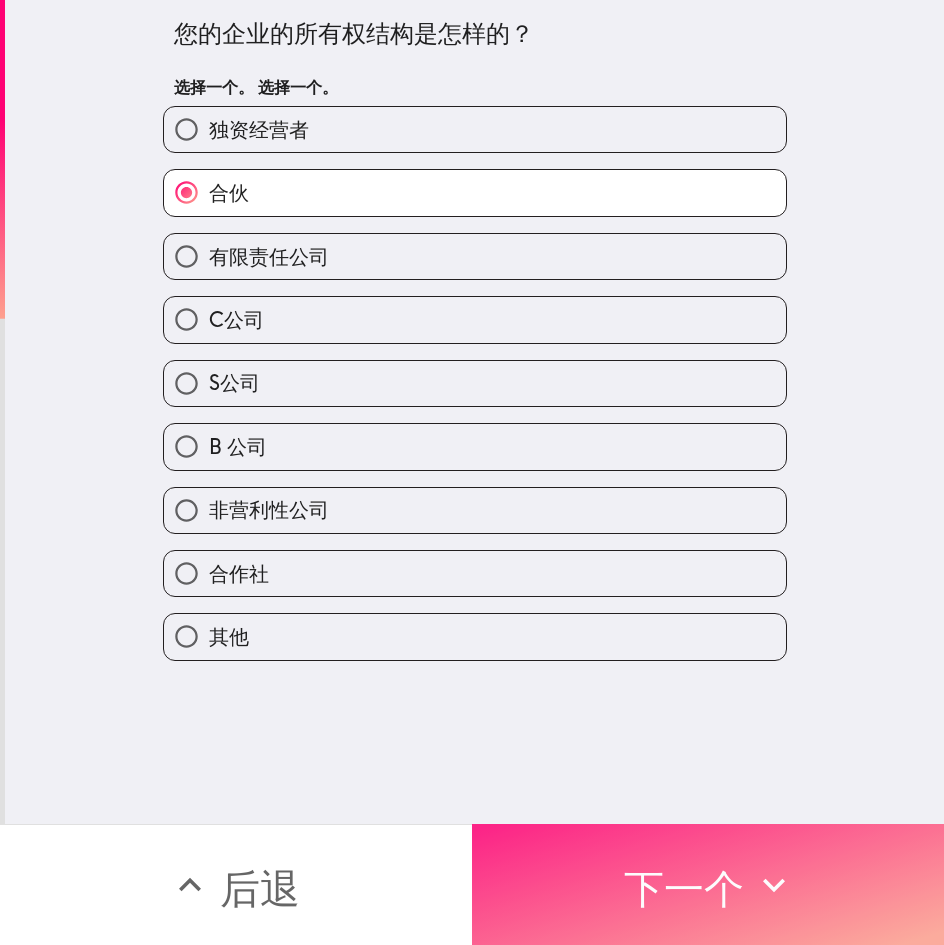 click on "下一个" at bounding box center (684, 885) 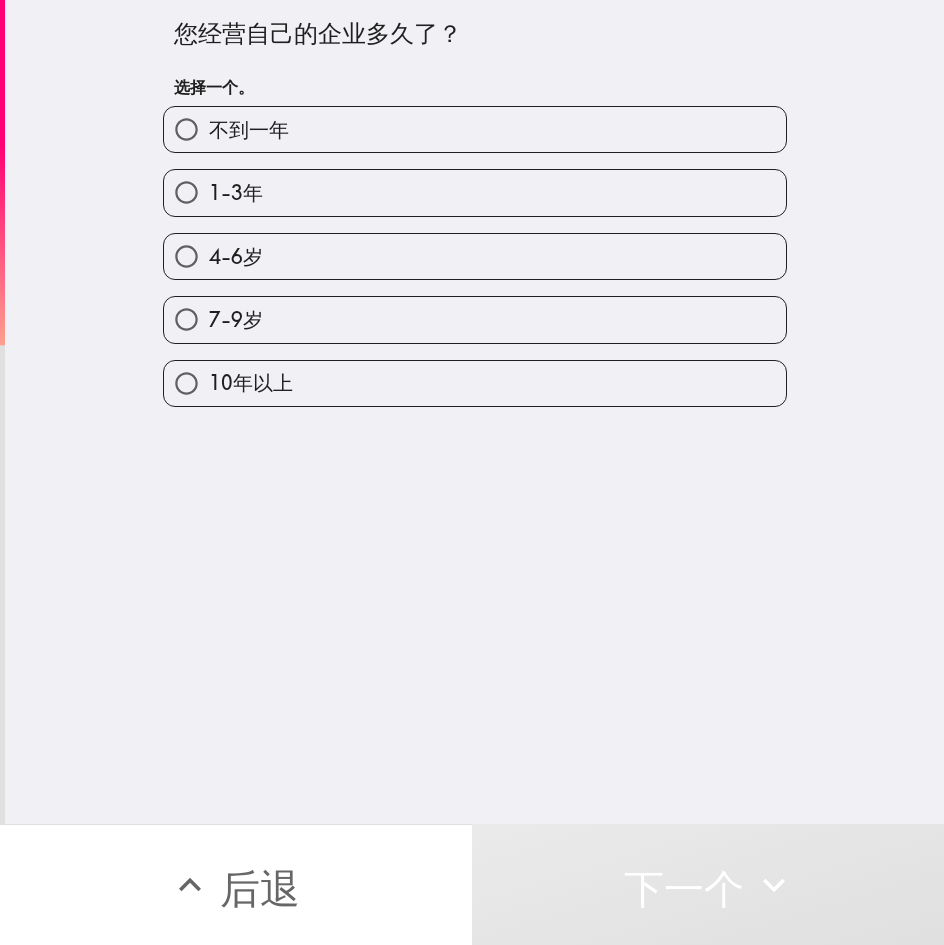 click on "1-3年" at bounding box center (475, 192) 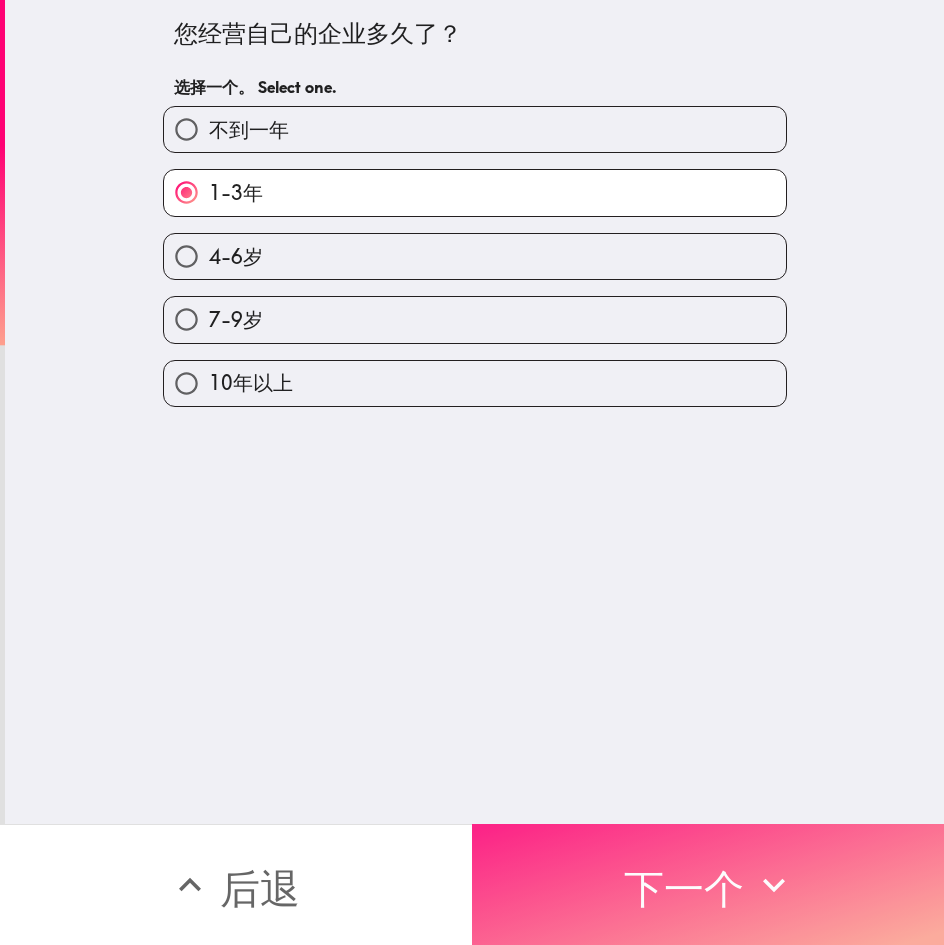 click on "下一个" at bounding box center (684, 885) 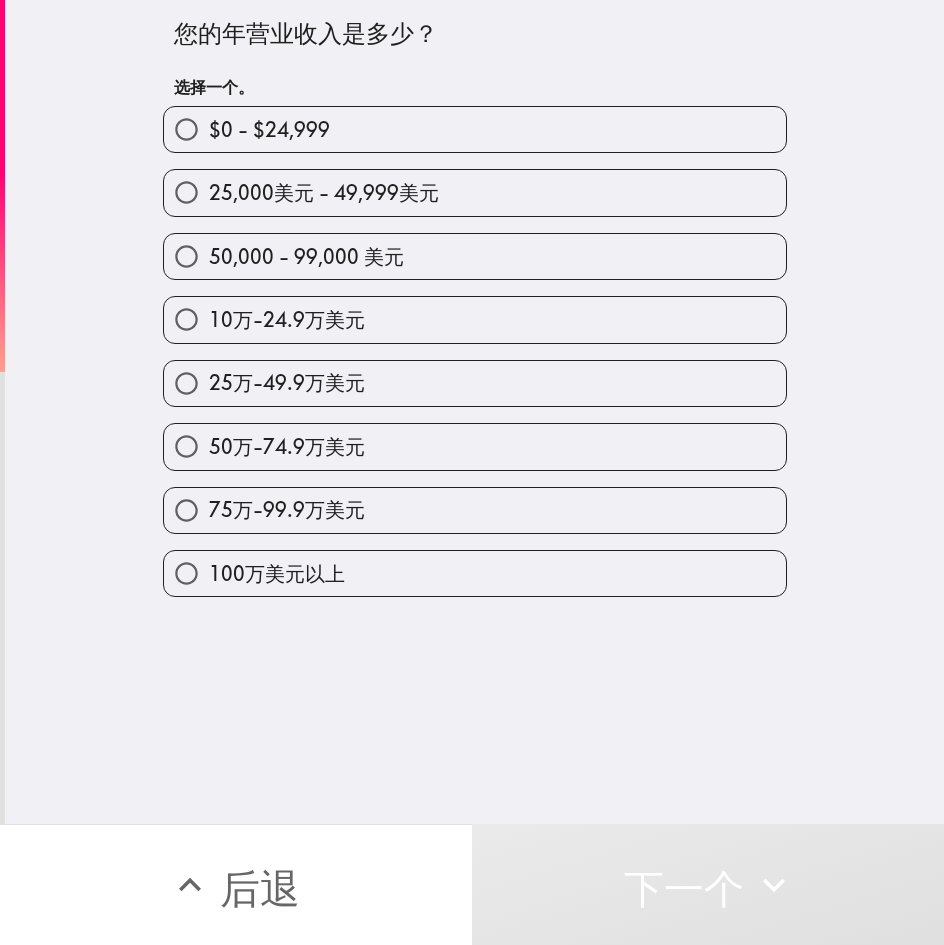 drag, startPoint x: 623, startPoint y: 581, endPoint x: 864, endPoint y: 584, distance: 241.01868 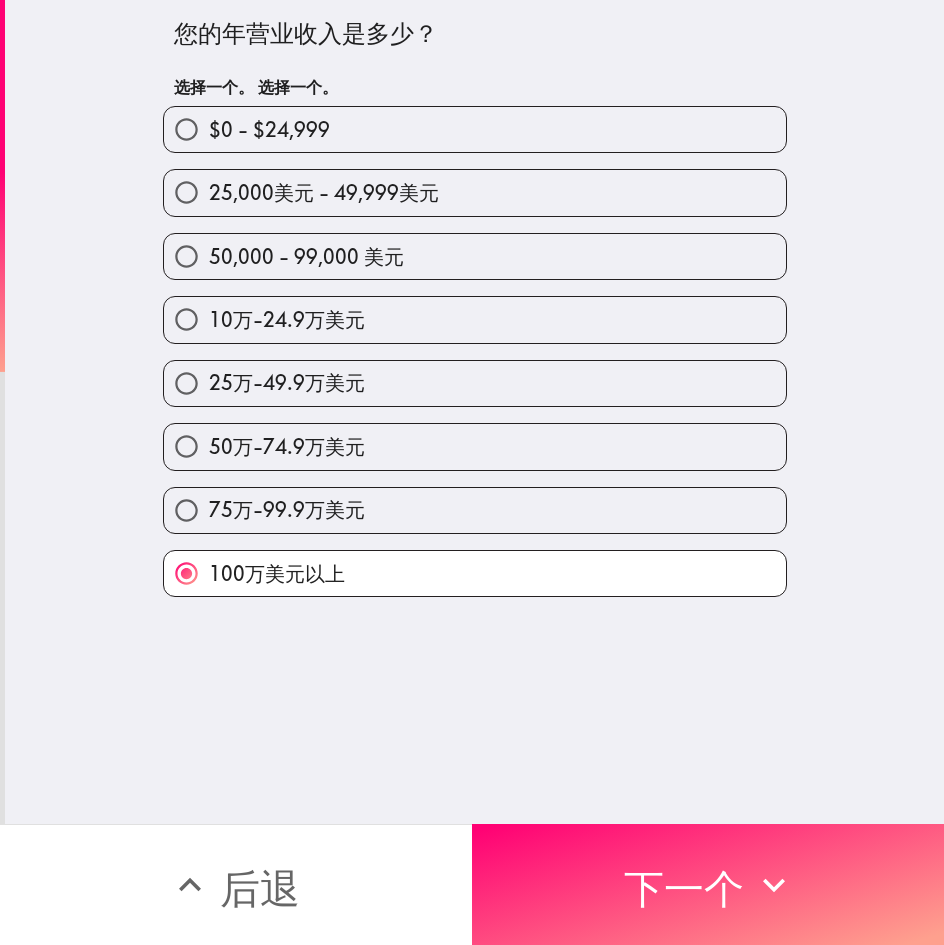 drag, startPoint x: 621, startPoint y: 515, endPoint x: 822, endPoint y: 527, distance: 201.3579 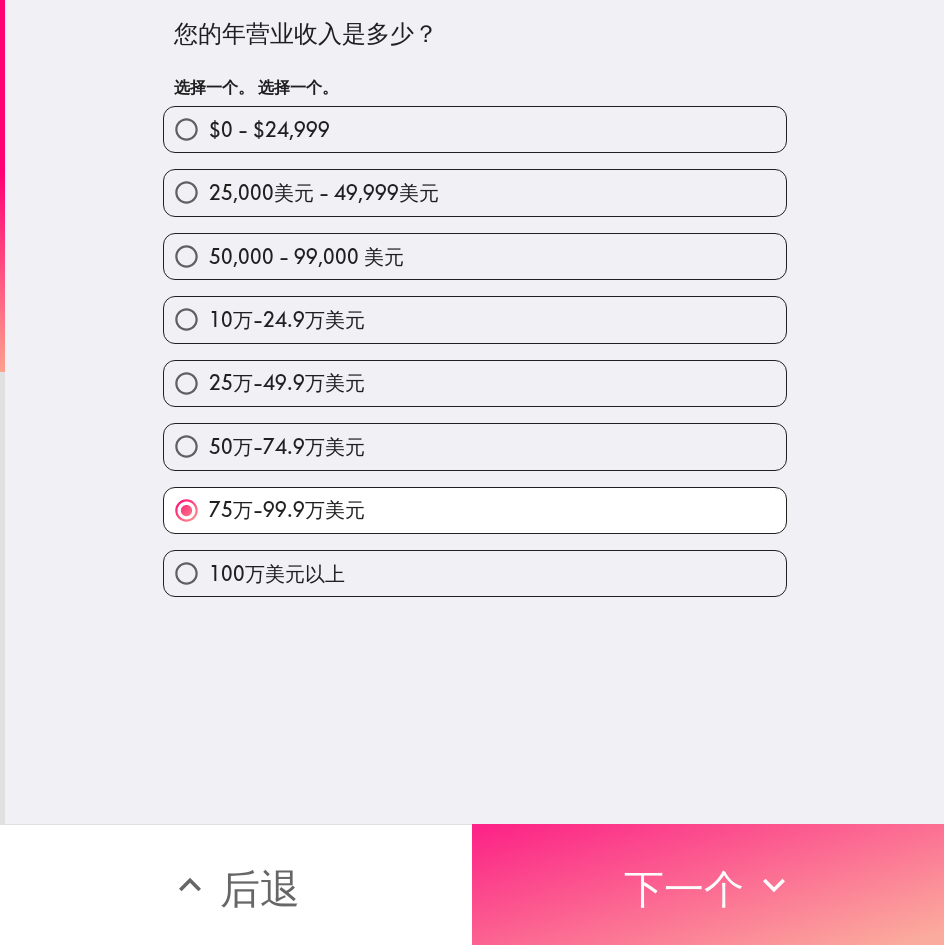click on "下一个" at bounding box center (684, 888) 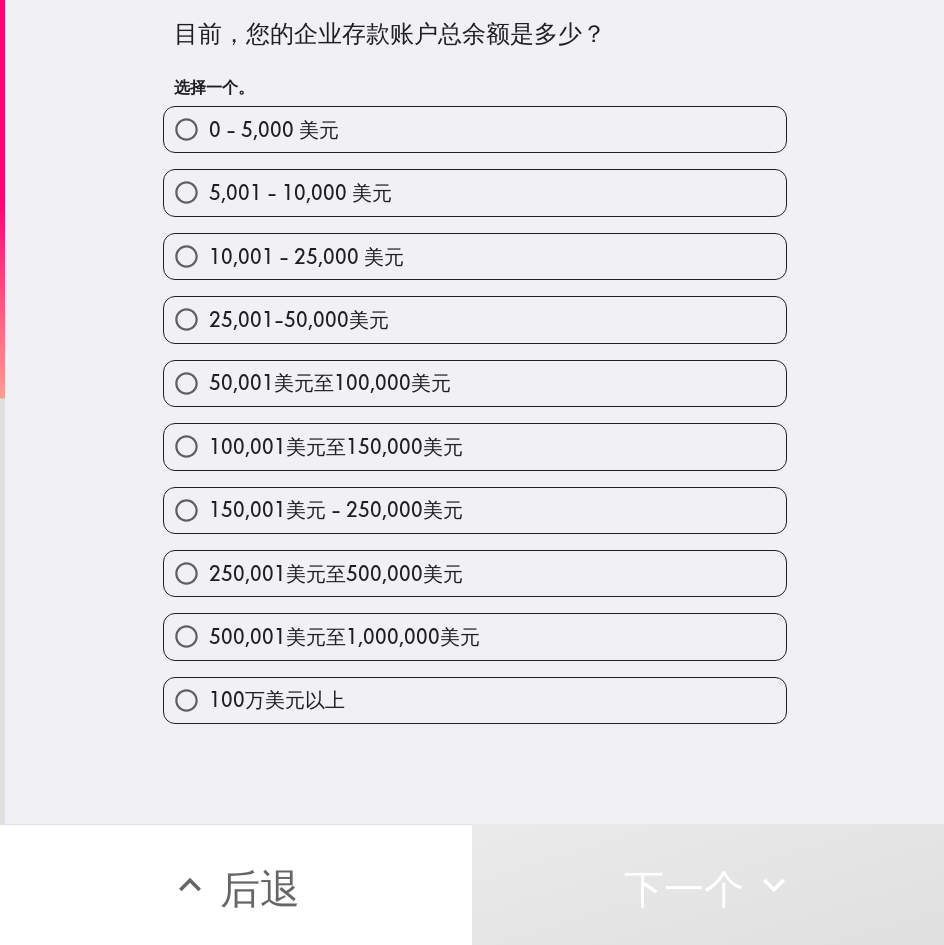 click on "250,001美元至500,000美元" at bounding box center (475, 573) 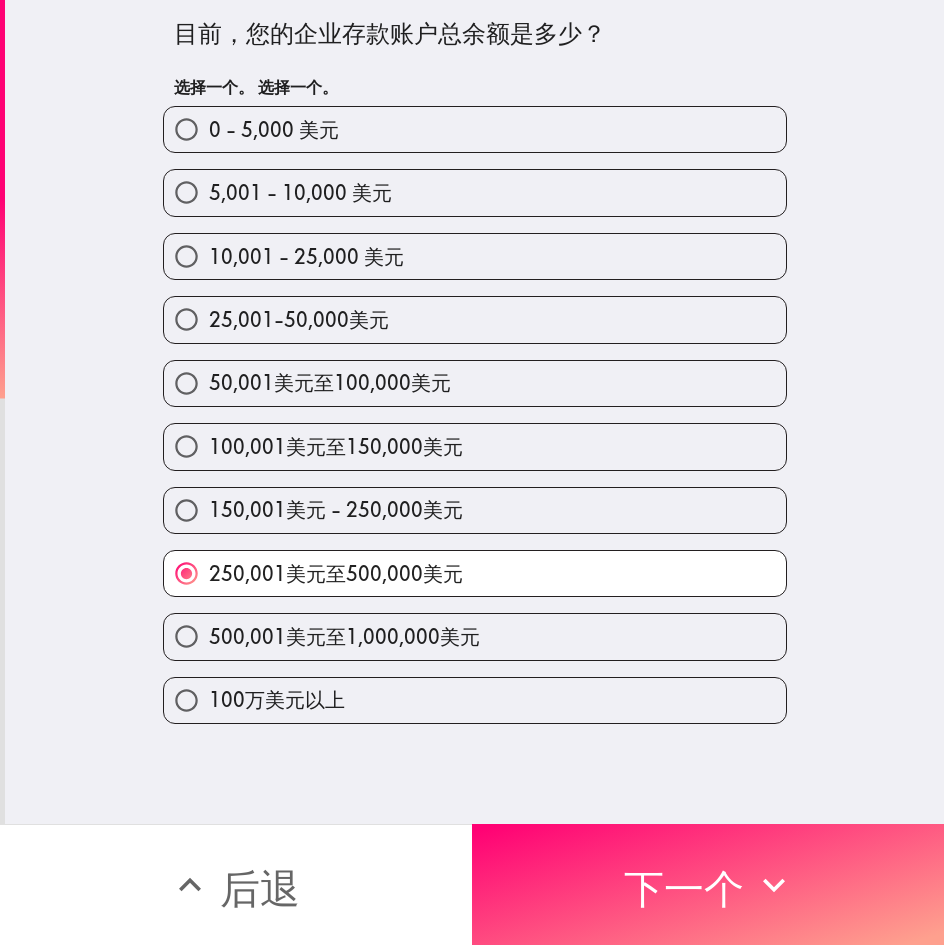 drag, startPoint x: 845, startPoint y: 845, endPoint x: 943, endPoint y: 849, distance: 98.0816 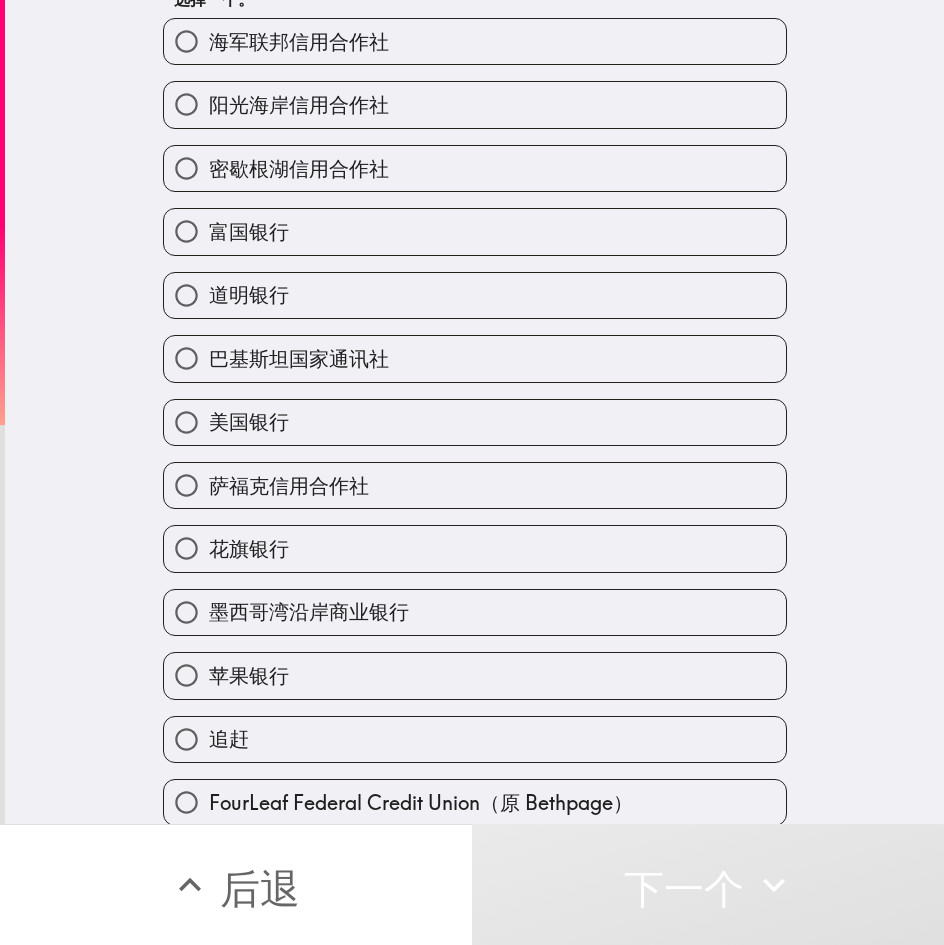 scroll, scrollTop: 100, scrollLeft: 0, axis: vertical 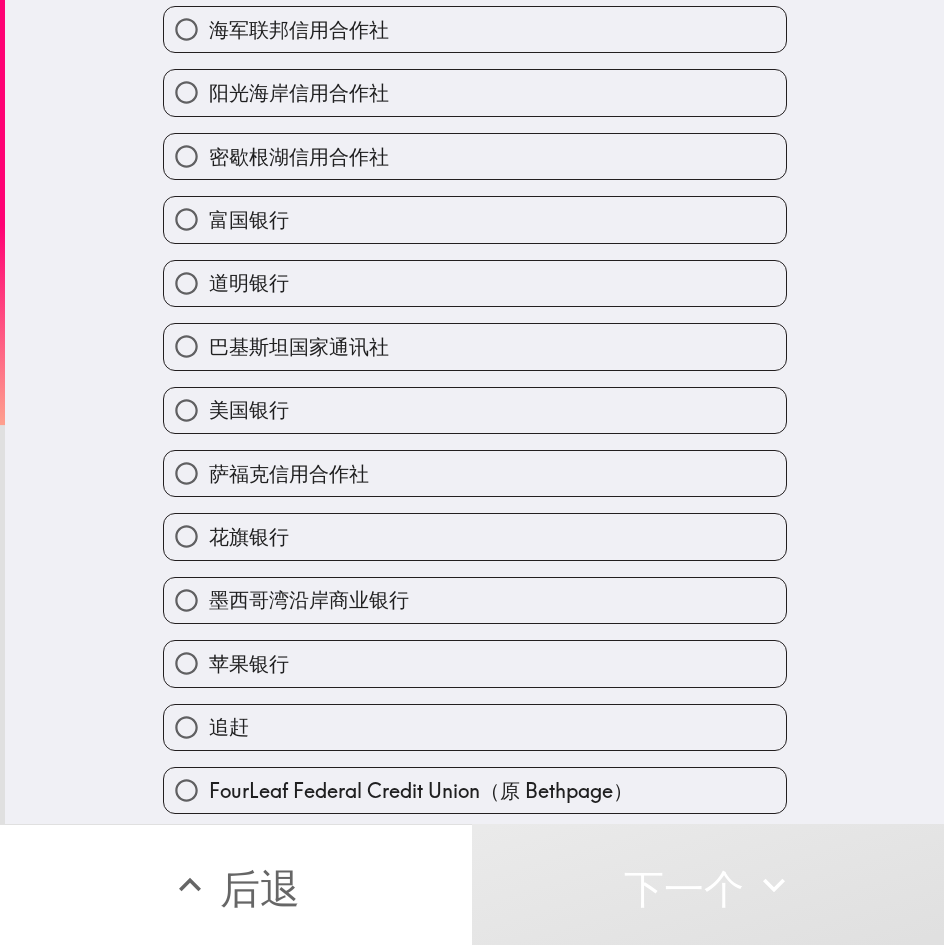 drag, startPoint x: 364, startPoint y: 537, endPoint x: 398, endPoint y: 536, distance: 34.0147 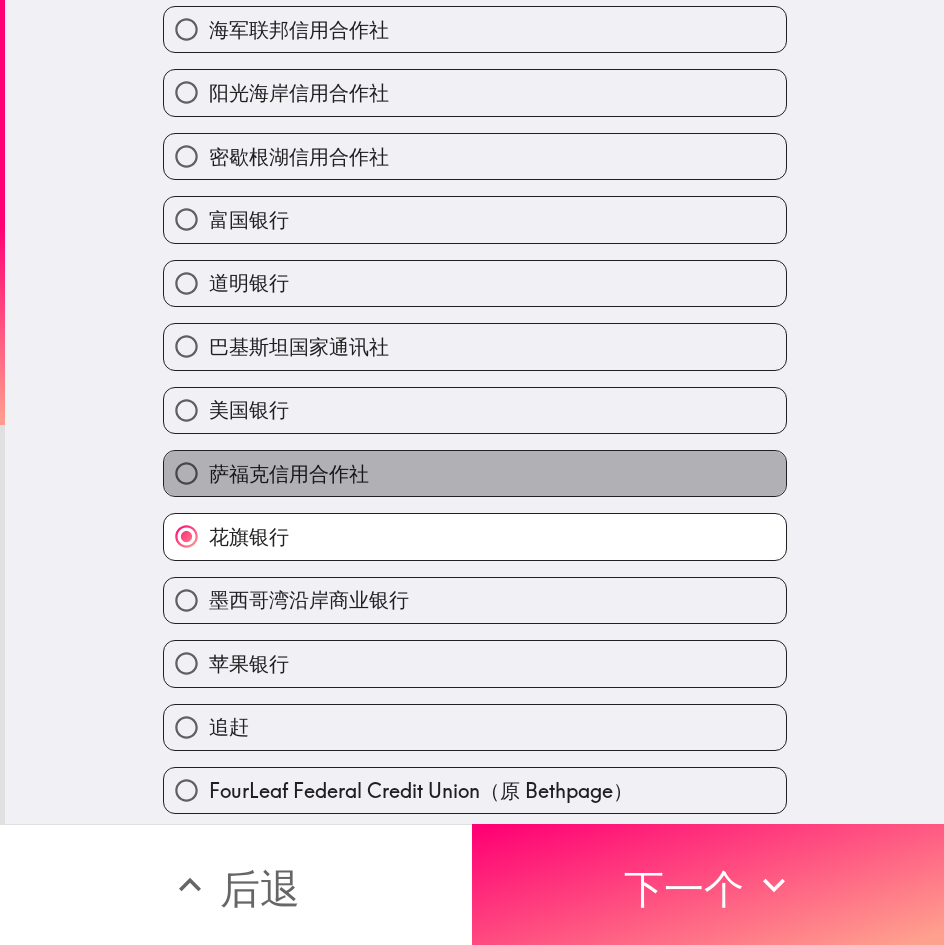 drag, startPoint x: 559, startPoint y: 488, endPoint x: 546, endPoint y: 513, distance: 28.178005 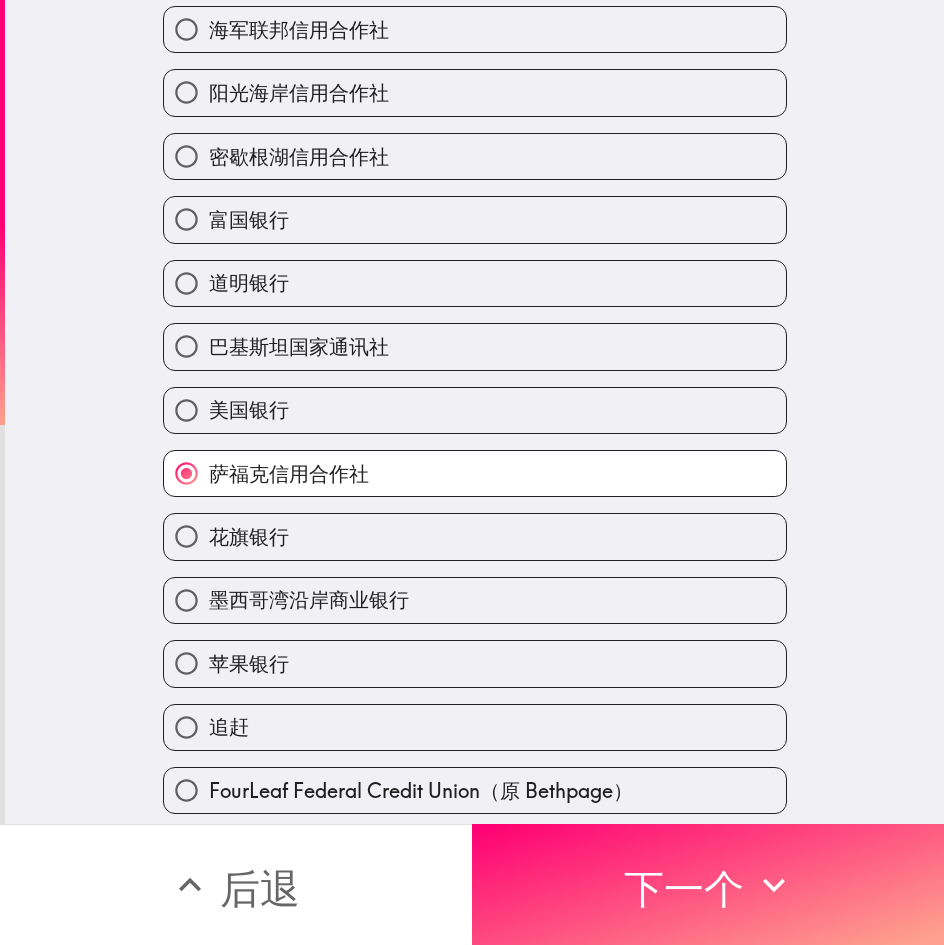 click on "花旗银行" at bounding box center [475, 536] 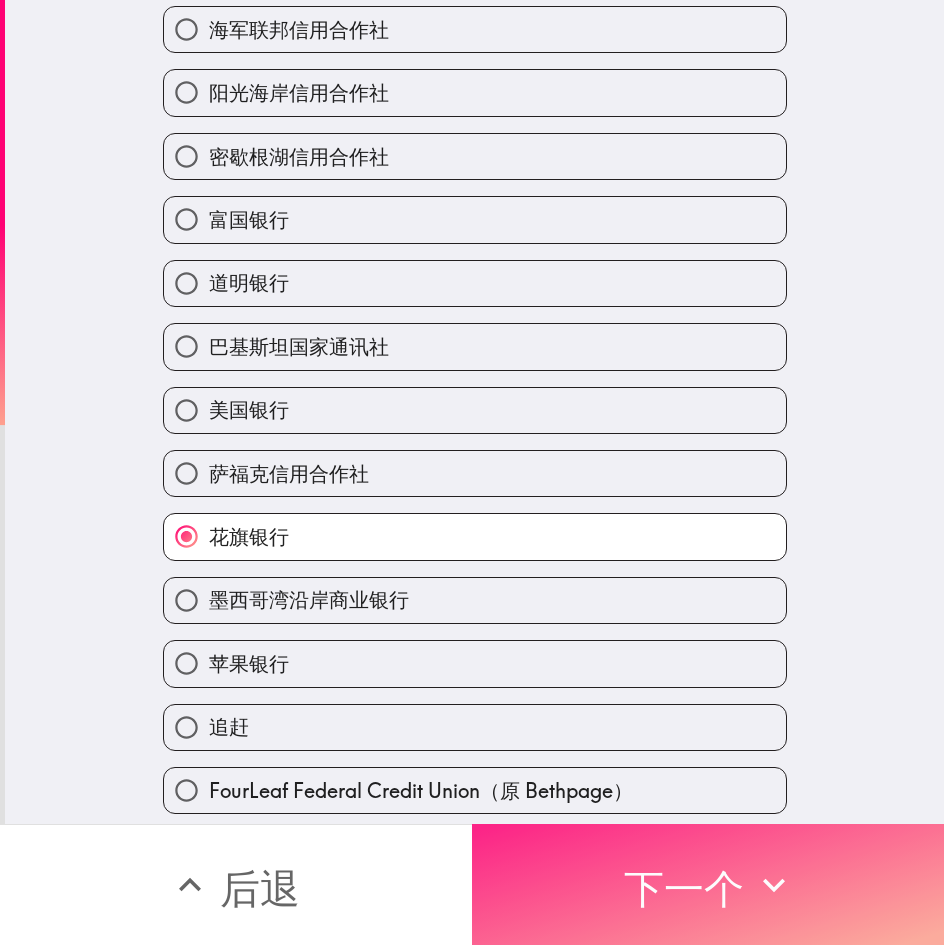 click on "下一个" at bounding box center [708, 884] 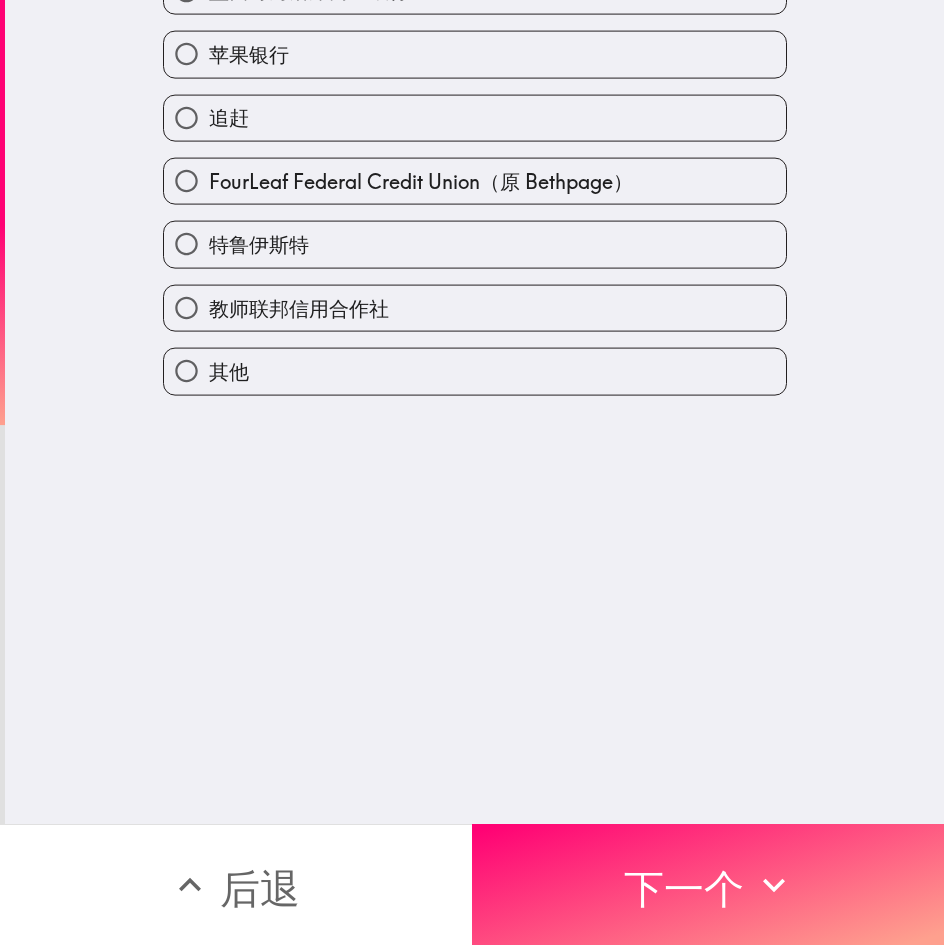 scroll, scrollTop: 0, scrollLeft: 0, axis: both 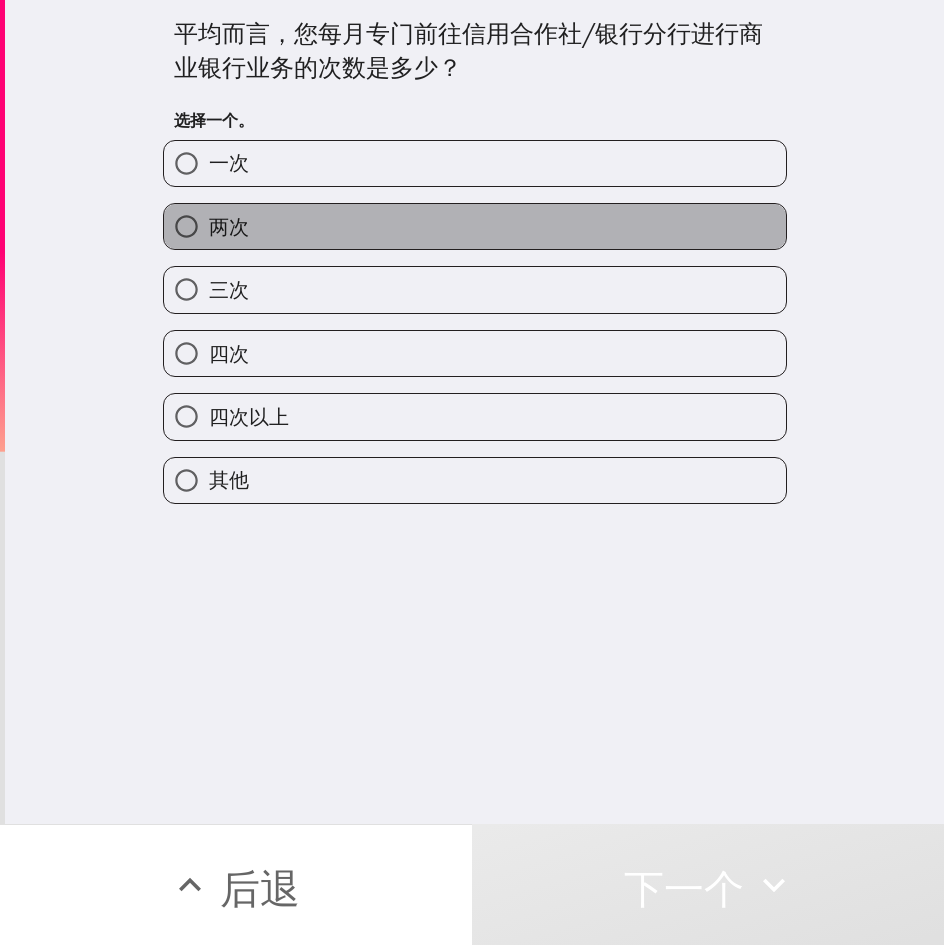 click on "两次" at bounding box center [475, 226] 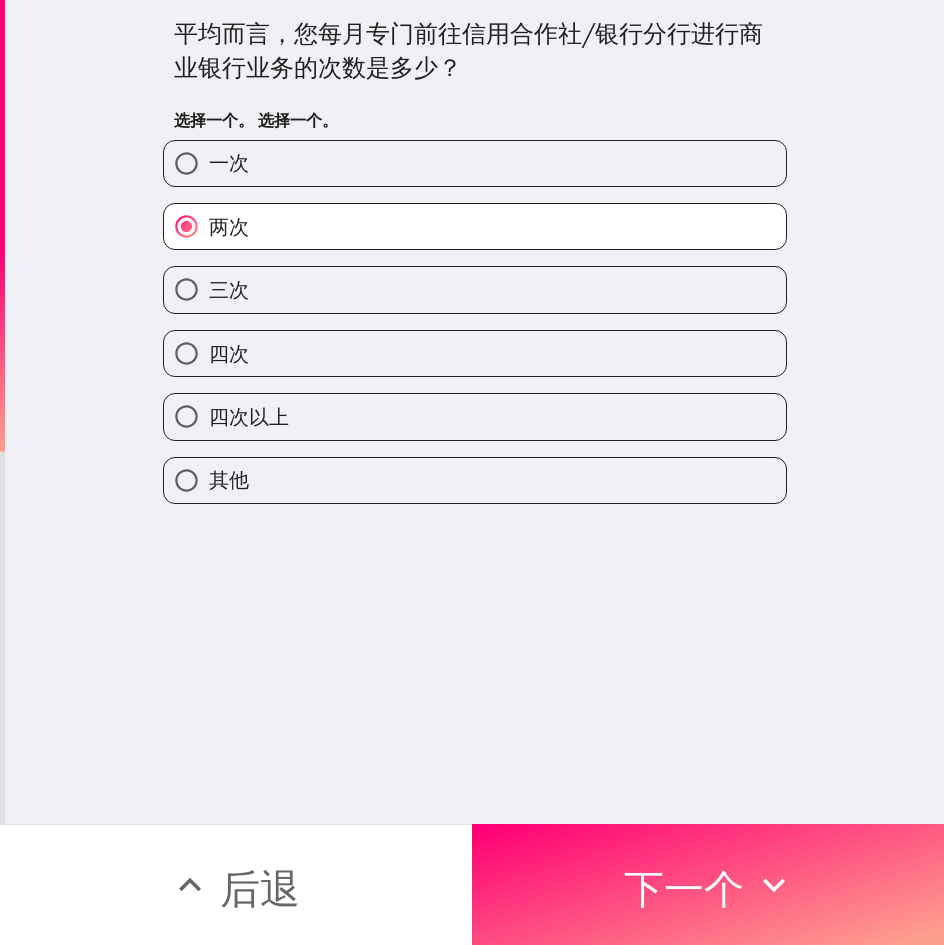 click on "四次以上" at bounding box center [475, 416] 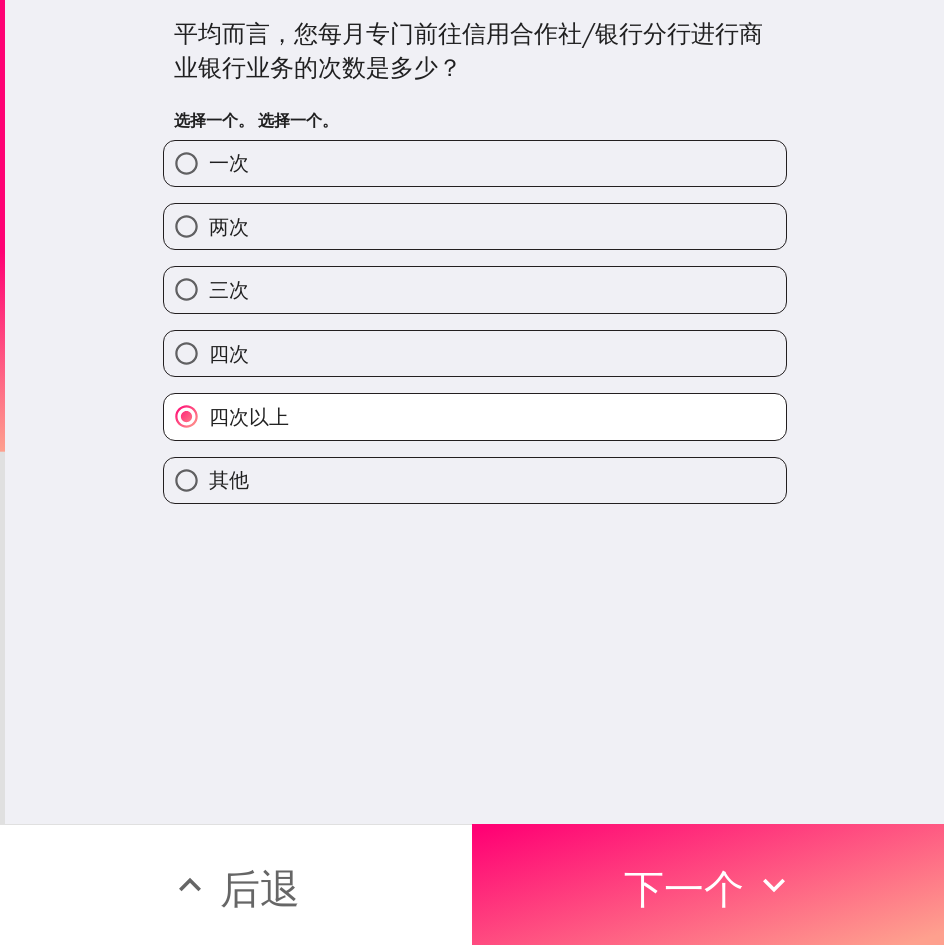 click on "三次" at bounding box center (475, 289) 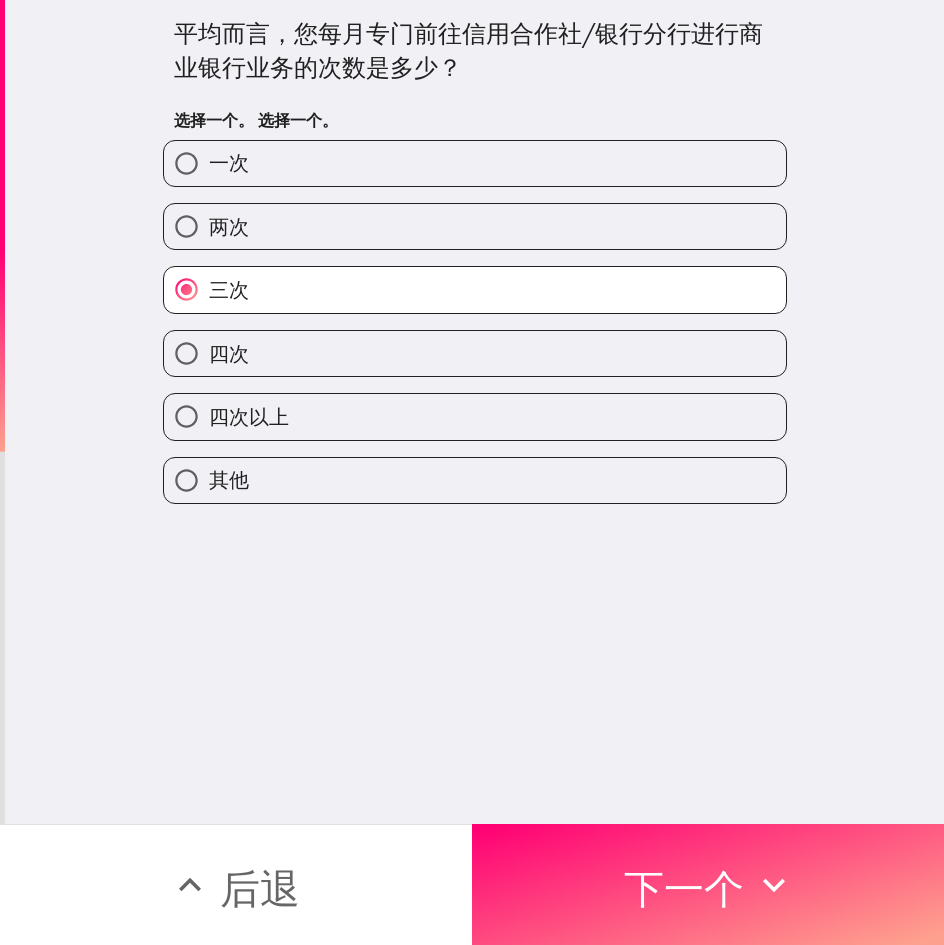click on "两次" at bounding box center (475, 226) 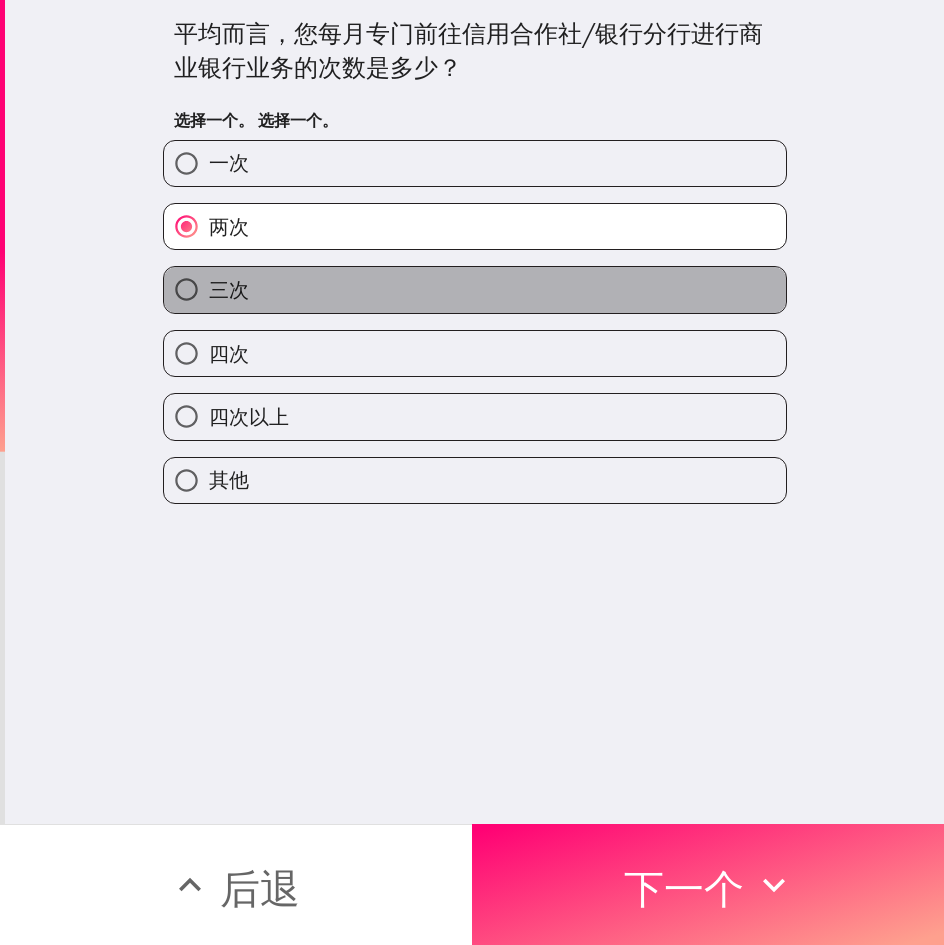 click on "三次" at bounding box center [475, 289] 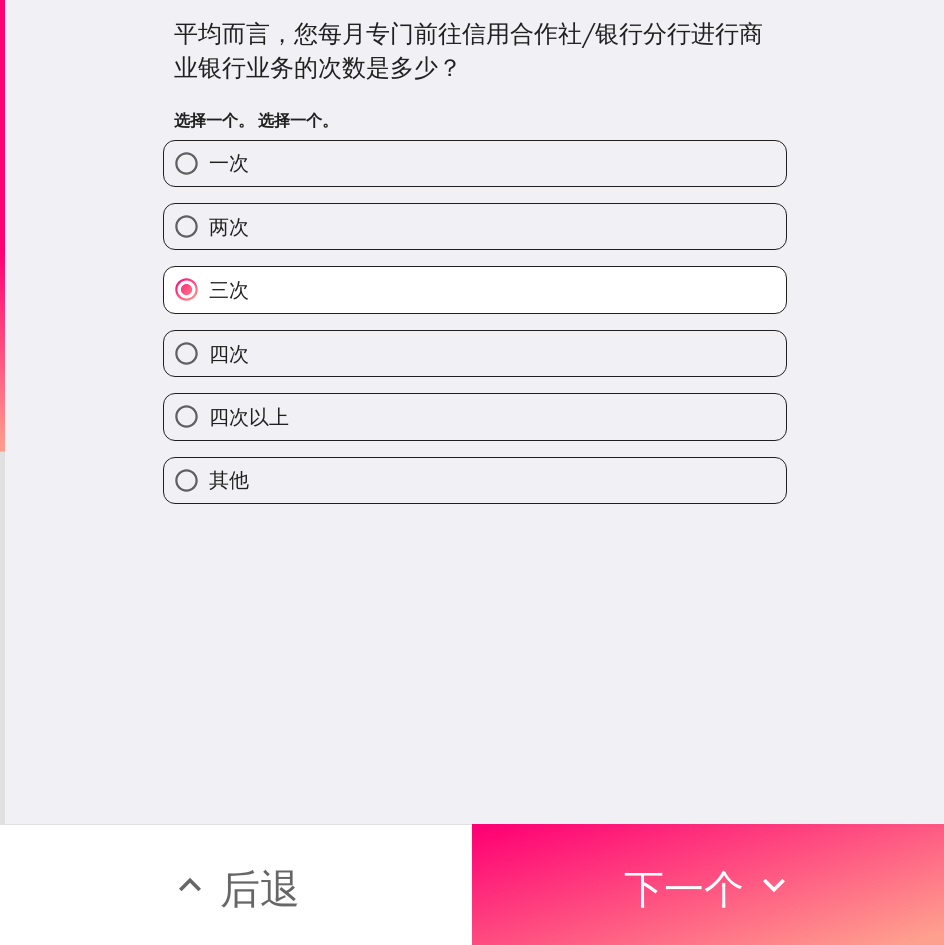 click on "平均而言，您每月专门前往信用合作社/银行分行进行商业银行业务的次数是多少？ 选择一个。   选择一个。 一次 两次 三次 四次 四次以上 其他" at bounding box center [474, 412] 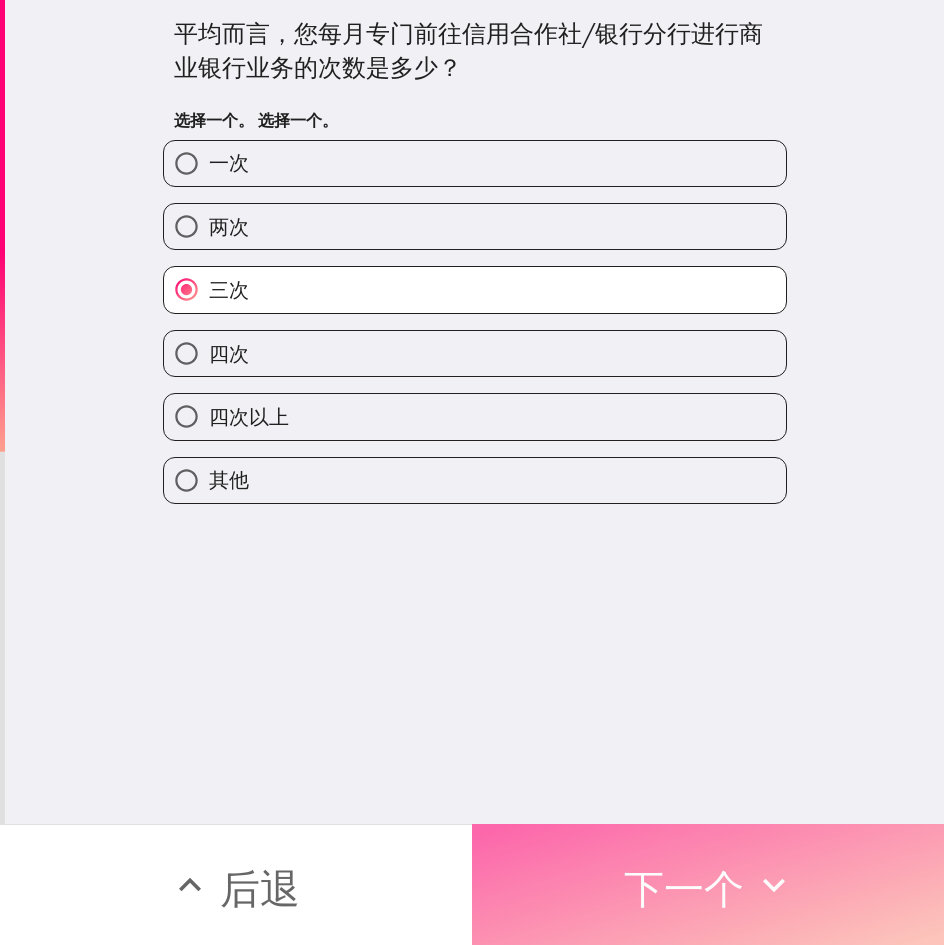 click on "下一个" at bounding box center (684, 888) 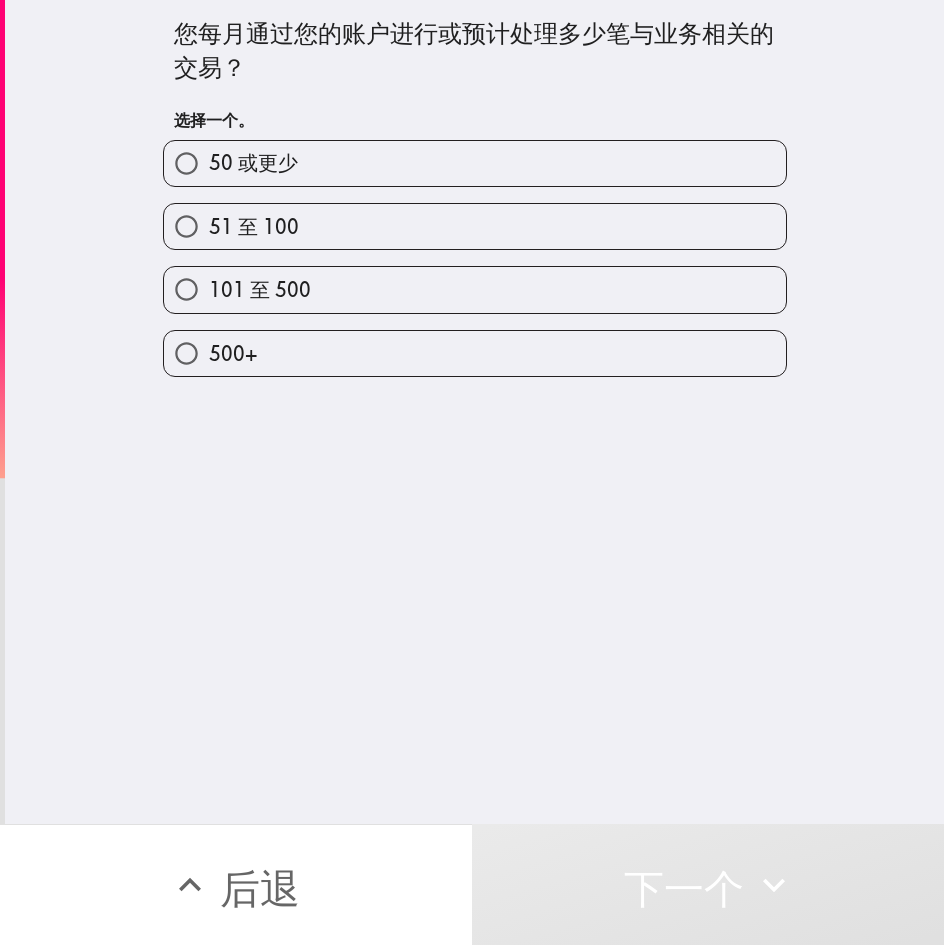 drag, startPoint x: 499, startPoint y: 285, endPoint x: 787, endPoint y: 309, distance: 288.99826 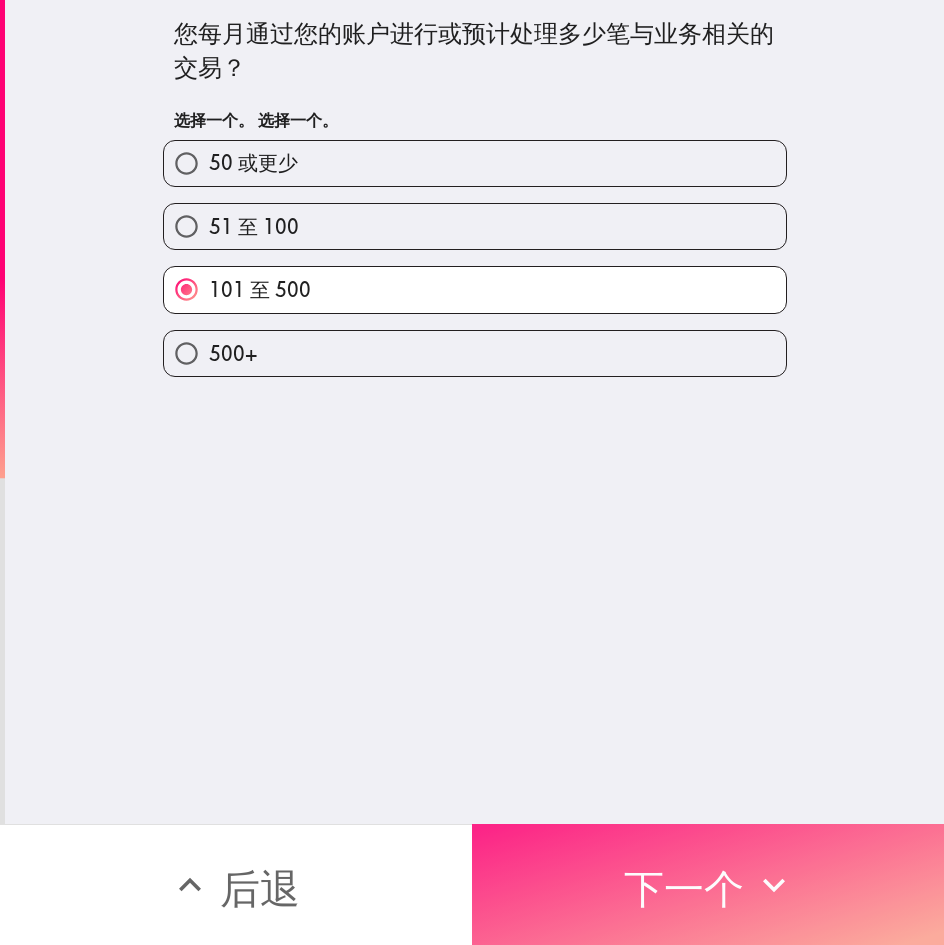 drag, startPoint x: 769, startPoint y: 866, endPoint x: 792, endPoint y: 851, distance: 27.45906 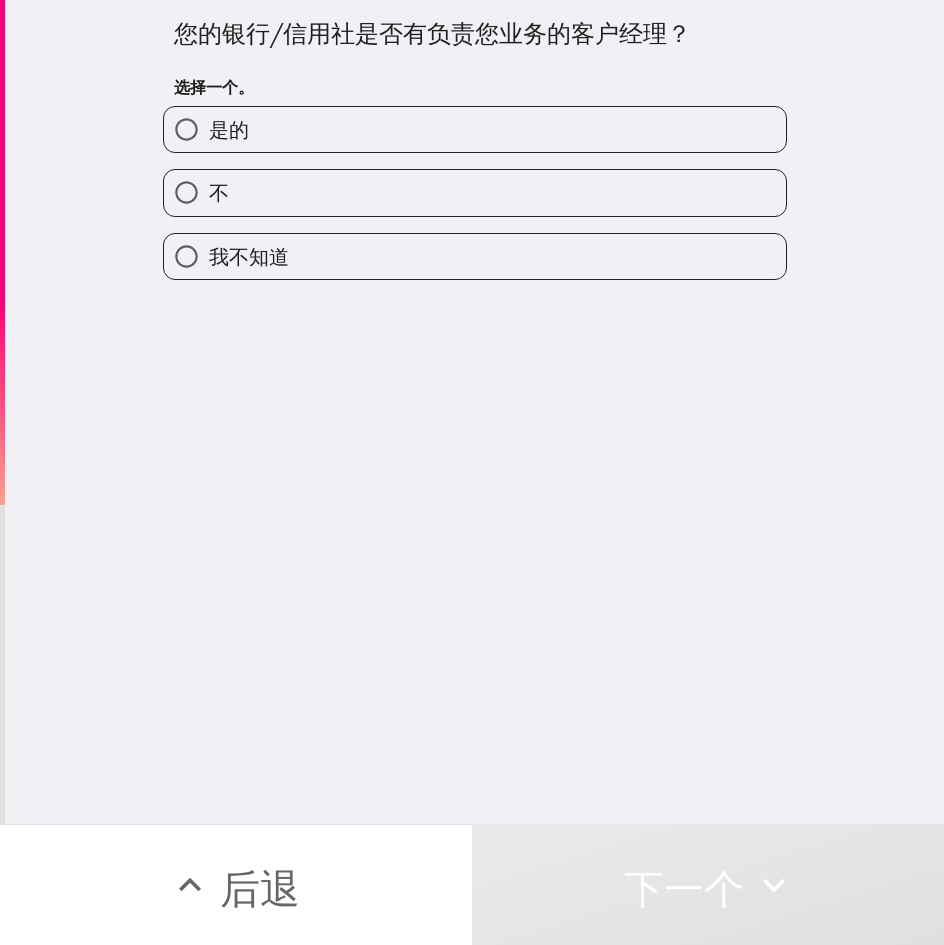 drag, startPoint x: 669, startPoint y: 135, endPoint x: 779, endPoint y: 138, distance: 110.0409 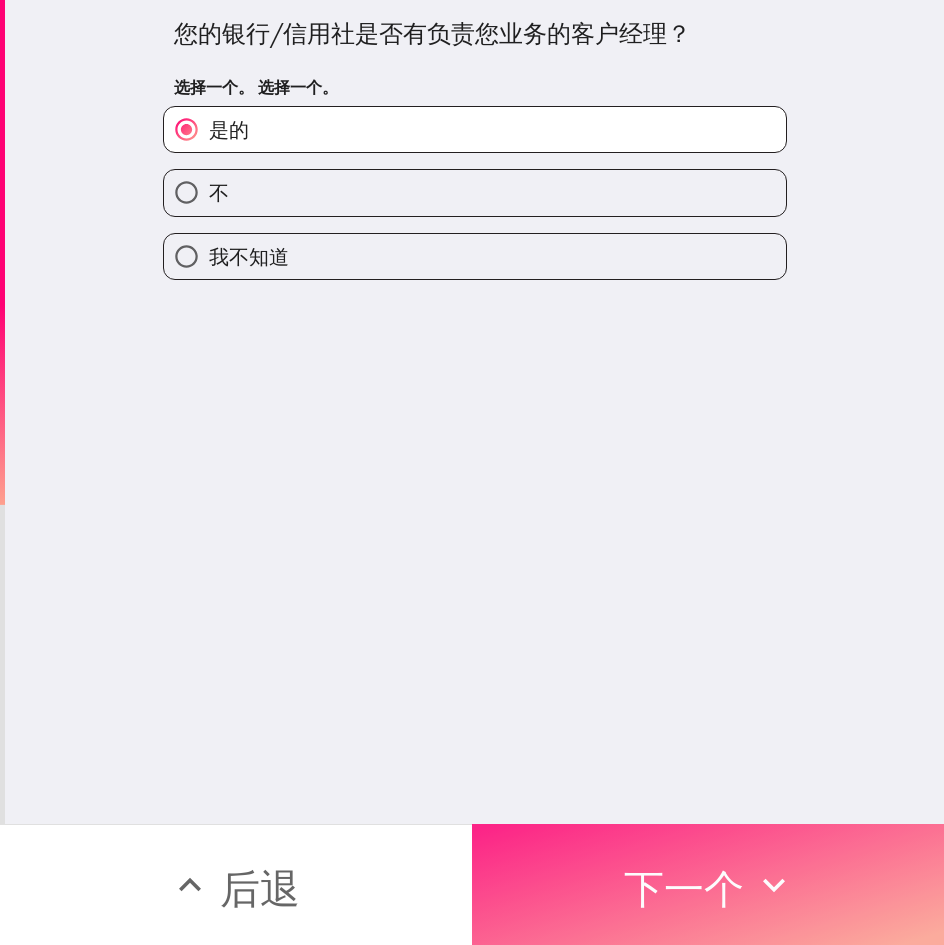 click on "下一个" at bounding box center [708, 884] 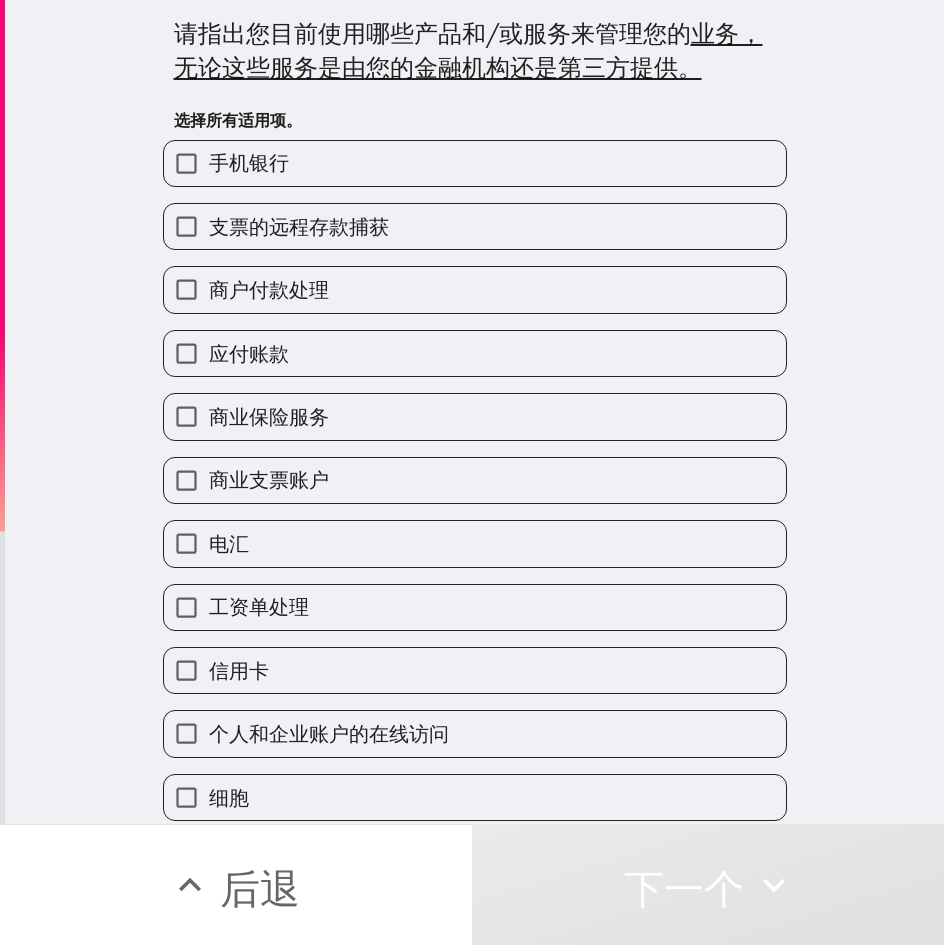 drag, startPoint x: 391, startPoint y: 168, endPoint x: 402, endPoint y: 180, distance: 16.27882 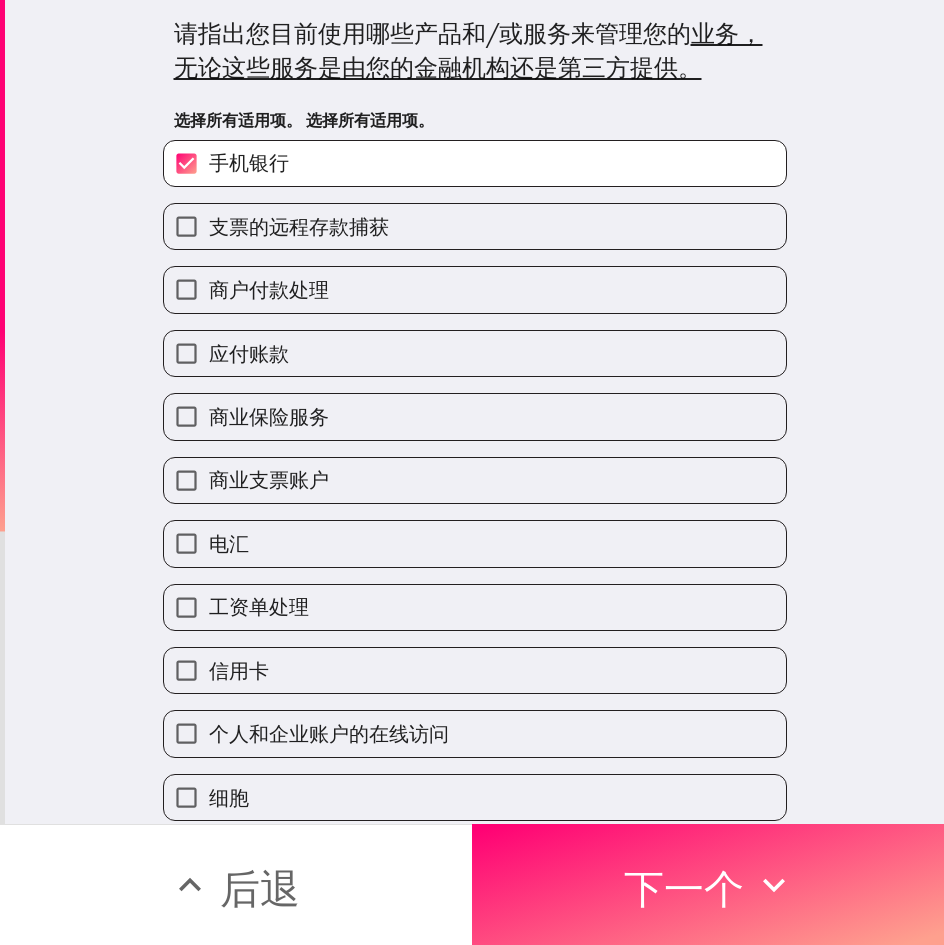 drag, startPoint x: 460, startPoint y: 294, endPoint x: 431, endPoint y: 346, distance: 59.5399 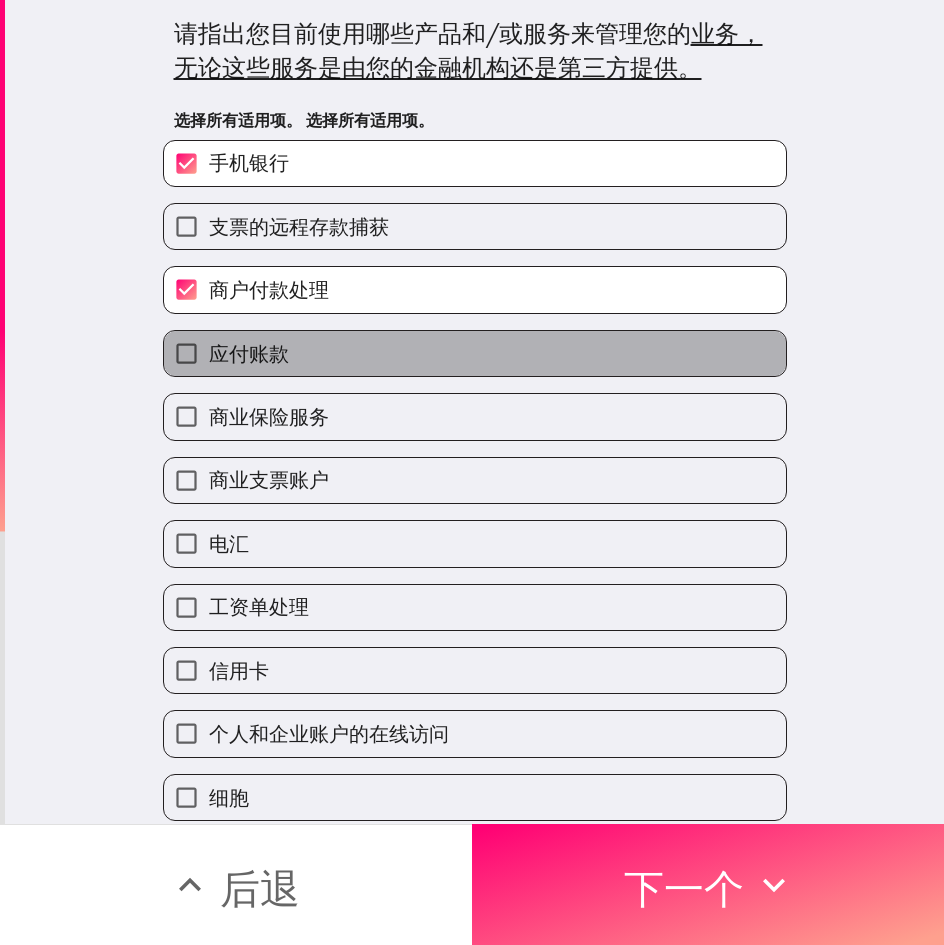 click on "应付账款" at bounding box center [475, 353] 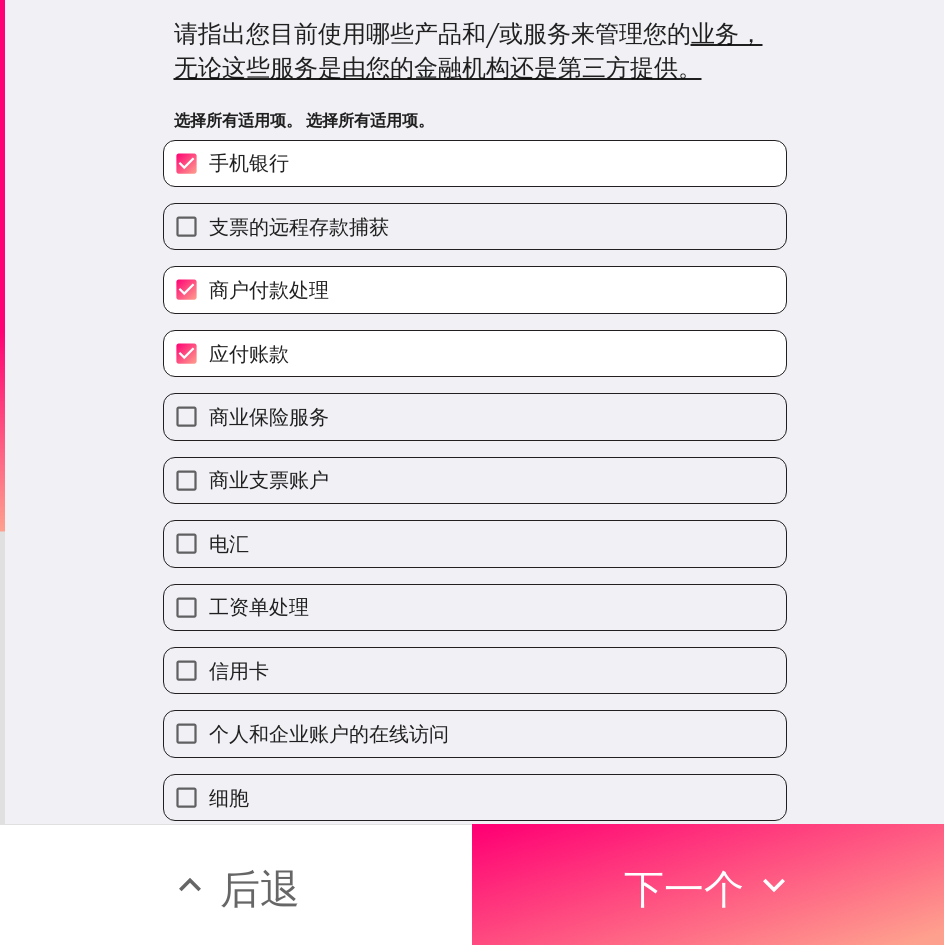 drag, startPoint x: 411, startPoint y: 423, endPoint x: 402, endPoint y: 469, distance: 46.872166 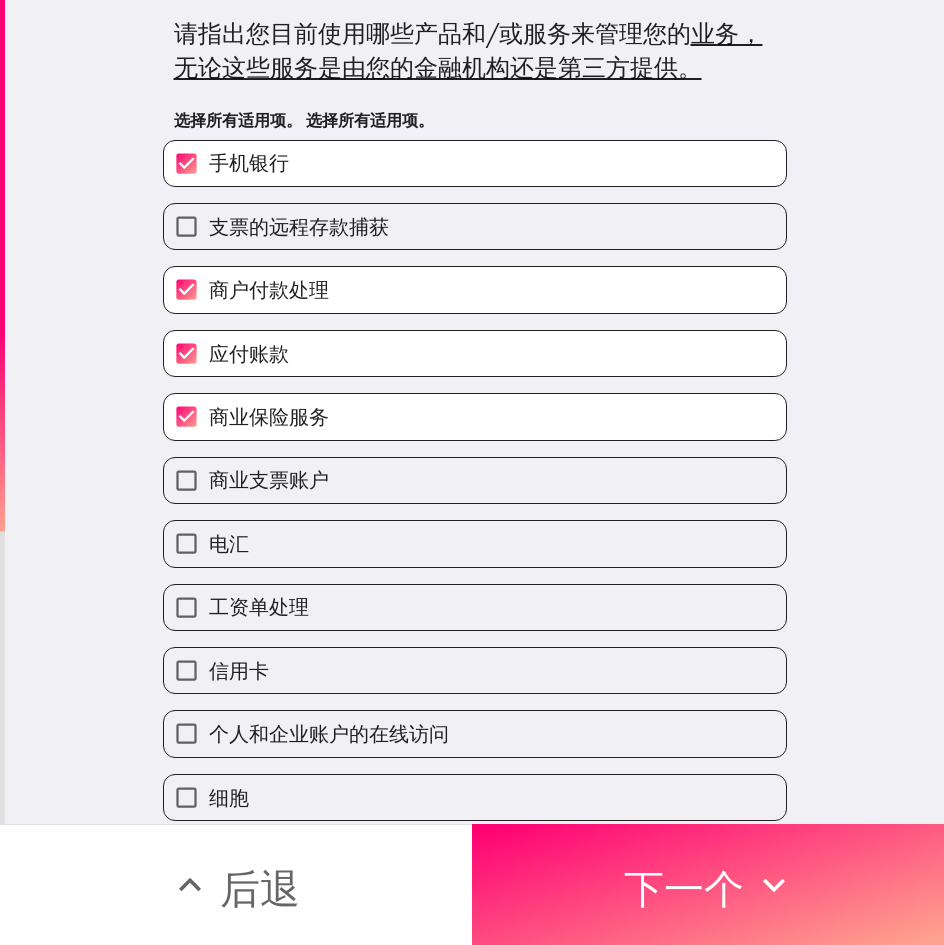 click on "商业支票账户" at bounding box center (475, 480) 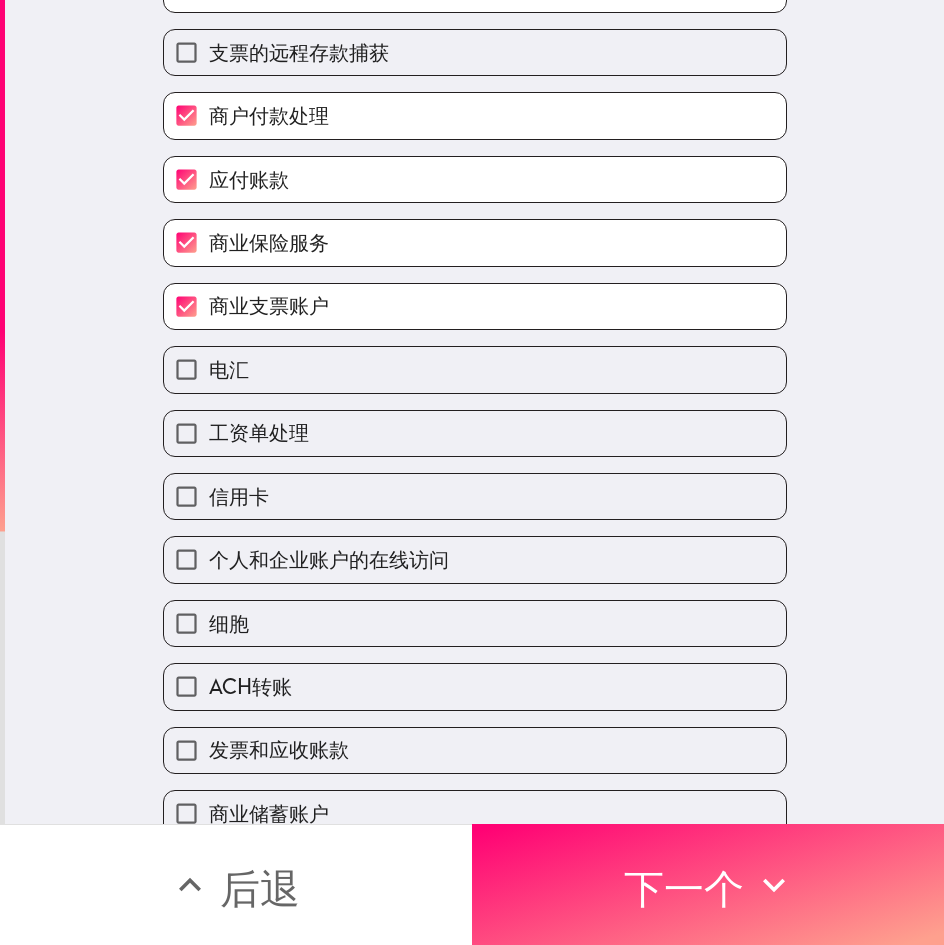 scroll, scrollTop: 200, scrollLeft: 0, axis: vertical 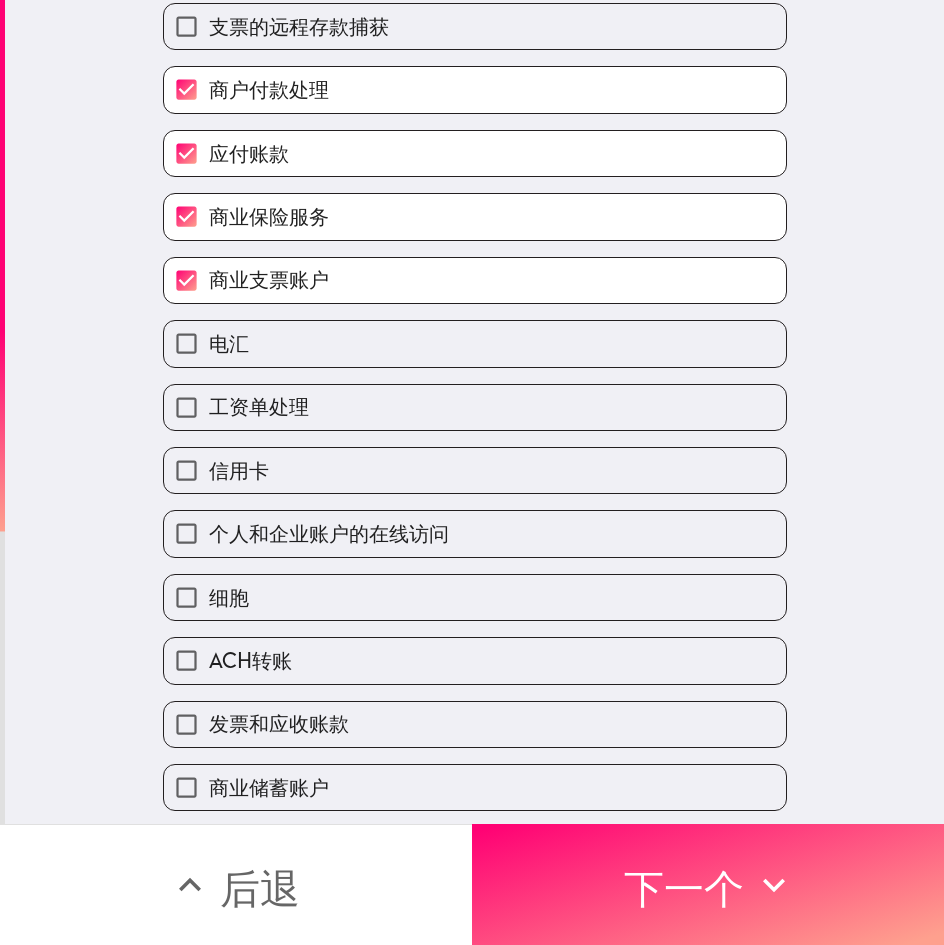 click on "电汇" at bounding box center [467, 335] 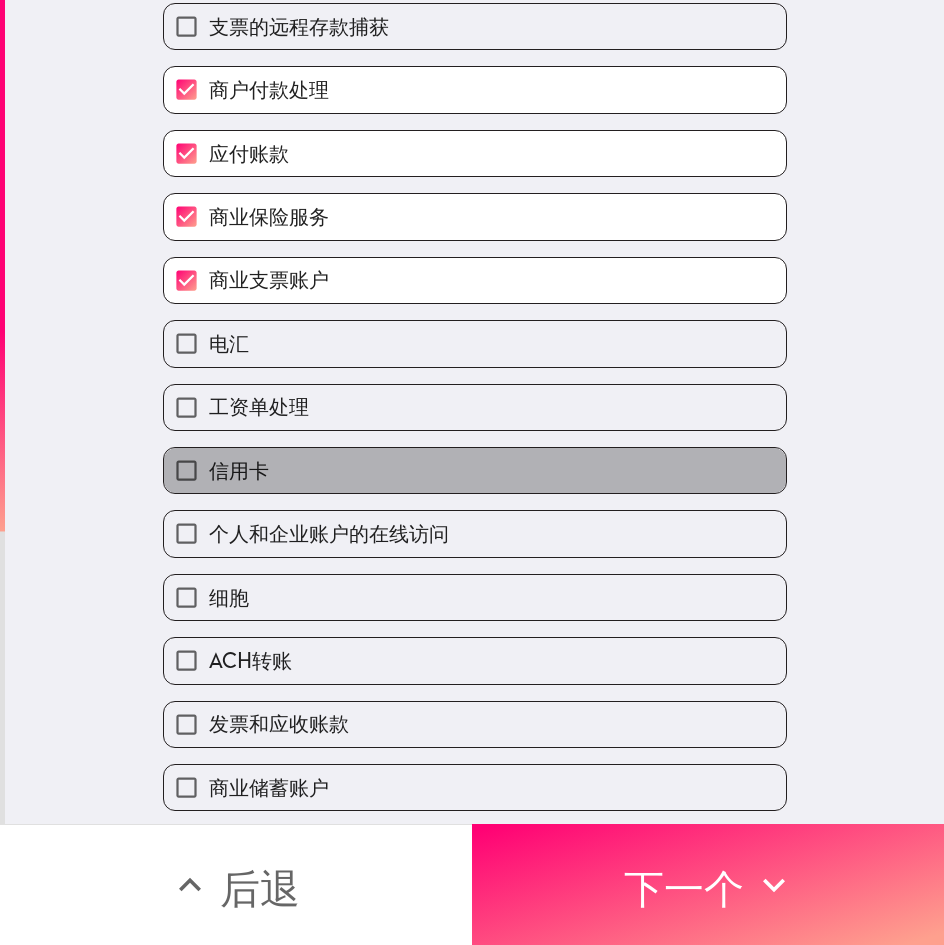 click on "信用卡" at bounding box center [475, 470] 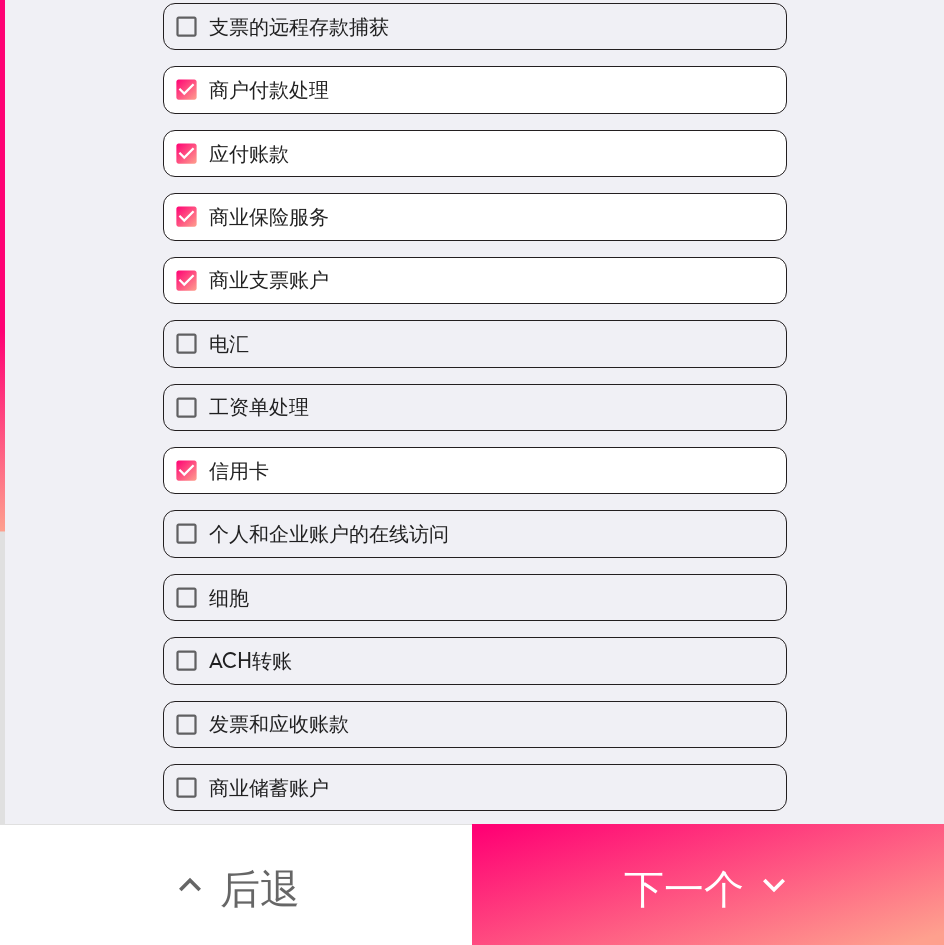 click on "电汇" at bounding box center (475, 343) 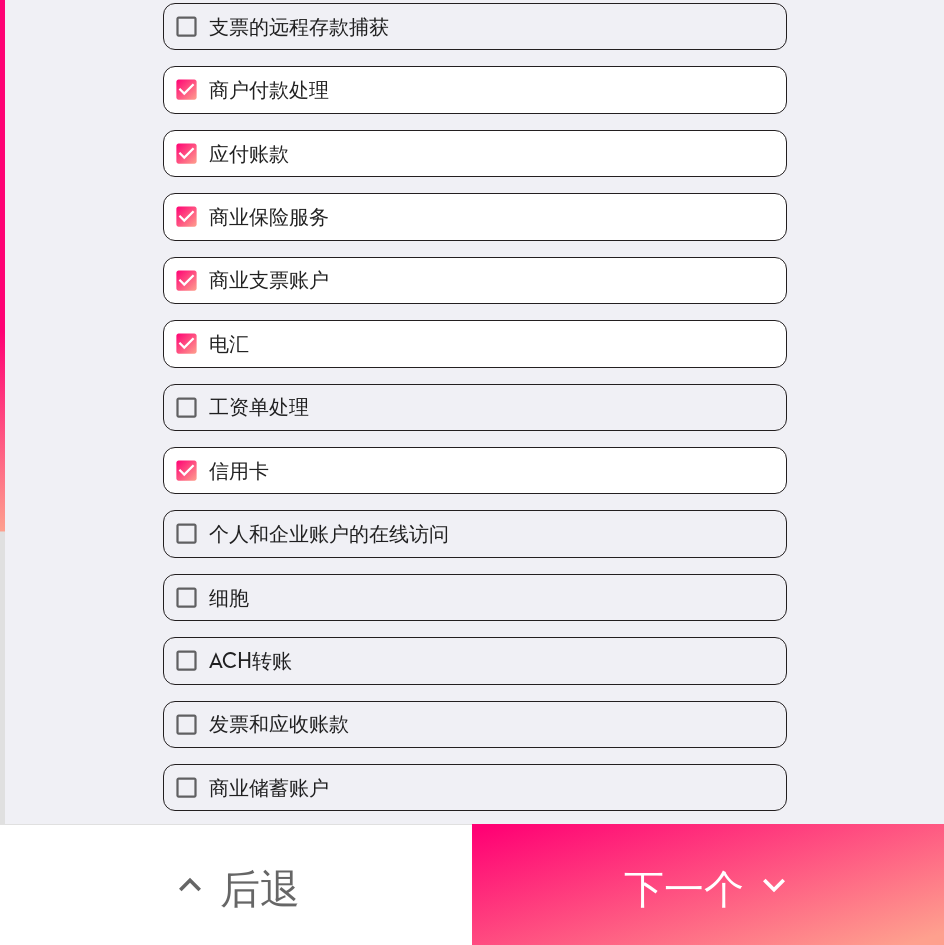 click on "工资单处理" at bounding box center (475, 407) 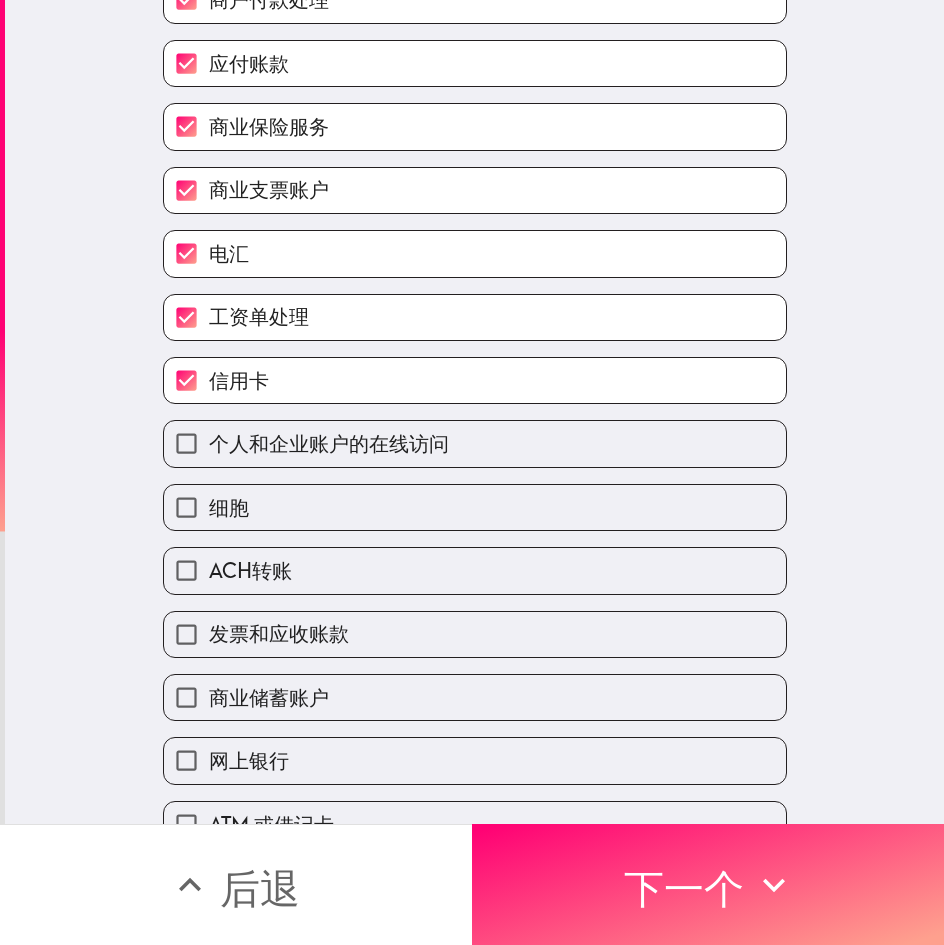 scroll, scrollTop: 329, scrollLeft: 0, axis: vertical 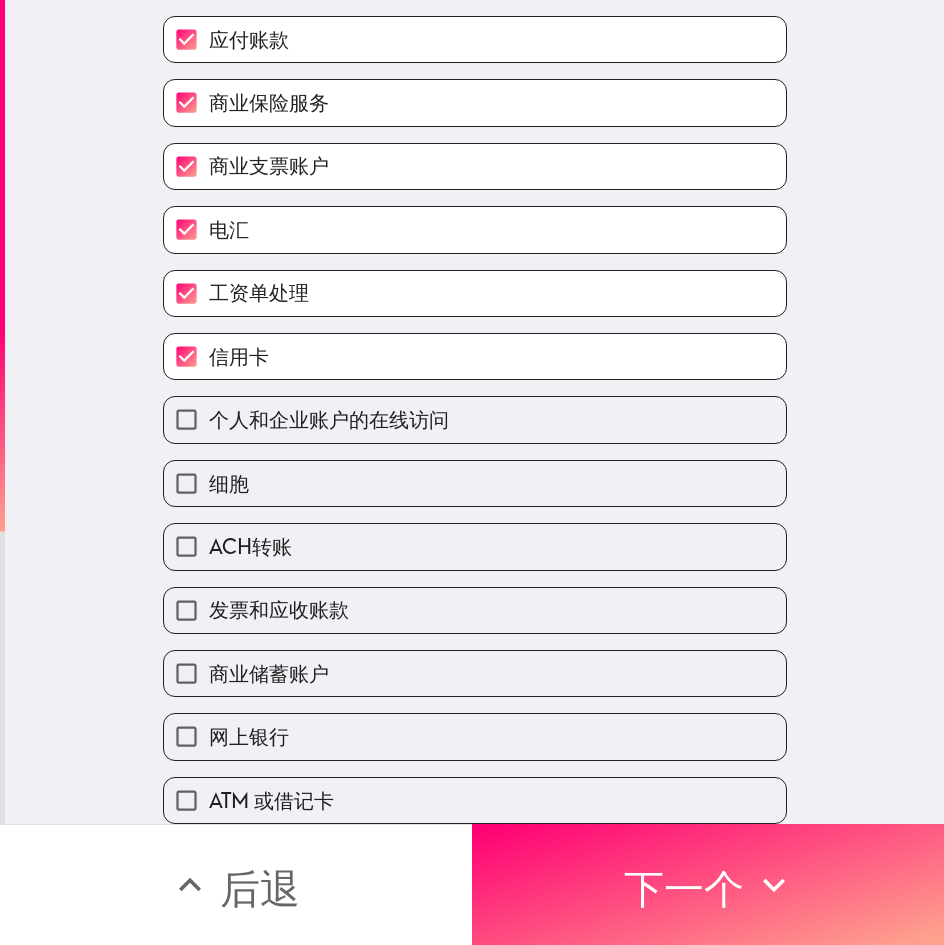click on "网上银行" at bounding box center (475, 736) 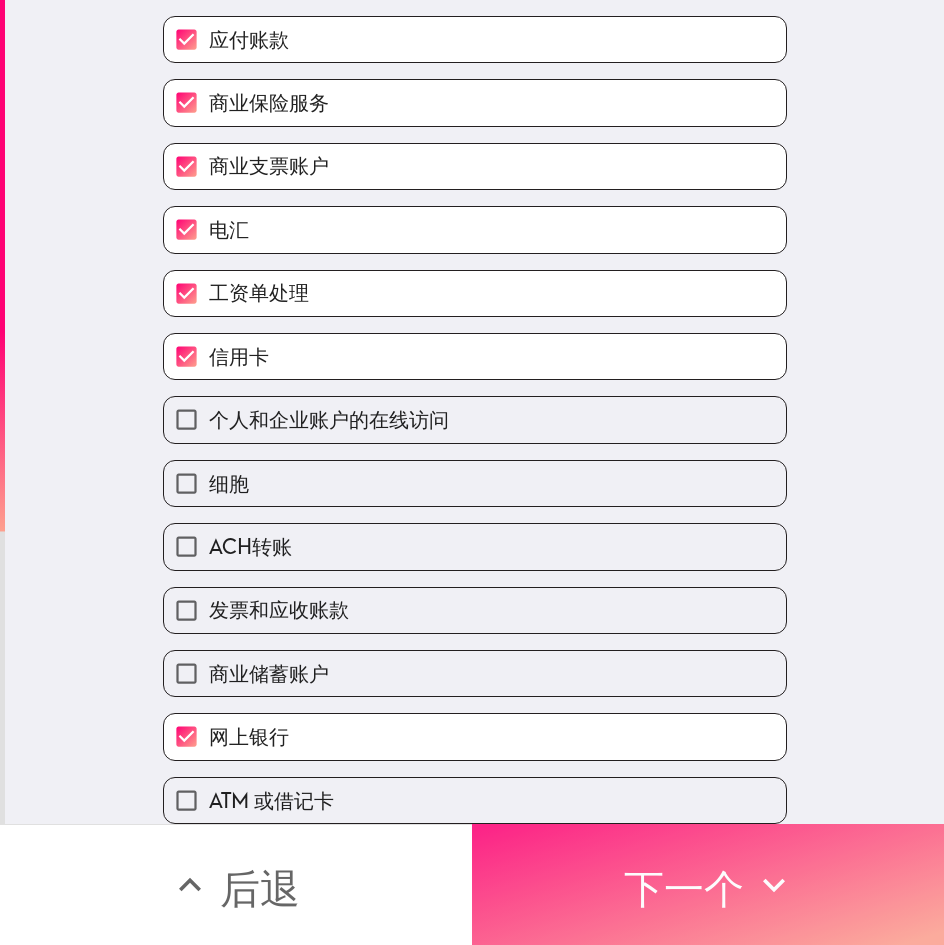 click 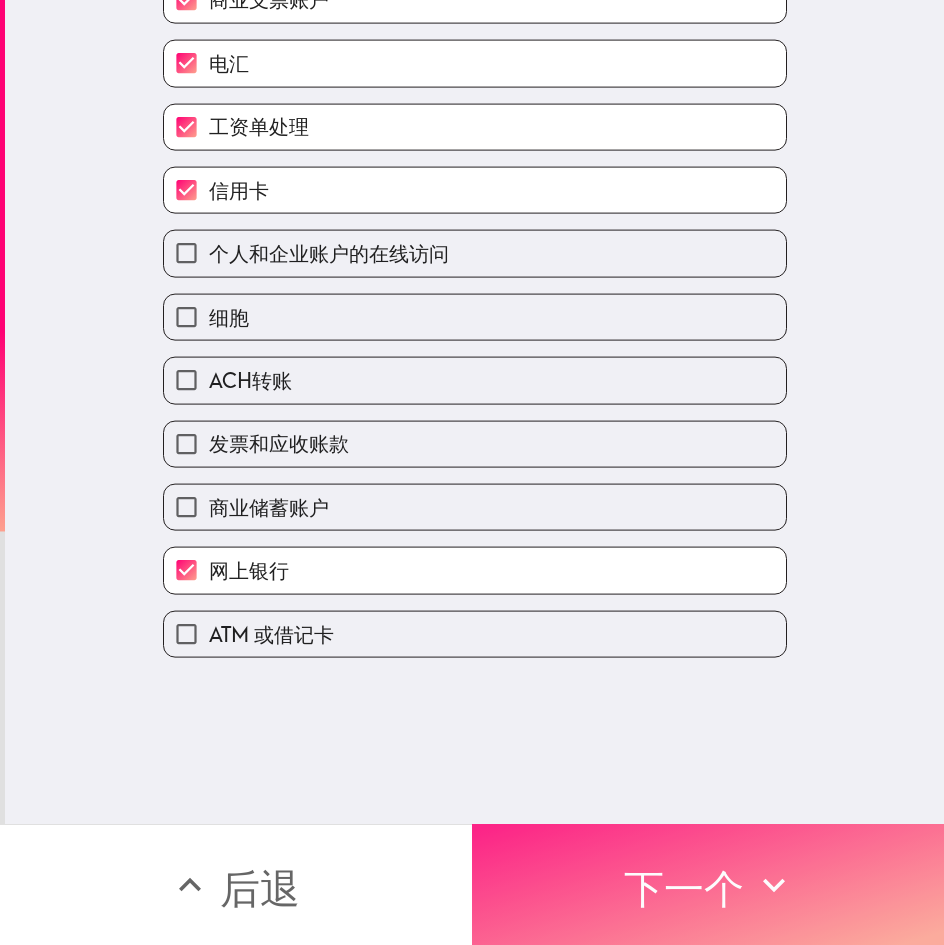 scroll, scrollTop: 0, scrollLeft: 0, axis: both 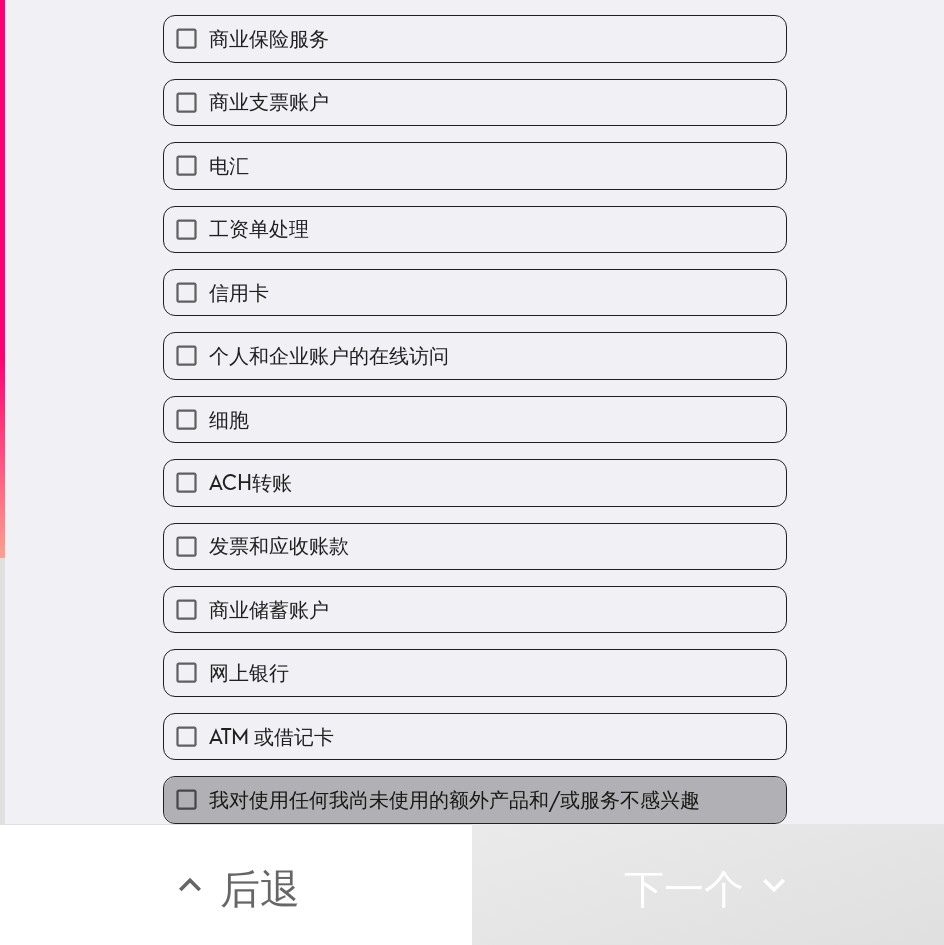 drag, startPoint x: 471, startPoint y: 779, endPoint x: 805, endPoint y: 744, distance: 335.82883 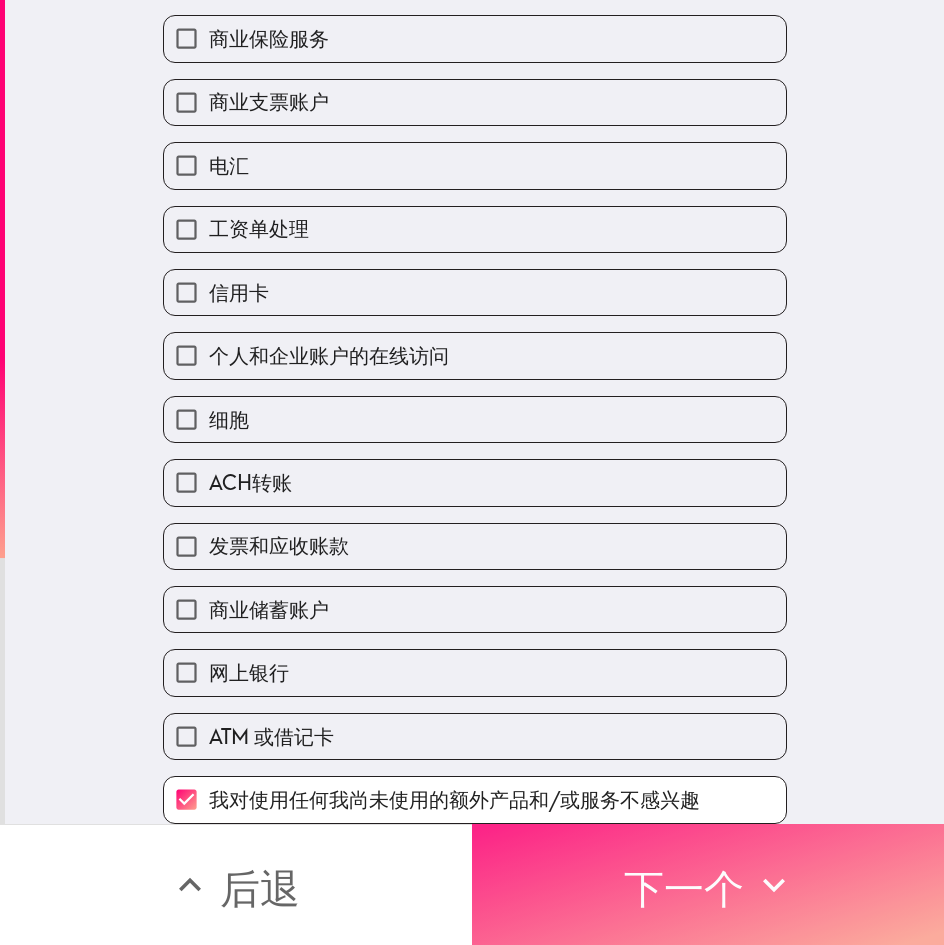 drag, startPoint x: 875, startPoint y: 882, endPoint x: 887, endPoint y: 875, distance: 13.892444 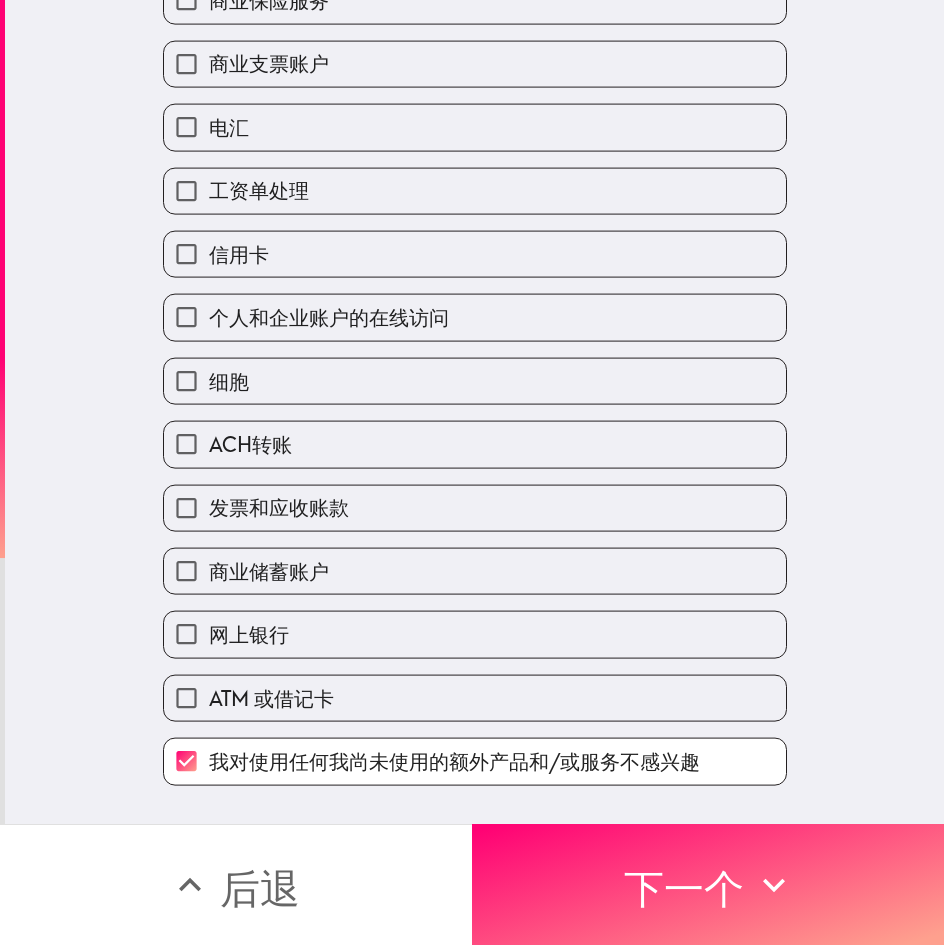scroll, scrollTop: 0, scrollLeft: 0, axis: both 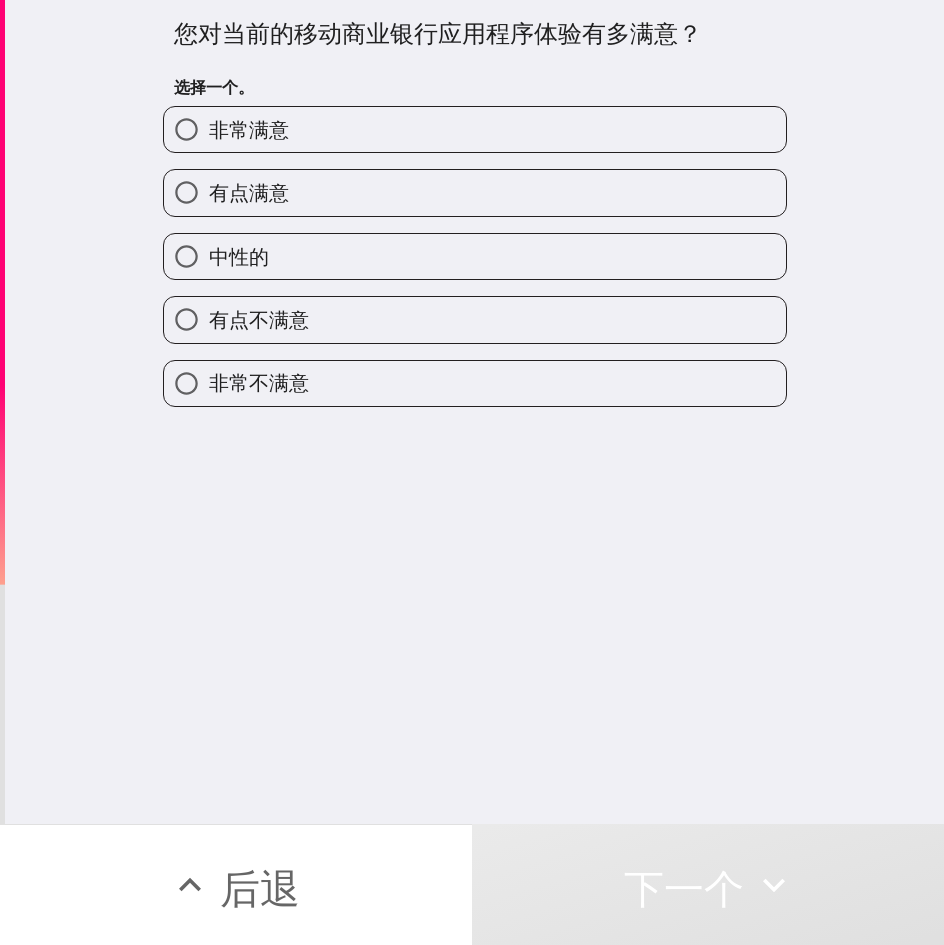 drag, startPoint x: 476, startPoint y: 312, endPoint x: 528, endPoint y: 317, distance: 52.23983 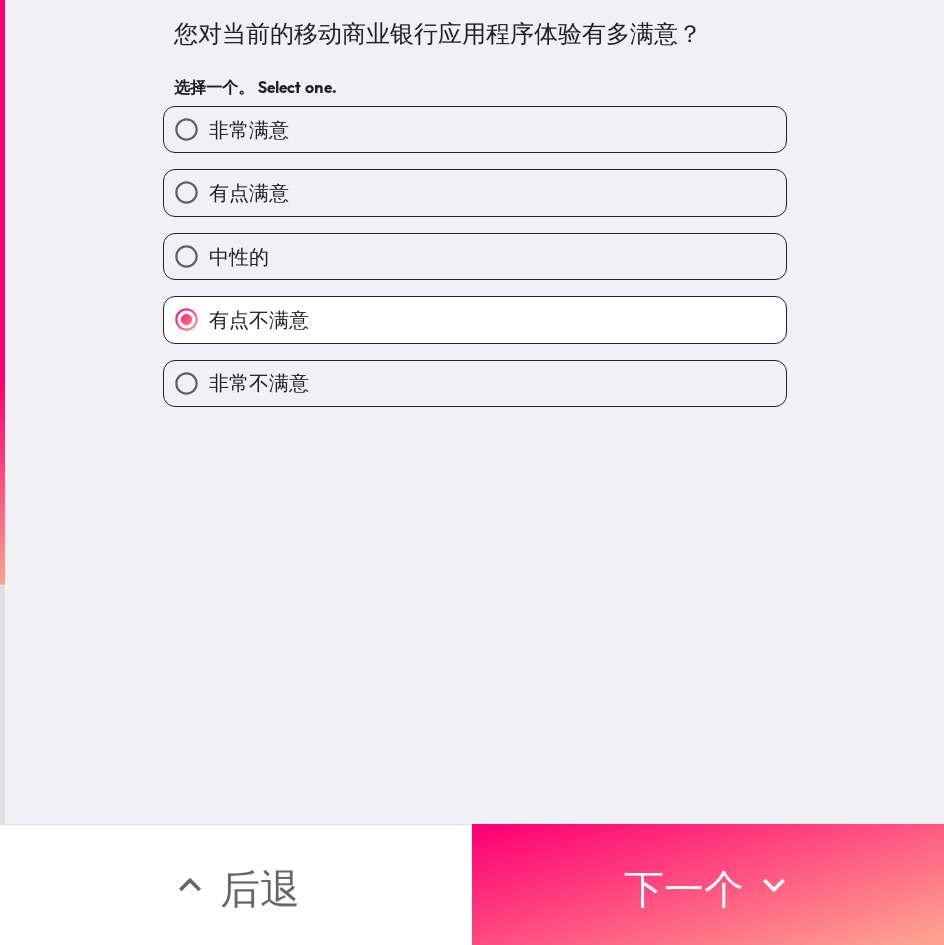 click on "中性的" at bounding box center (475, 256) 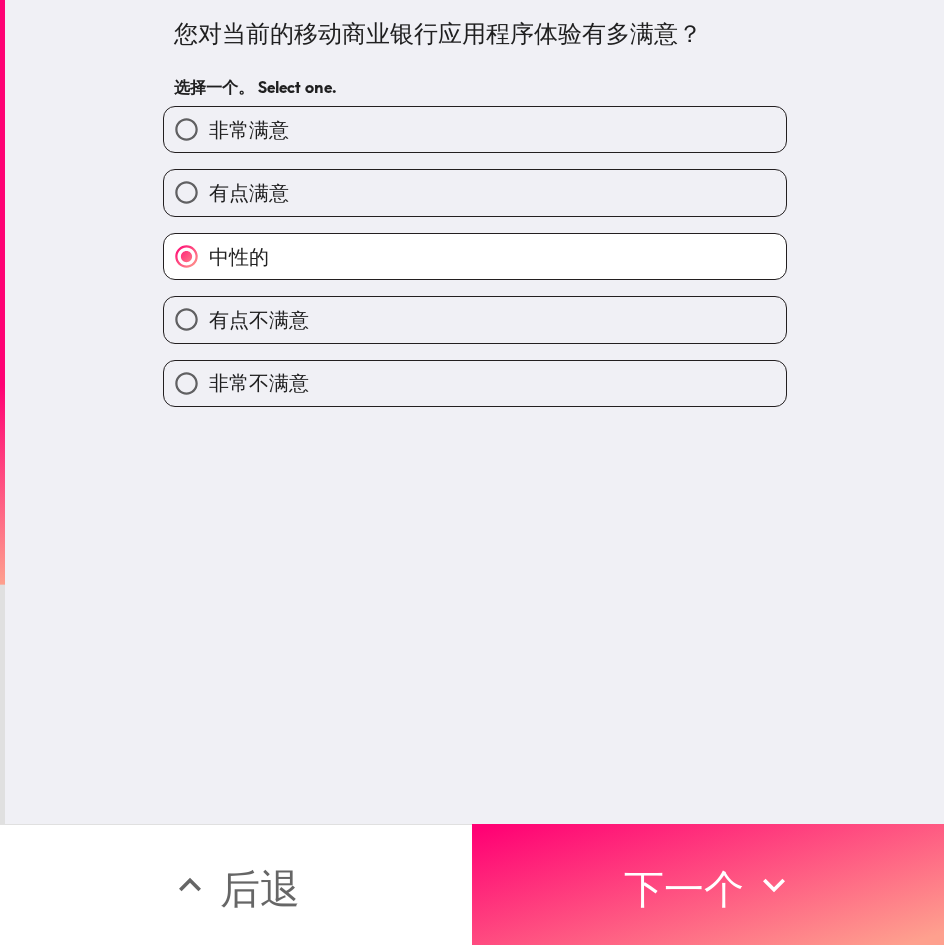 click on "中性的" at bounding box center [467, 248] 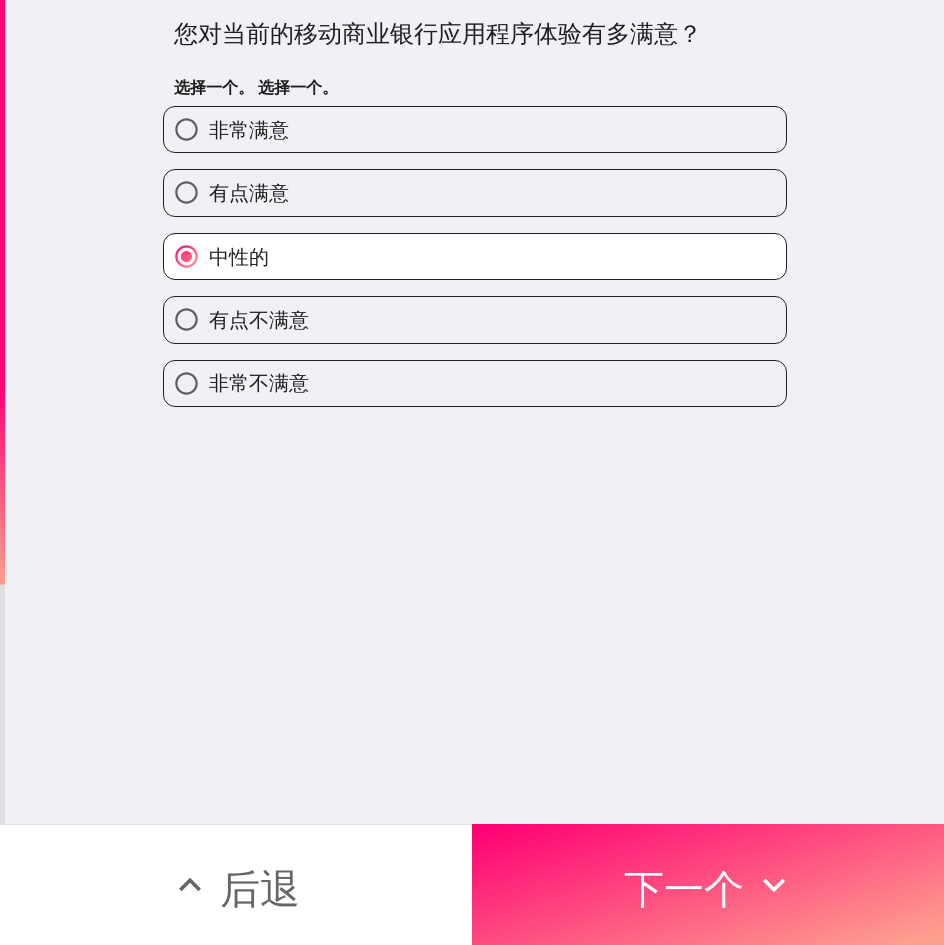 click on "有点满意" at bounding box center (475, 192) 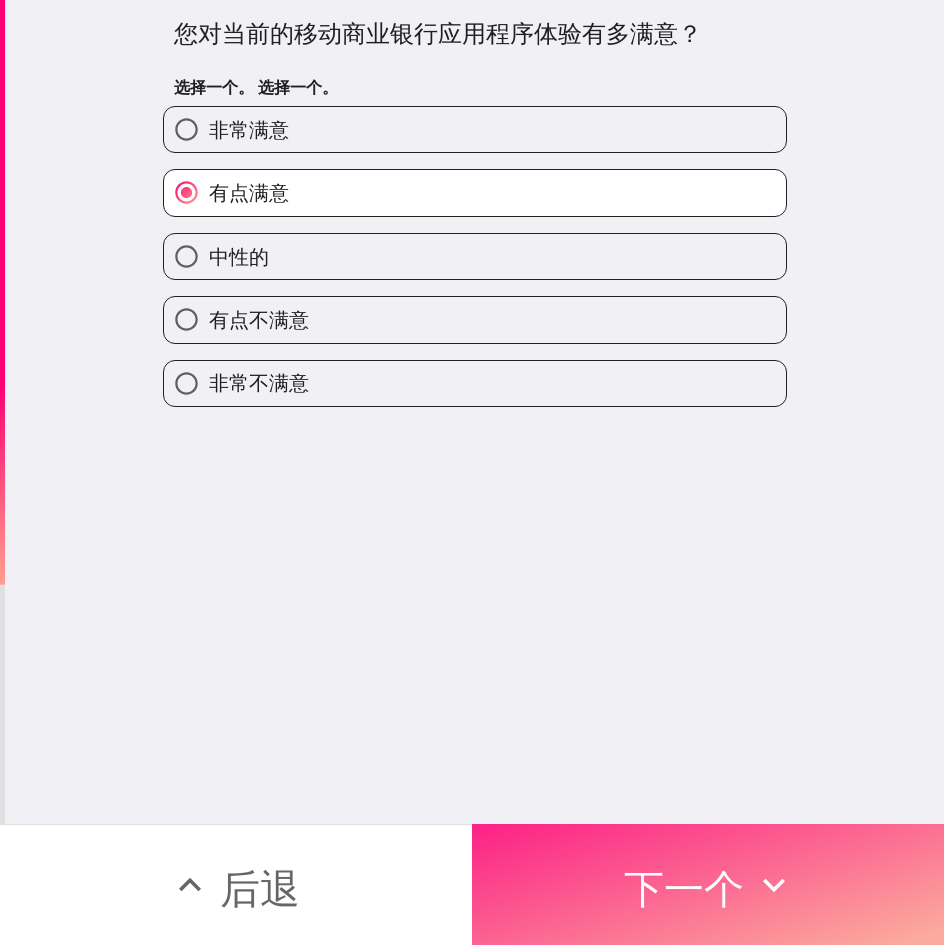 drag, startPoint x: 788, startPoint y: 852, endPoint x: 806, endPoint y: 857, distance: 18.681541 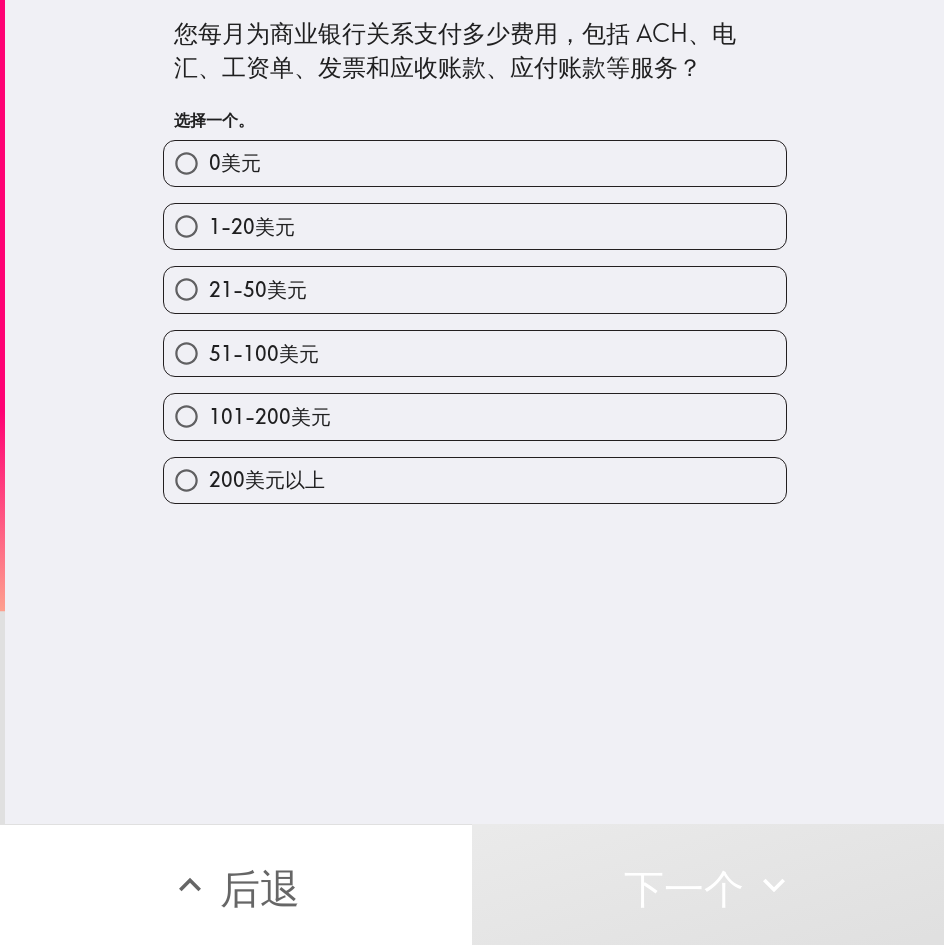 drag, startPoint x: 644, startPoint y: 475, endPoint x: 728, endPoint y: 482, distance: 84.29116 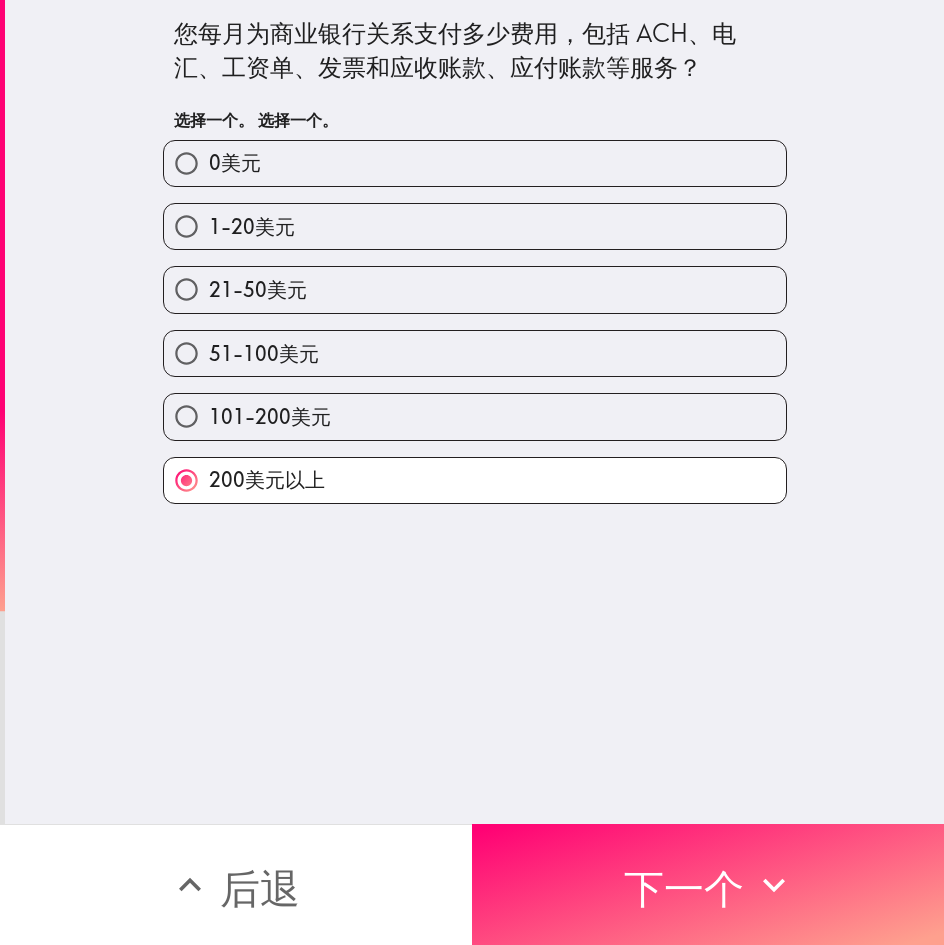 drag, startPoint x: 801, startPoint y: 857, endPoint x: 942, endPoint y: 852, distance: 141.08862 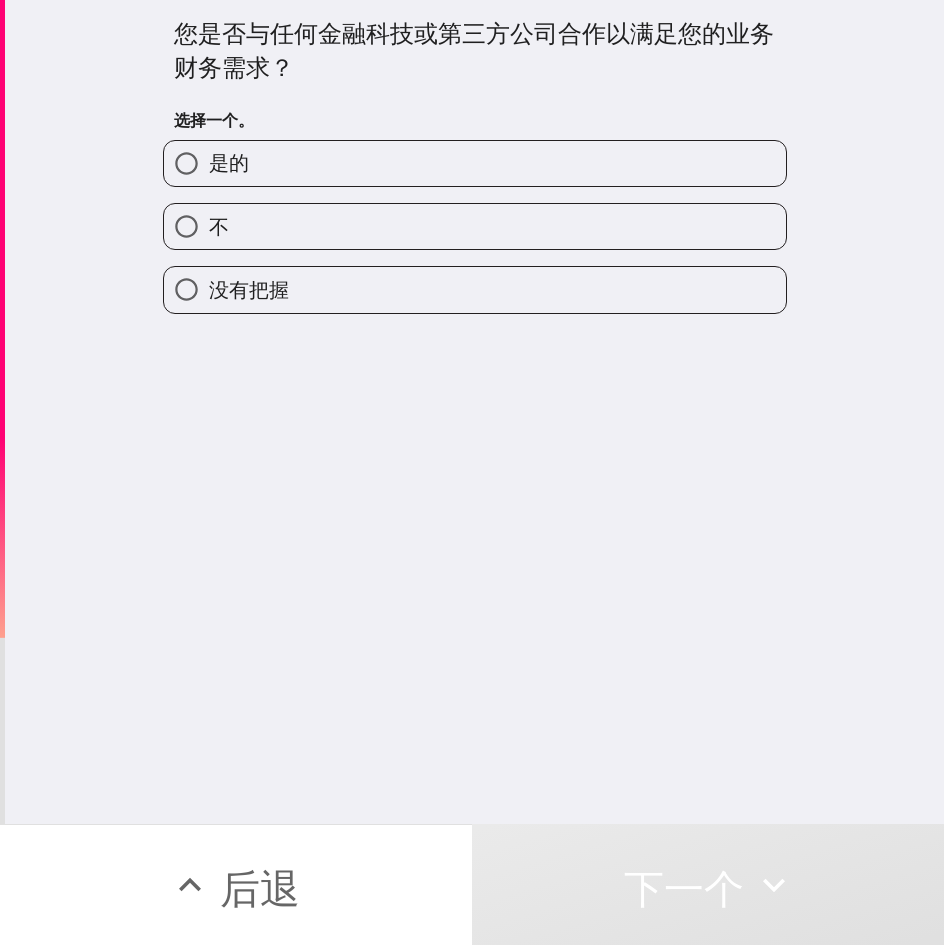 drag, startPoint x: 620, startPoint y: 171, endPoint x: 936, endPoint y: 186, distance: 316.3558 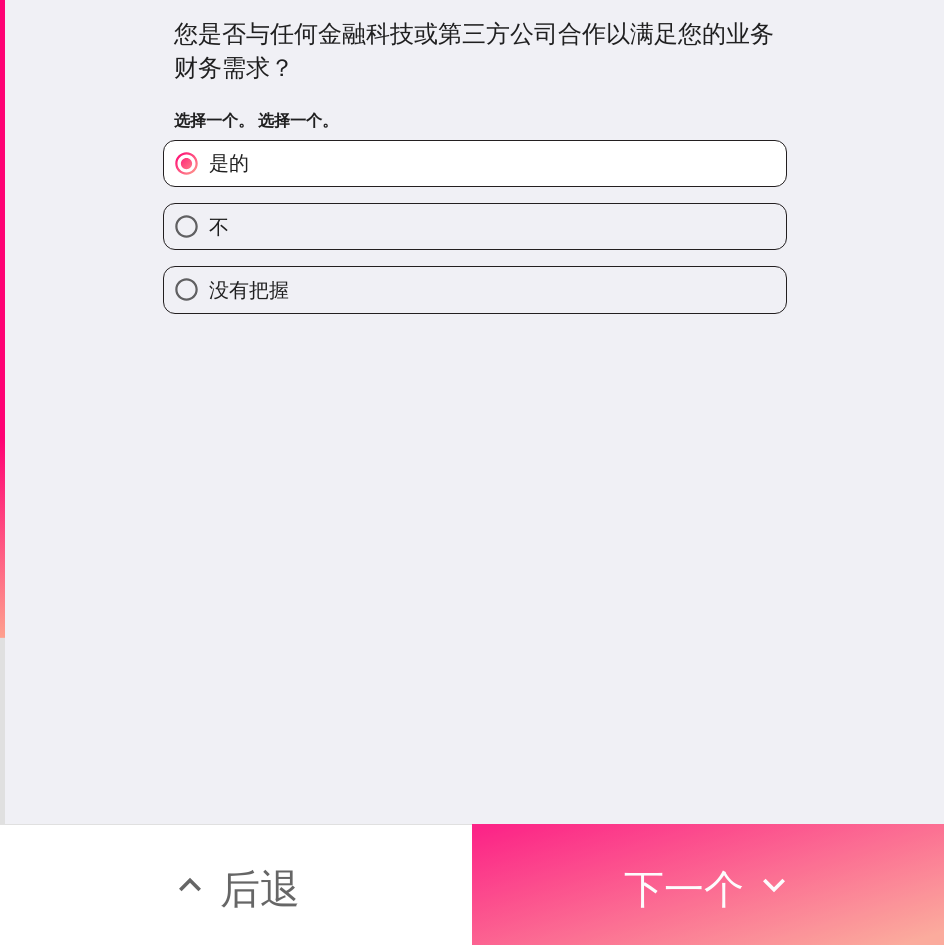 click on "下一个" at bounding box center [708, 884] 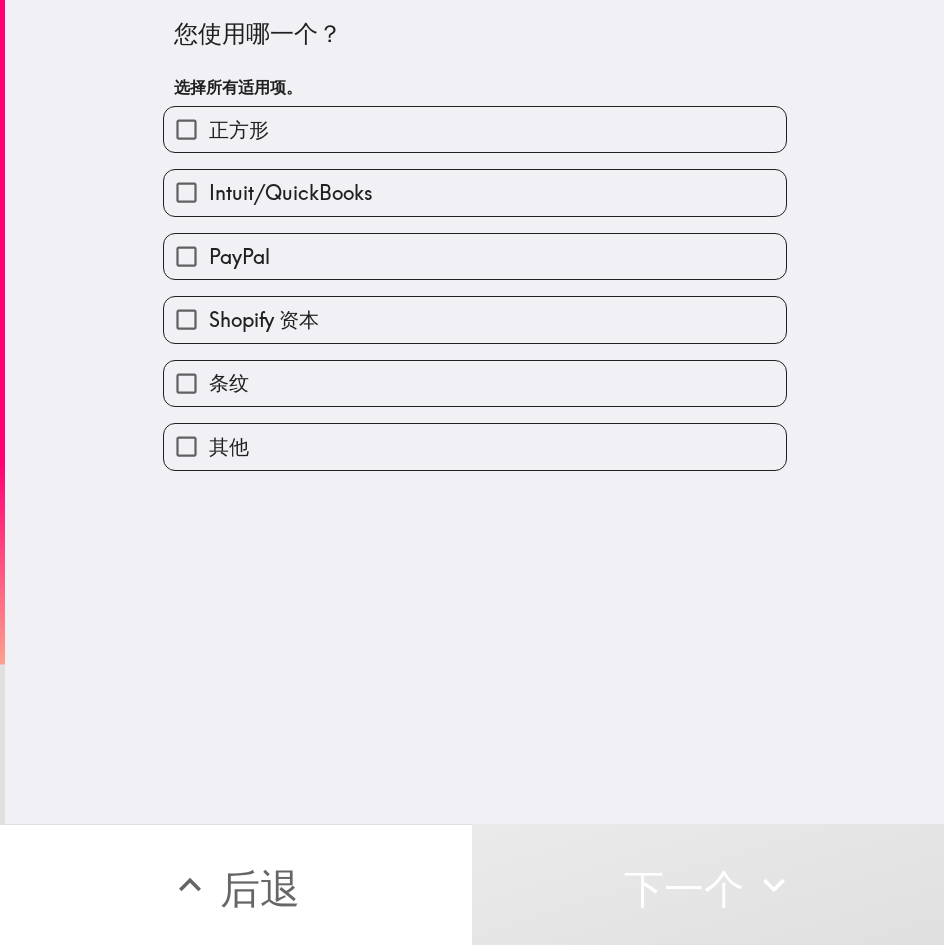 click on "Intuit/QuickBooks" at bounding box center [475, 192] 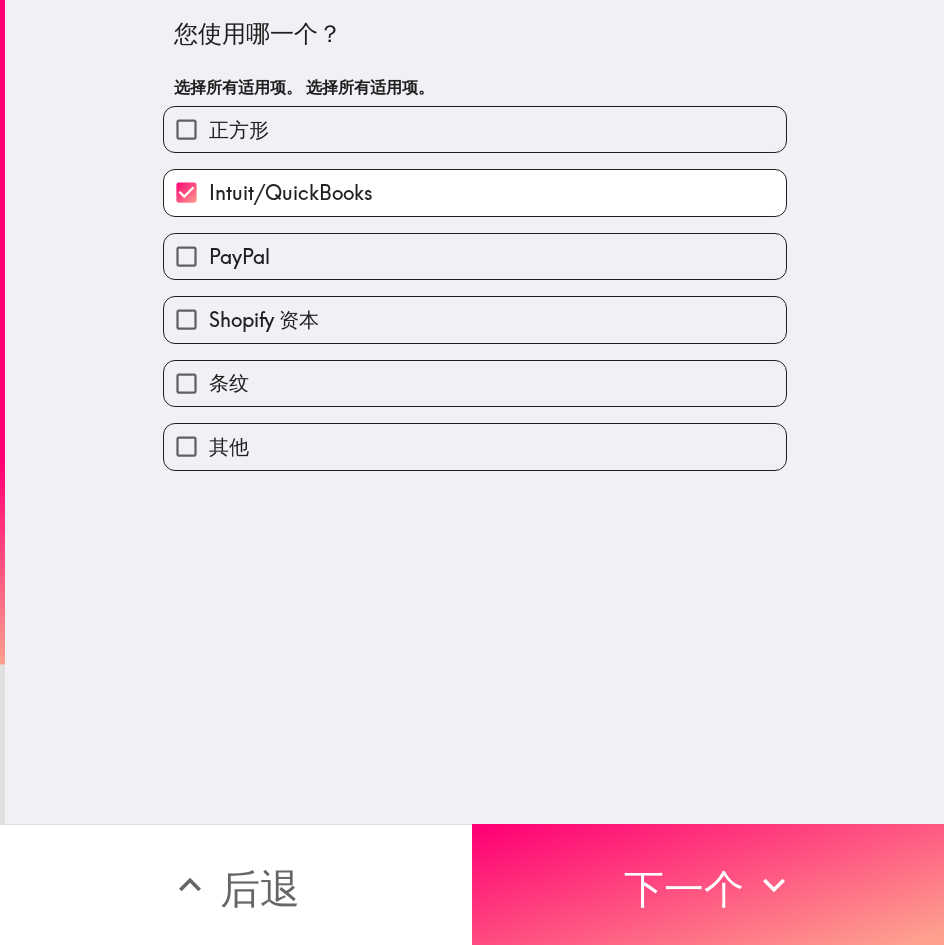 click on "Shopify 资本" at bounding box center (475, 319) 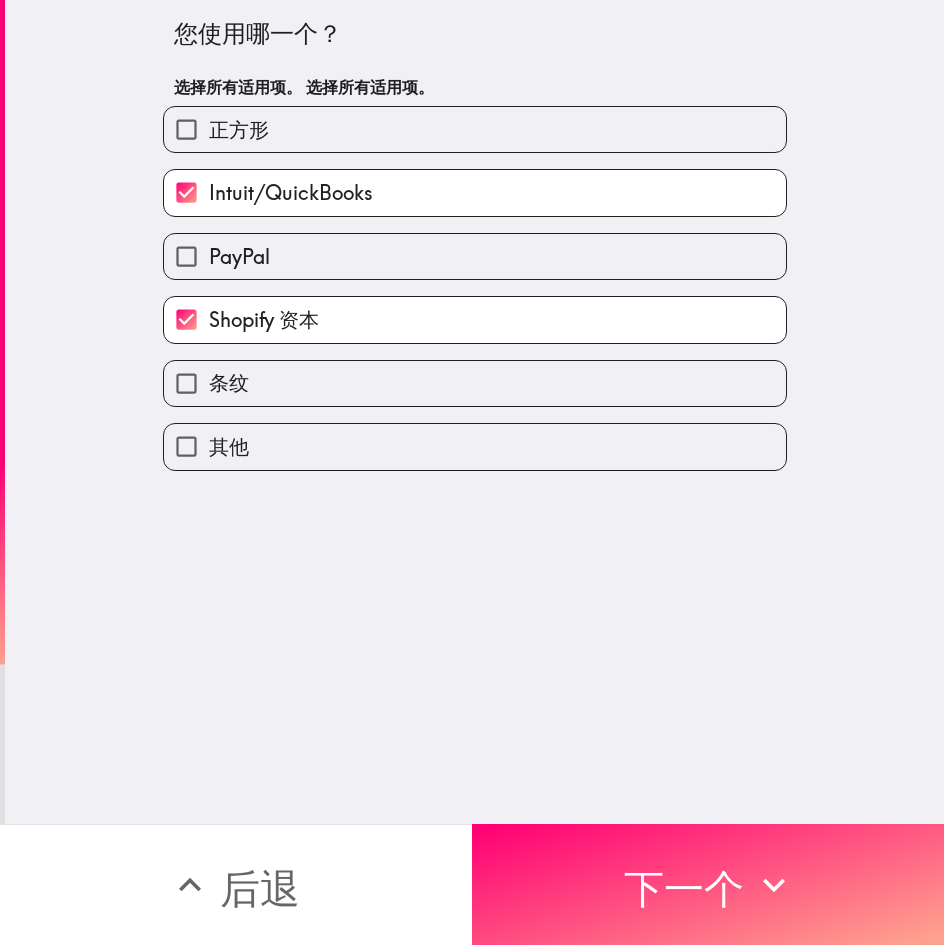 click on "您使用哪一个？ 选择所有适用项。   选择所有适用项。 正方形 Intuit/QuickBooks PayPal Shopify 资本 条纹 其他" at bounding box center (474, 412) 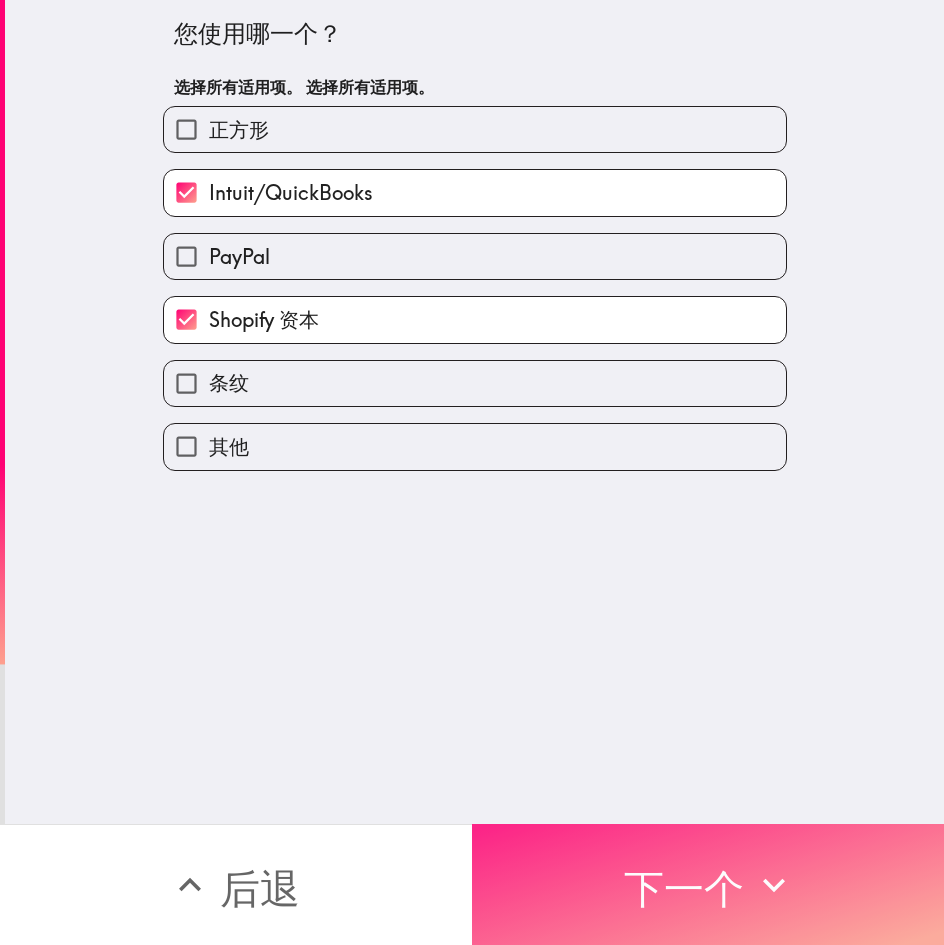 click on "下一个" at bounding box center (708, 884) 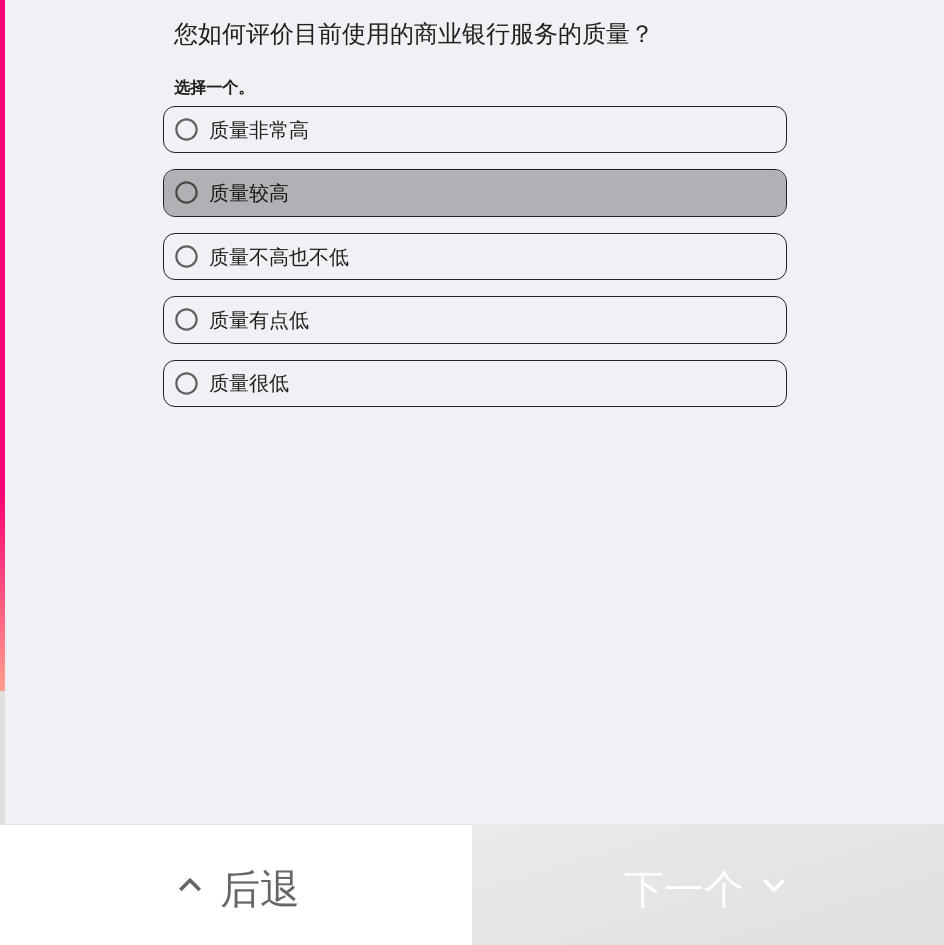 click on "质量较高" at bounding box center (475, 192) 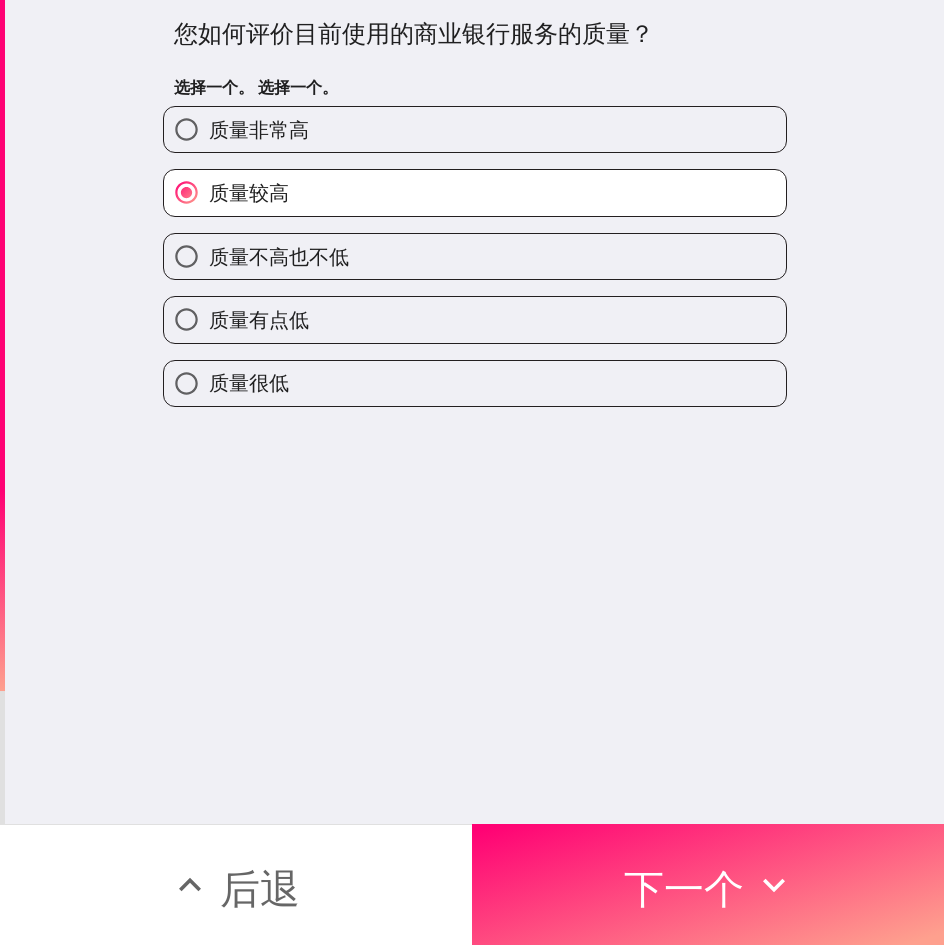 drag, startPoint x: 776, startPoint y: 850, endPoint x: 939, endPoint y: 859, distance: 163.24828 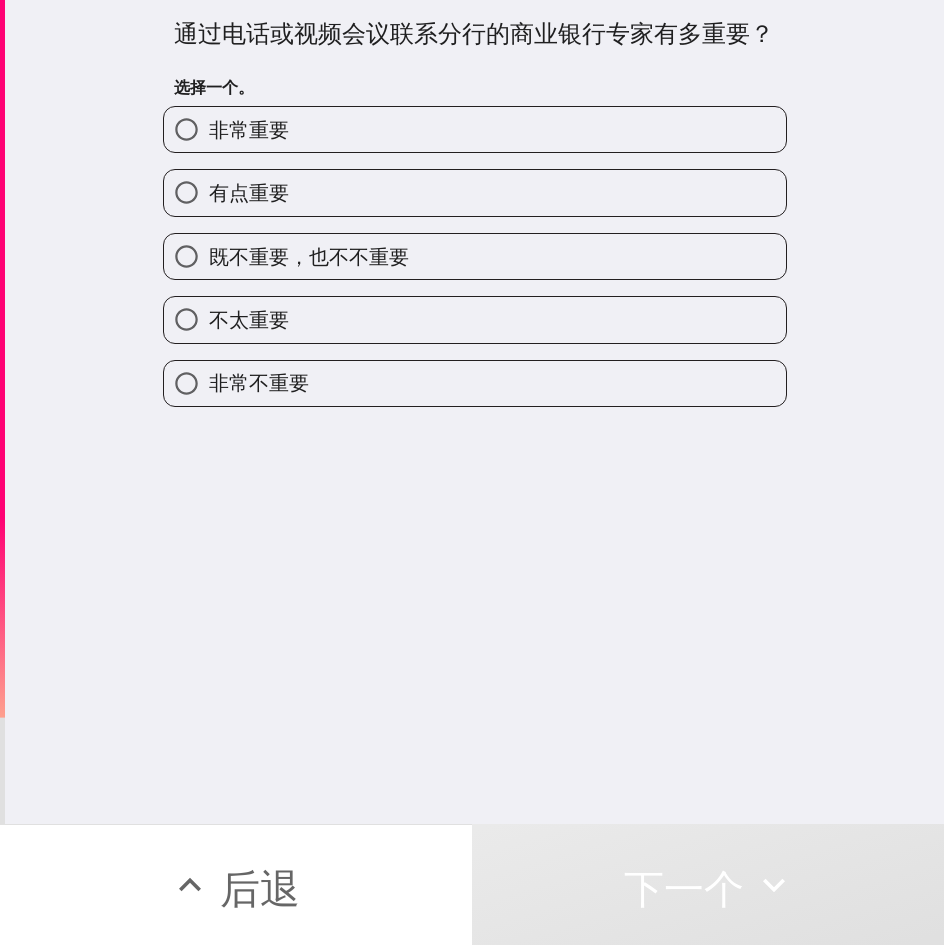click on "非常重要" at bounding box center (475, 129) 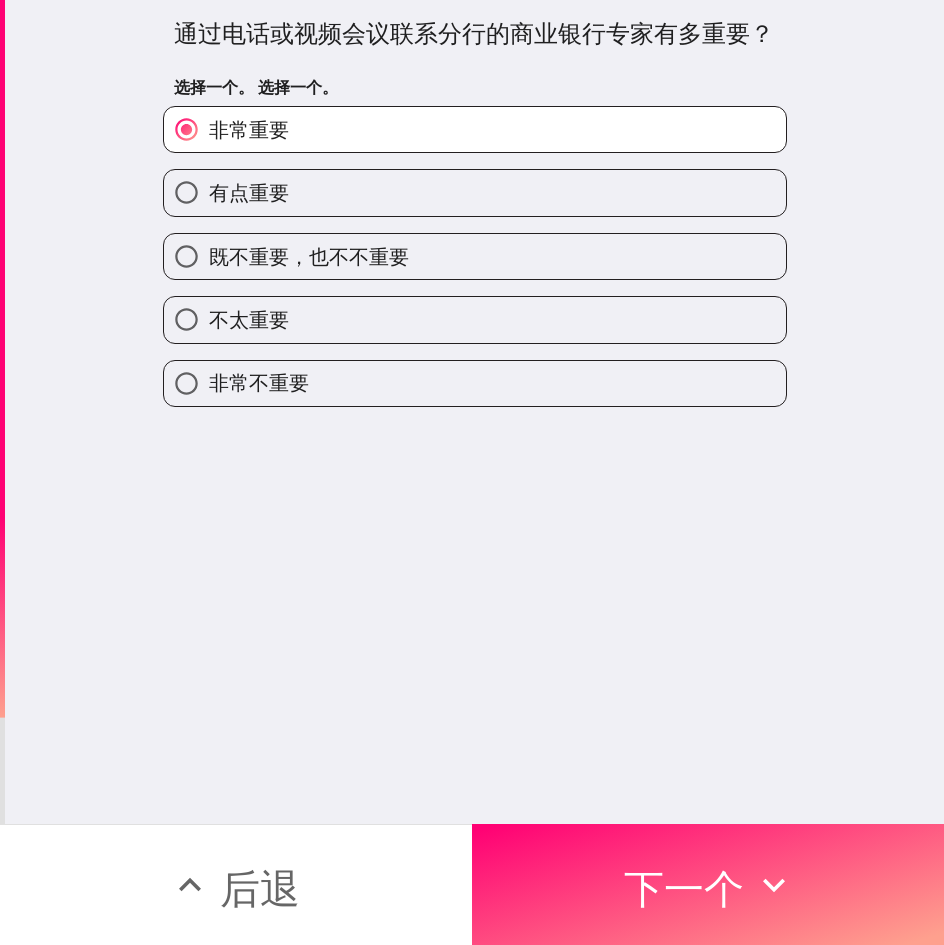 drag, startPoint x: 835, startPoint y: 896, endPoint x: 942, endPoint y: 887, distance: 107.37784 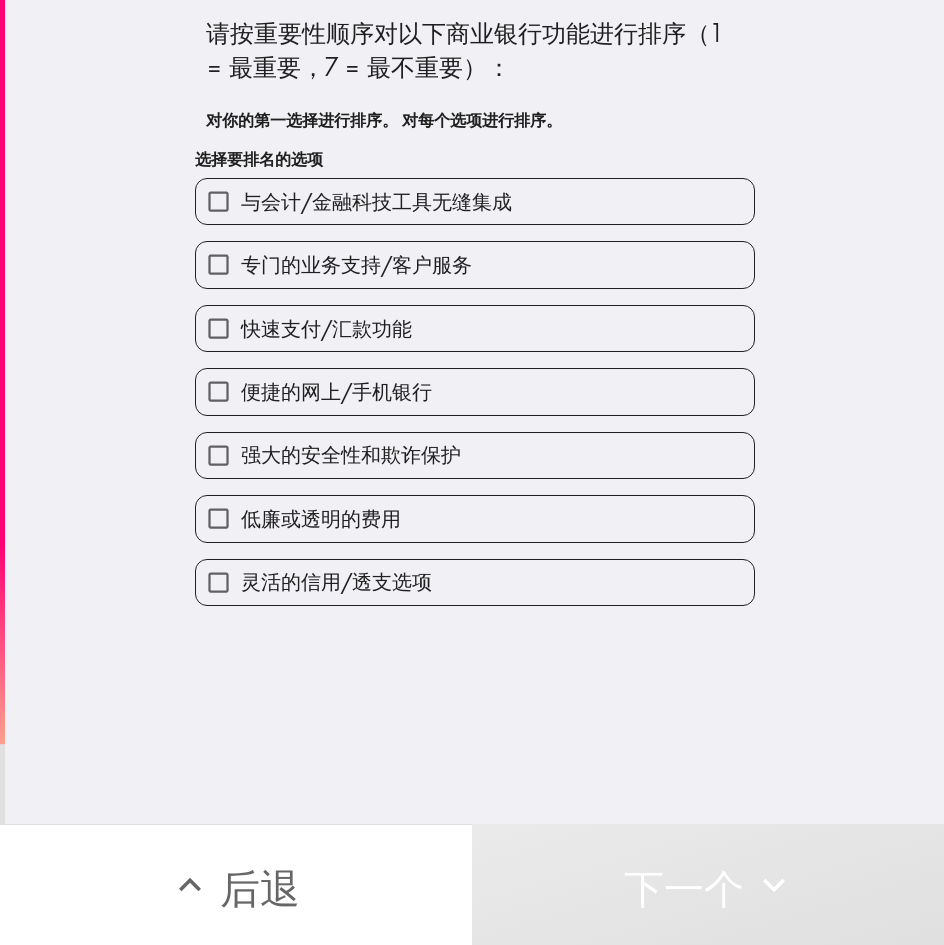 drag, startPoint x: 503, startPoint y: 186, endPoint x: 503, endPoint y: 238, distance: 52 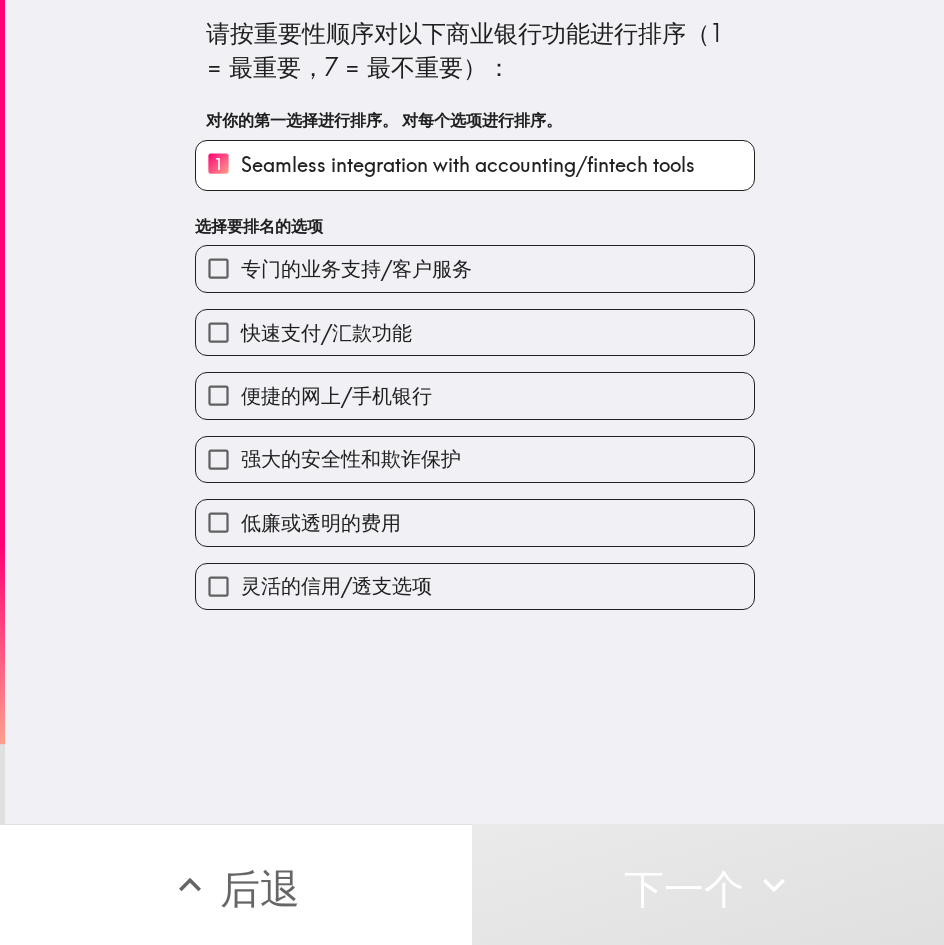 click on "1 Seamless integration with accounting/fintech tools" at bounding box center [475, 165] 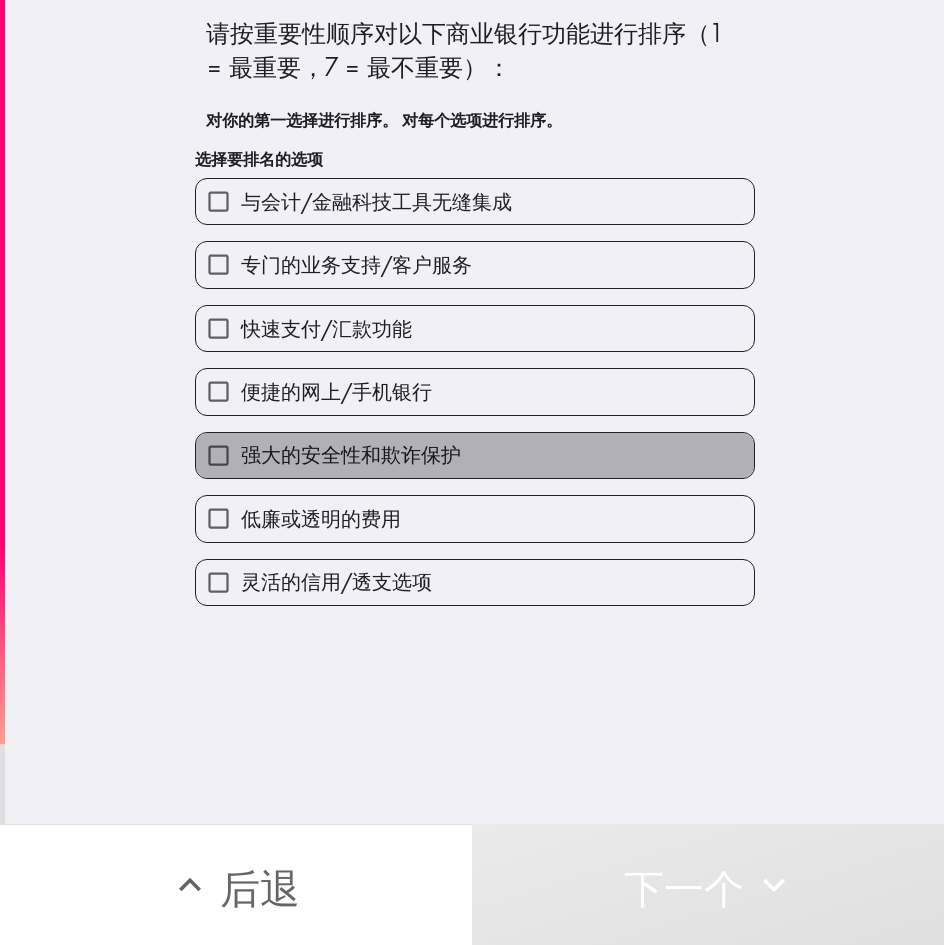 click on "强大的安全性和欺诈保护" at bounding box center [475, 455] 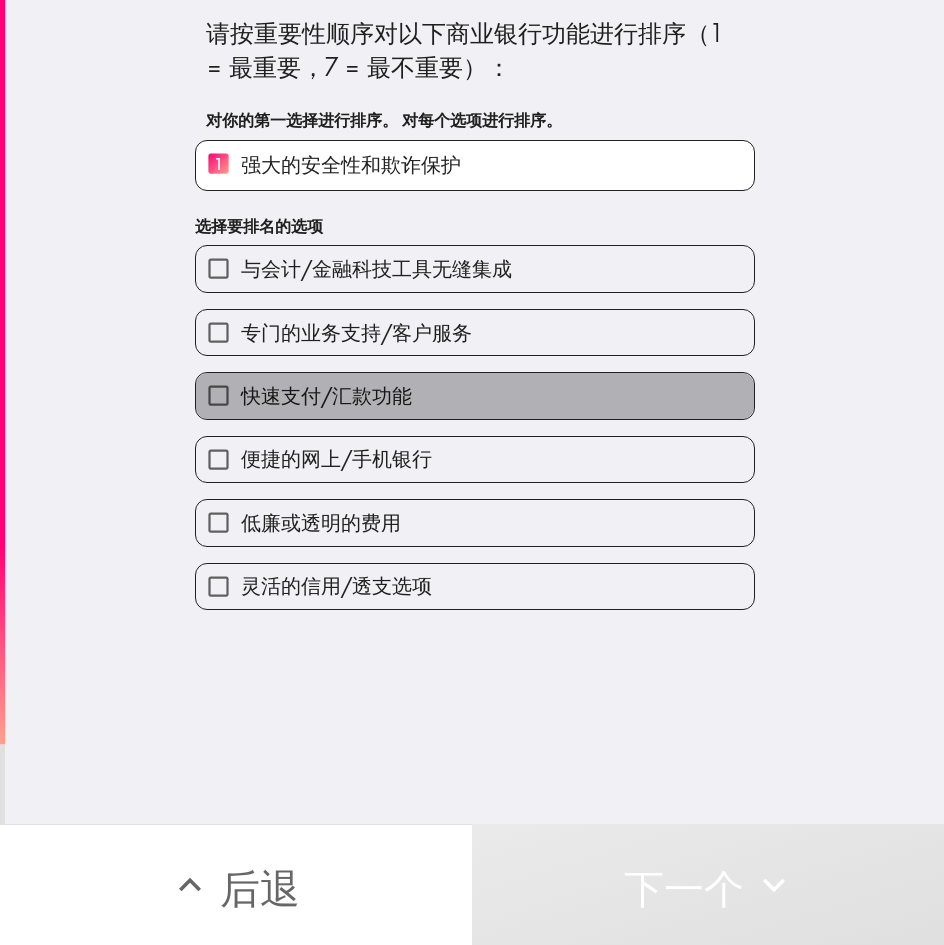 click on "快速支付/汇款功能" at bounding box center [475, 395] 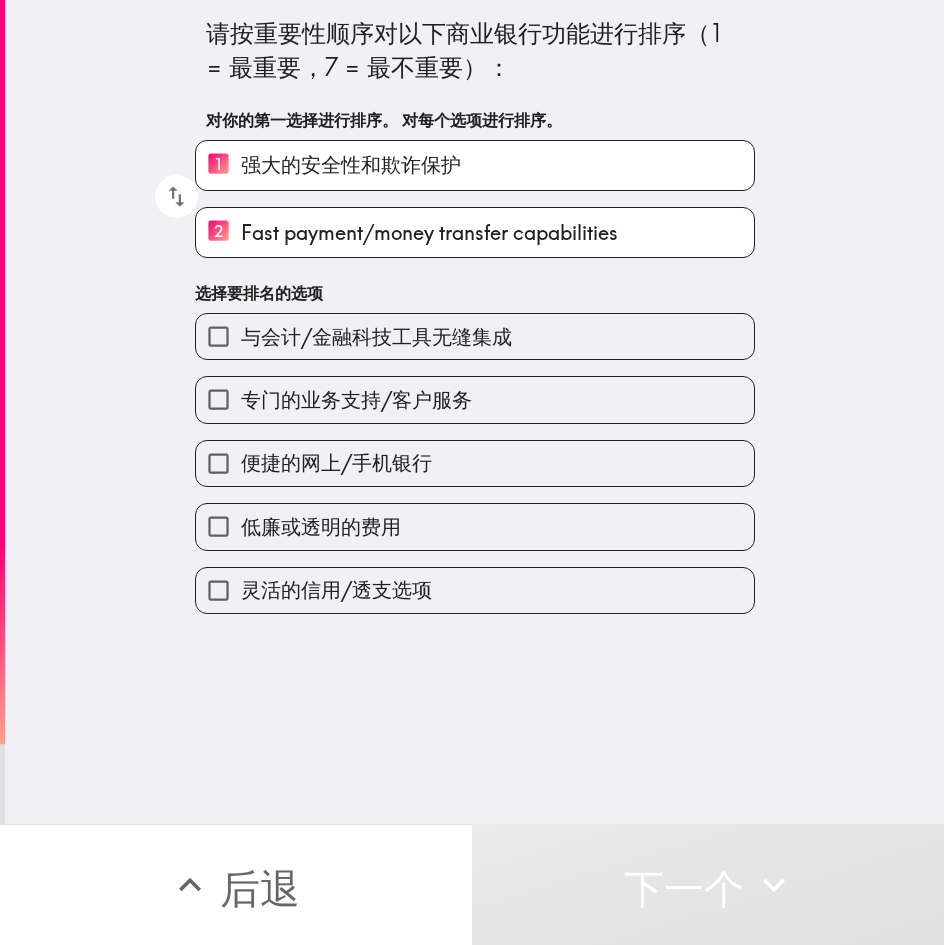click on "专门的业务支持/客户服务" at bounding box center [475, 399] 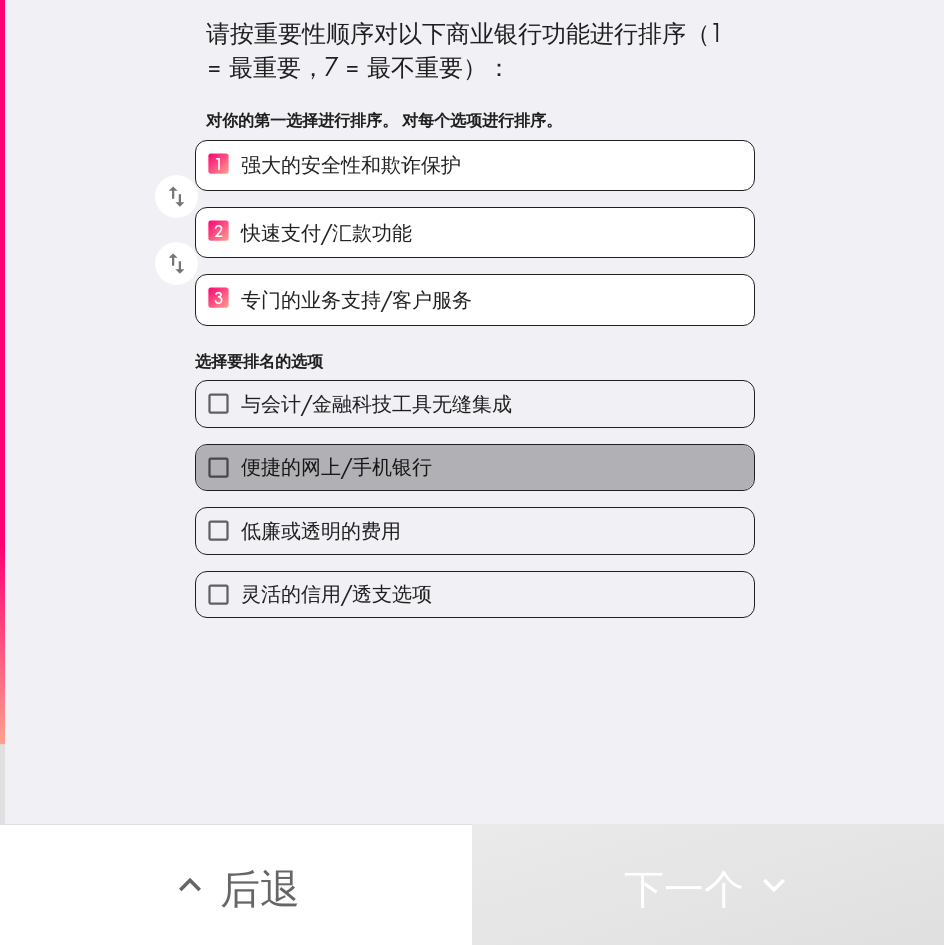 click on "便捷的网上/手机银行" at bounding box center [475, 467] 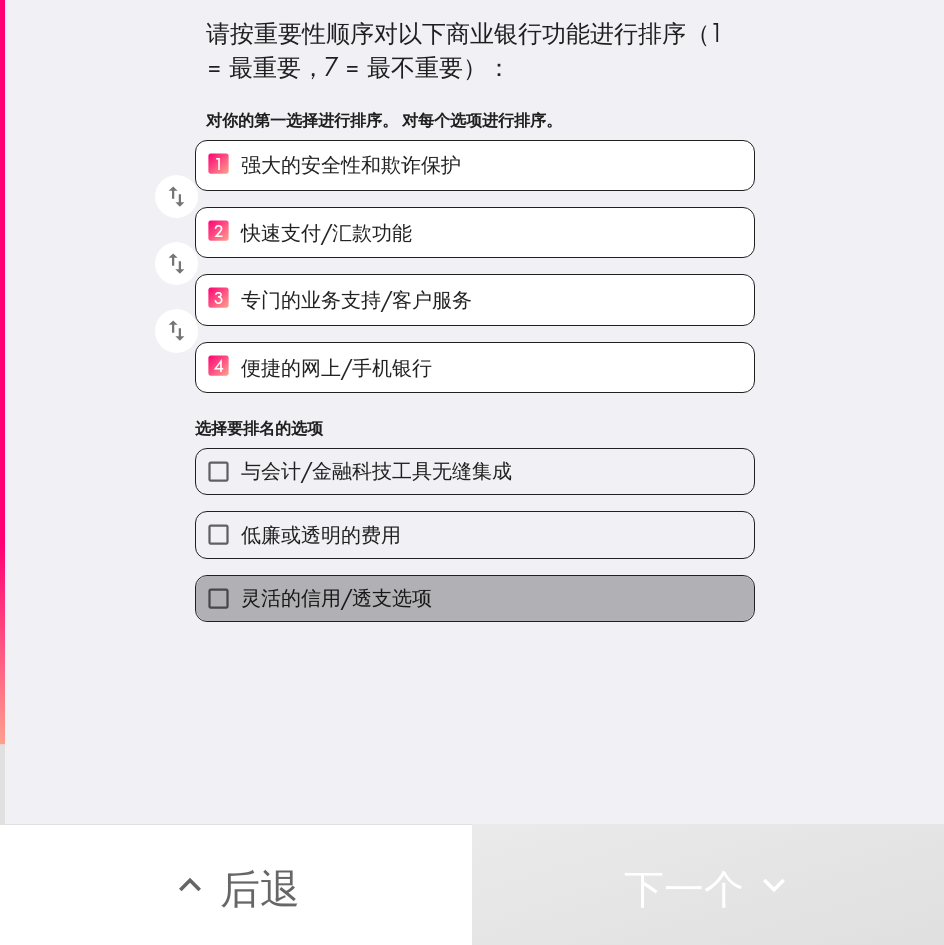 click on "灵活的信用/透支选项" at bounding box center (475, 598) 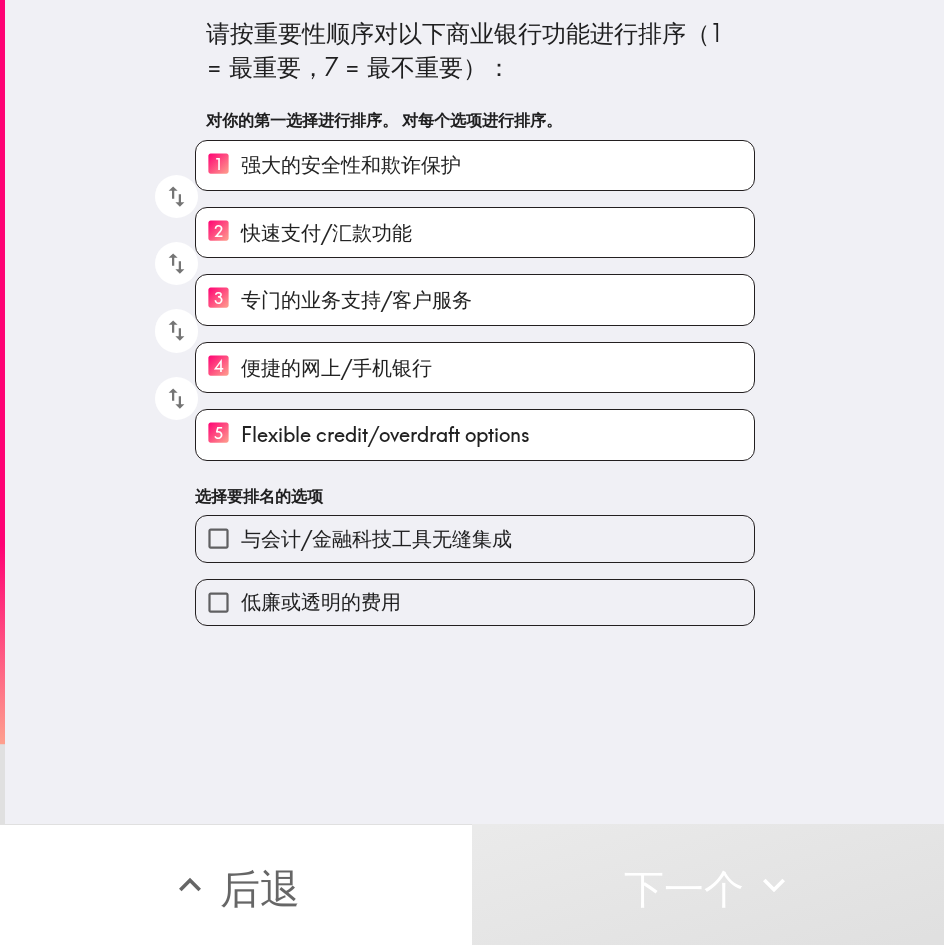 click on "低廉或透明的费用" at bounding box center (475, 602) 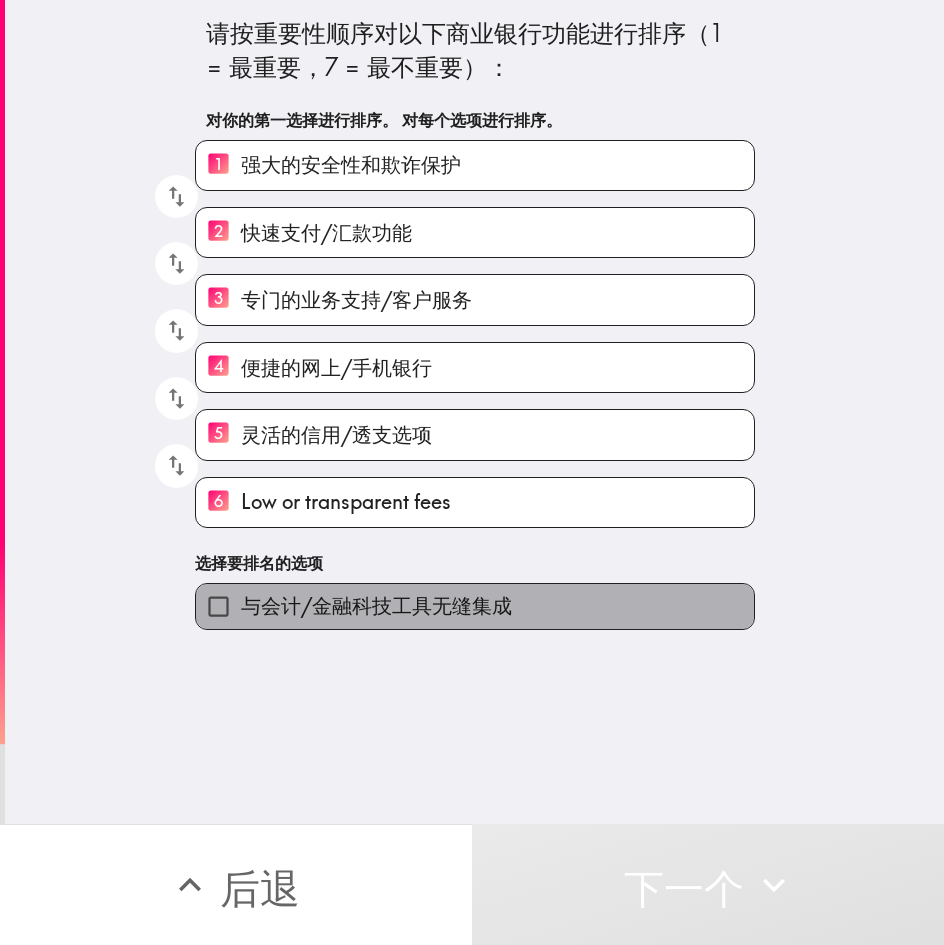 drag, startPoint x: 486, startPoint y: 606, endPoint x: 943, endPoint y: 527, distance: 463.77795 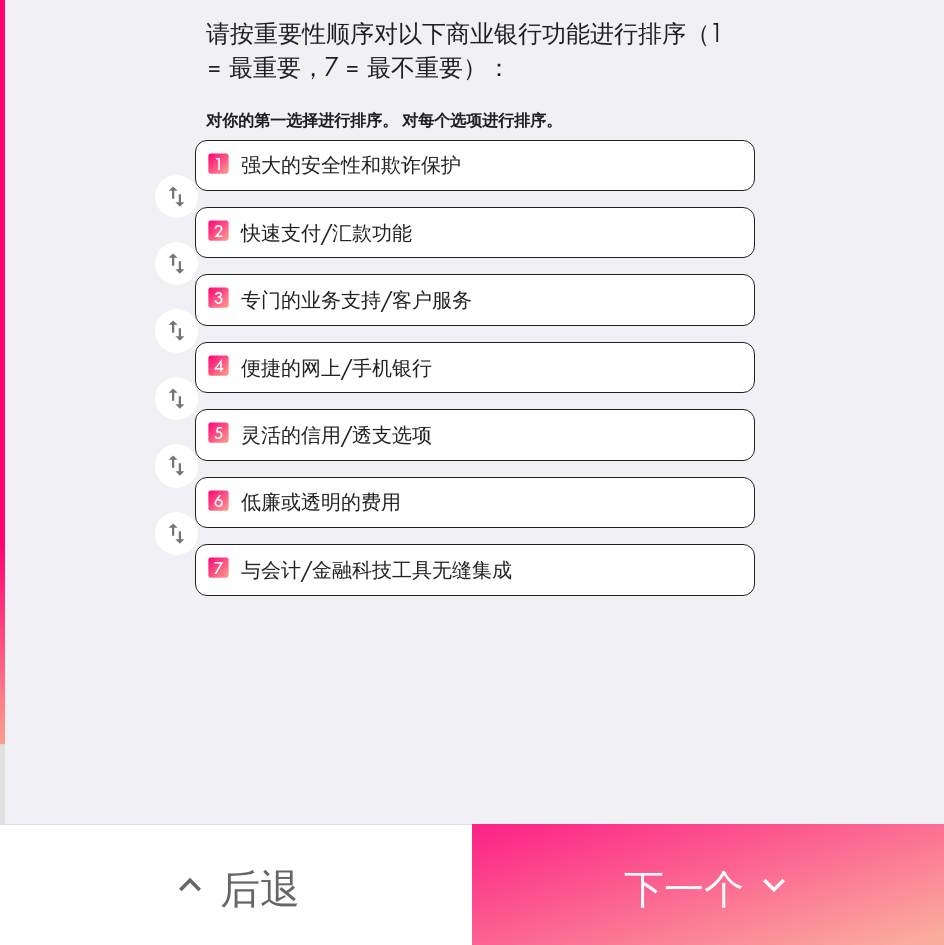 drag, startPoint x: 698, startPoint y: 870, endPoint x: 720, endPoint y: 866, distance: 22.36068 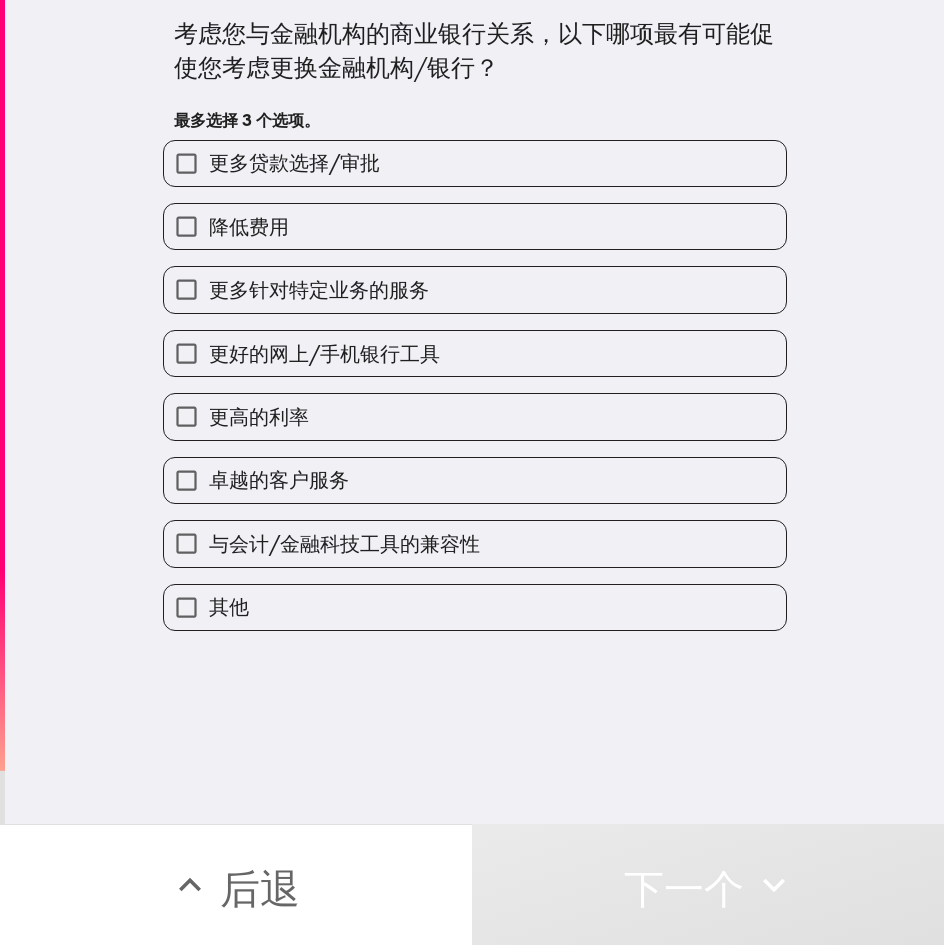 click on "降低费用" at bounding box center (475, 226) 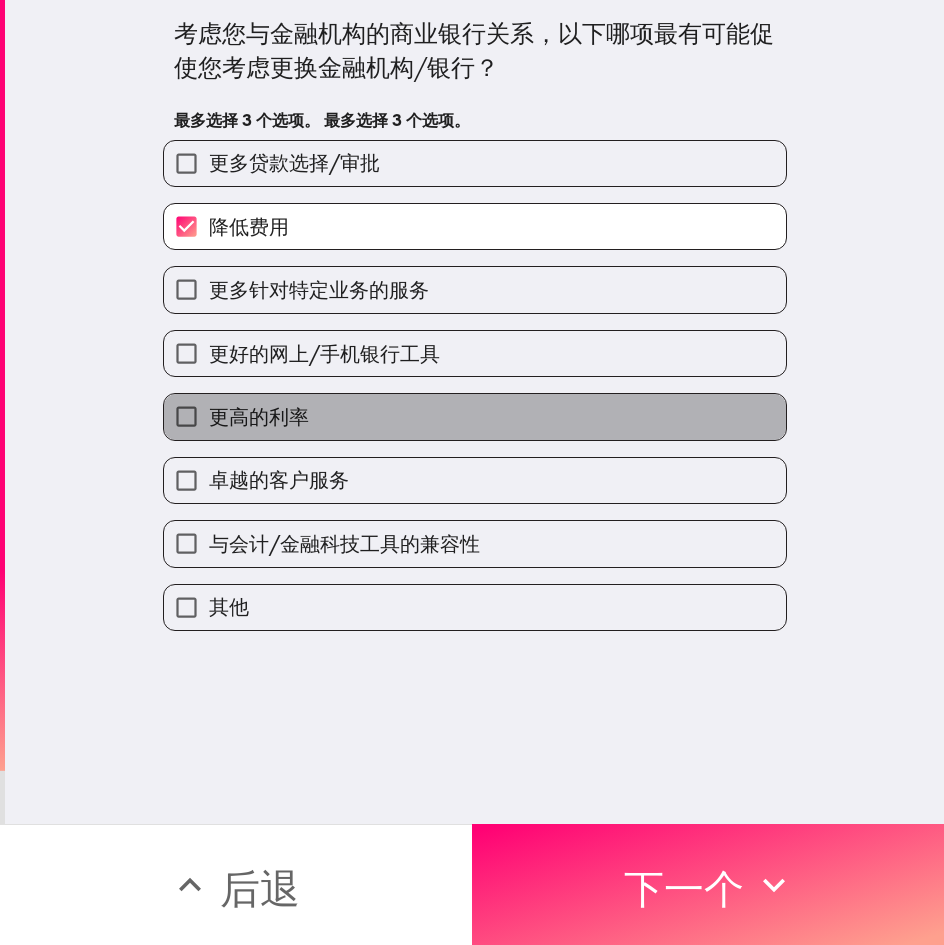 click on "更高的利率" at bounding box center [475, 416] 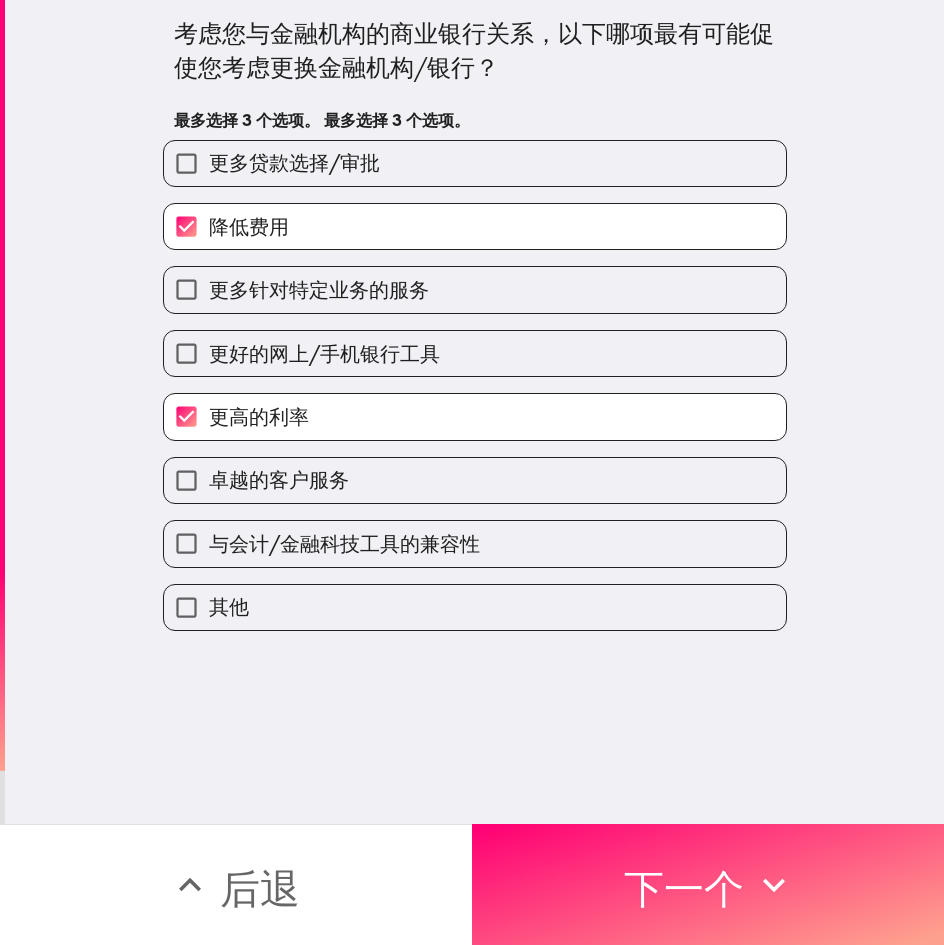 click on "更多针对特定业务的服务" at bounding box center [475, 289] 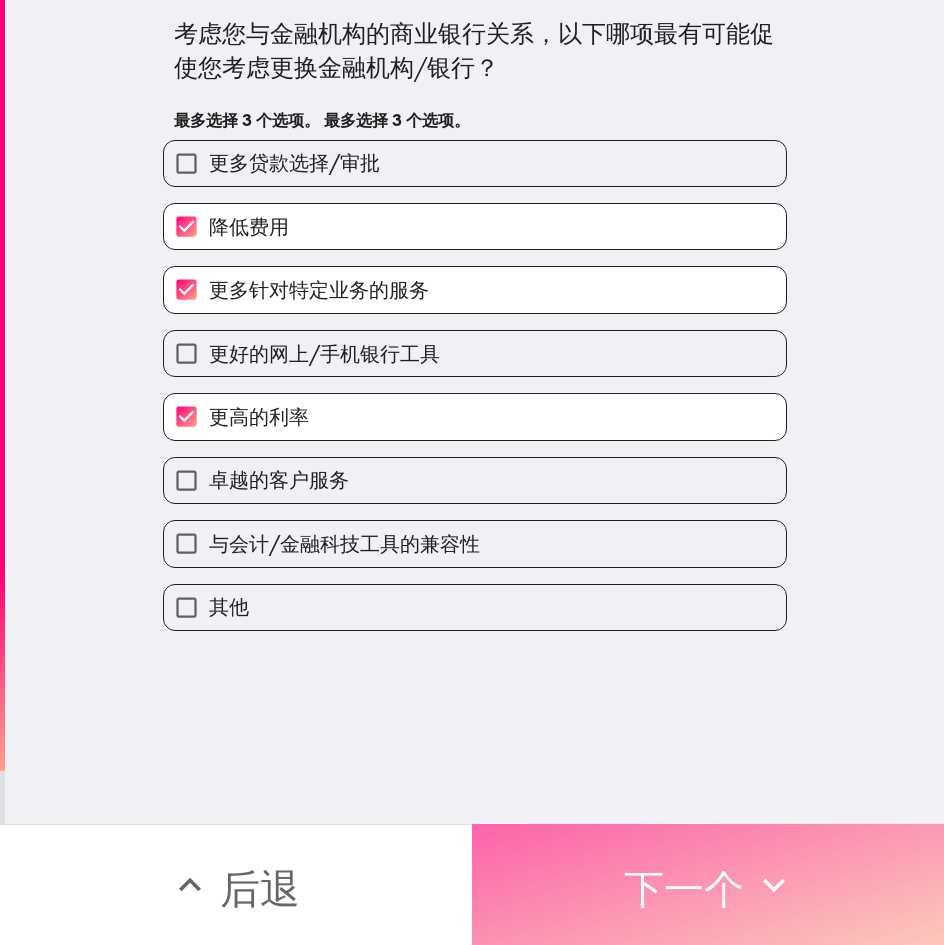 click on "下一个" at bounding box center [684, 888] 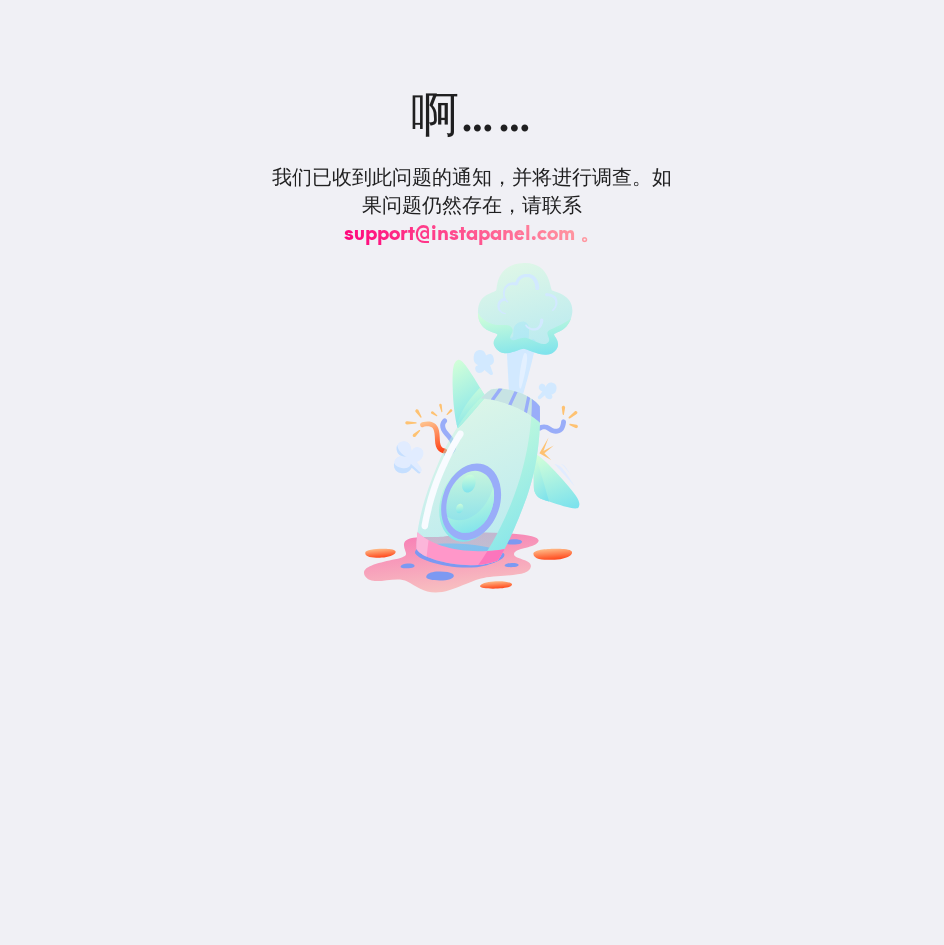 click on "啊…… 我们已收到此问题的通知，并将进行调查。如果问题仍然存在， 请联系 [EMAIL] 。" at bounding box center (472, 472) 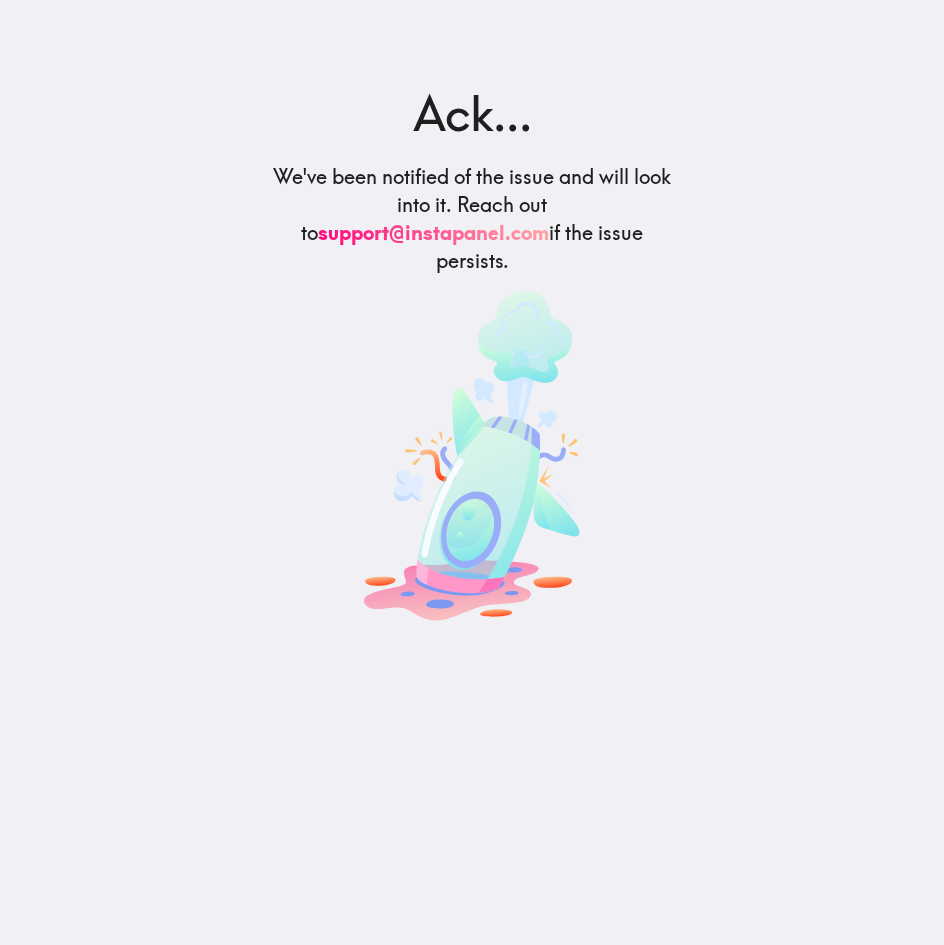 click on "Ack... We've been notified of the issue and will look into it. Reach out to  [EMAIL]  if the issue persists." at bounding box center [472, 354] 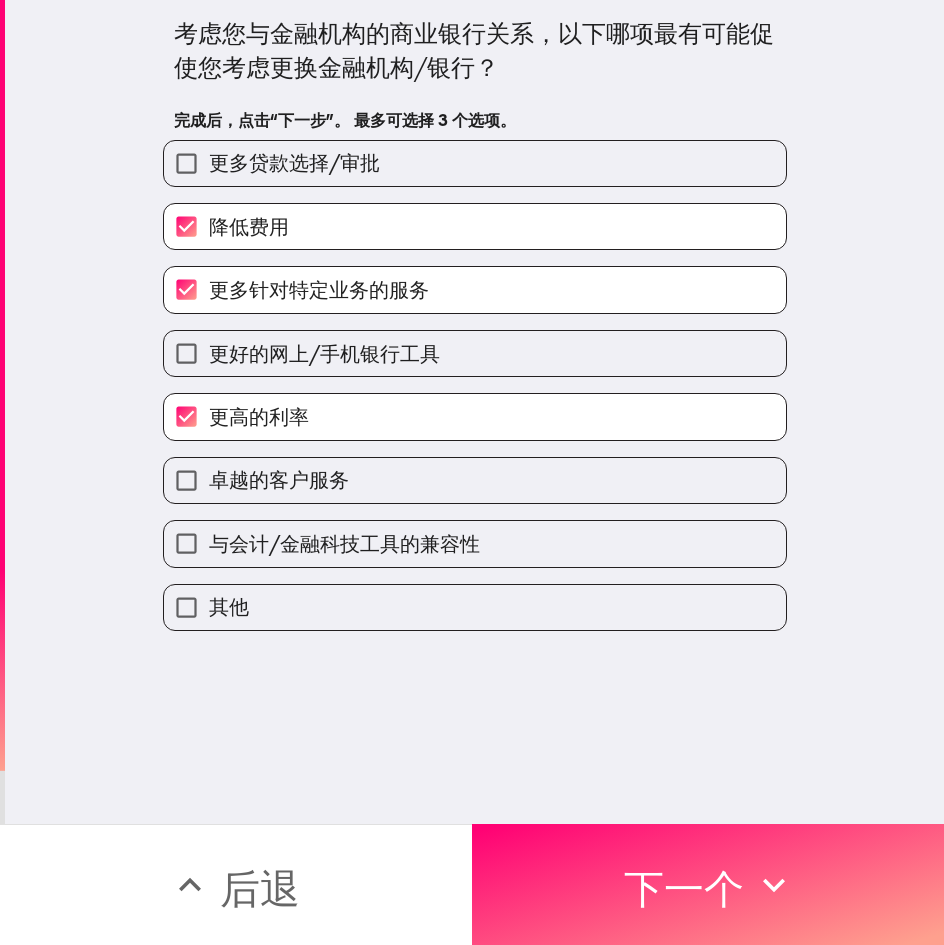 scroll, scrollTop: 0, scrollLeft: 0, axis: both 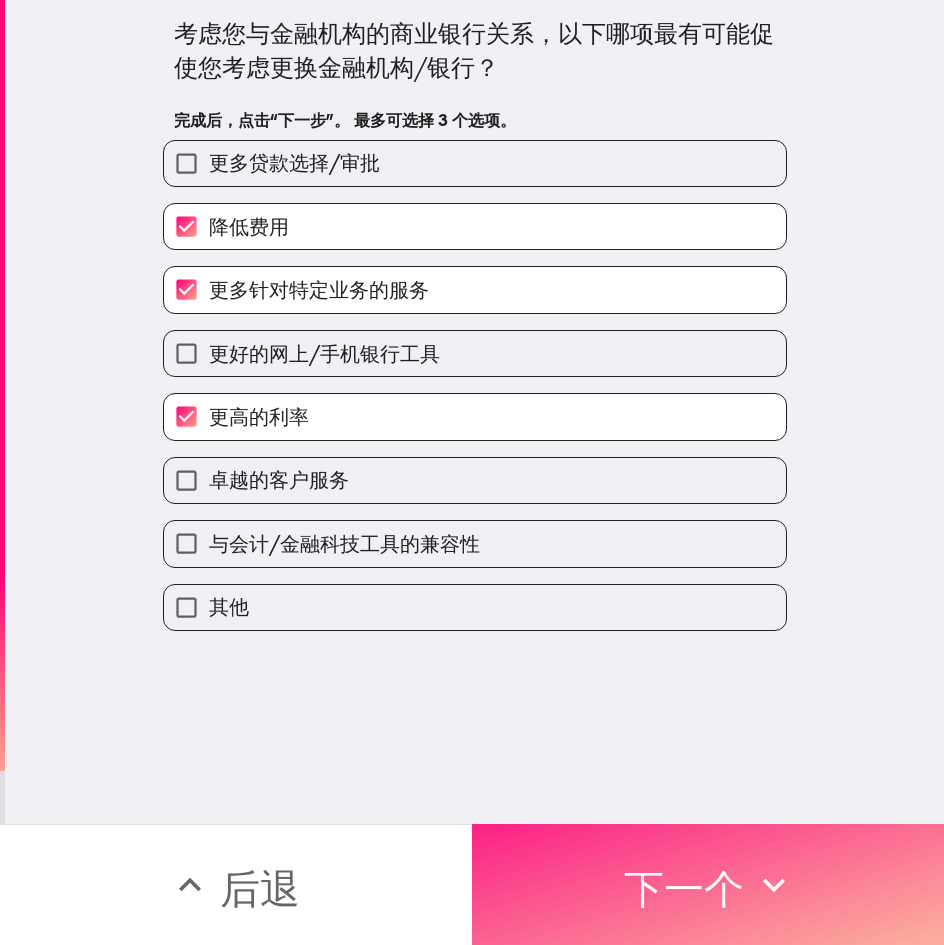click on "下一个" at bounding box center [684, 888] 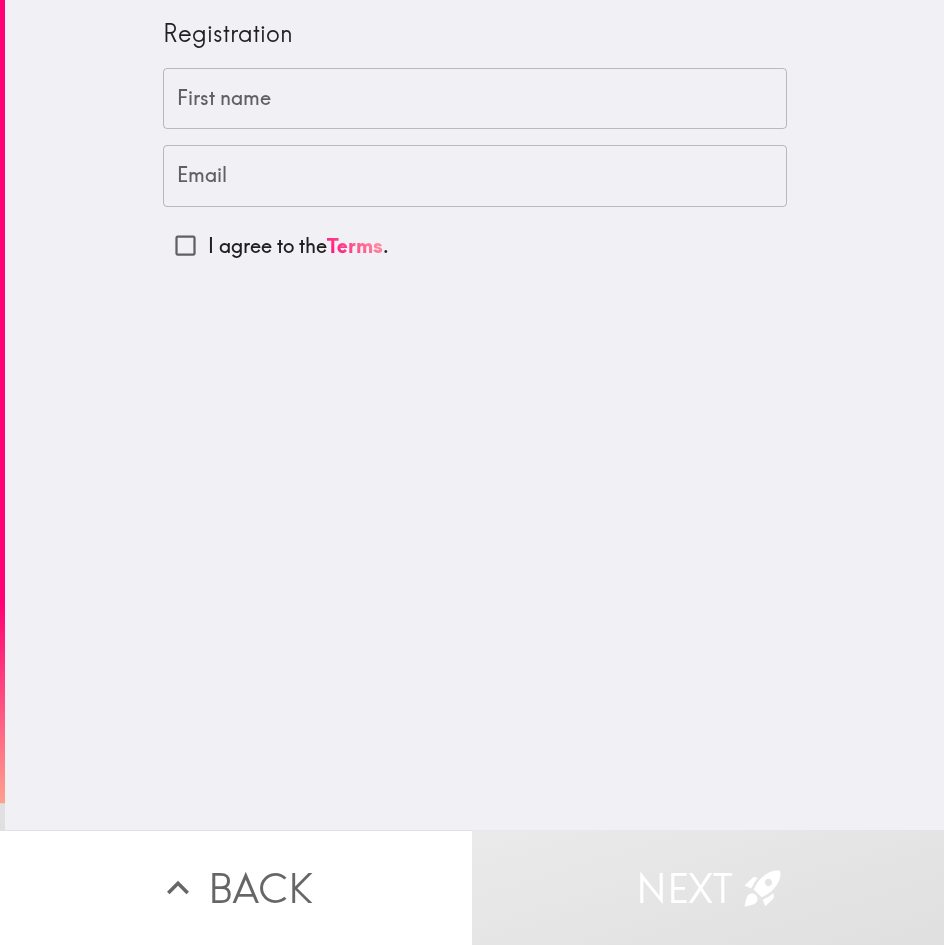 click on "Registration First name First name Email Email I agree to the  Terms ." at bounding box center [474, 415] 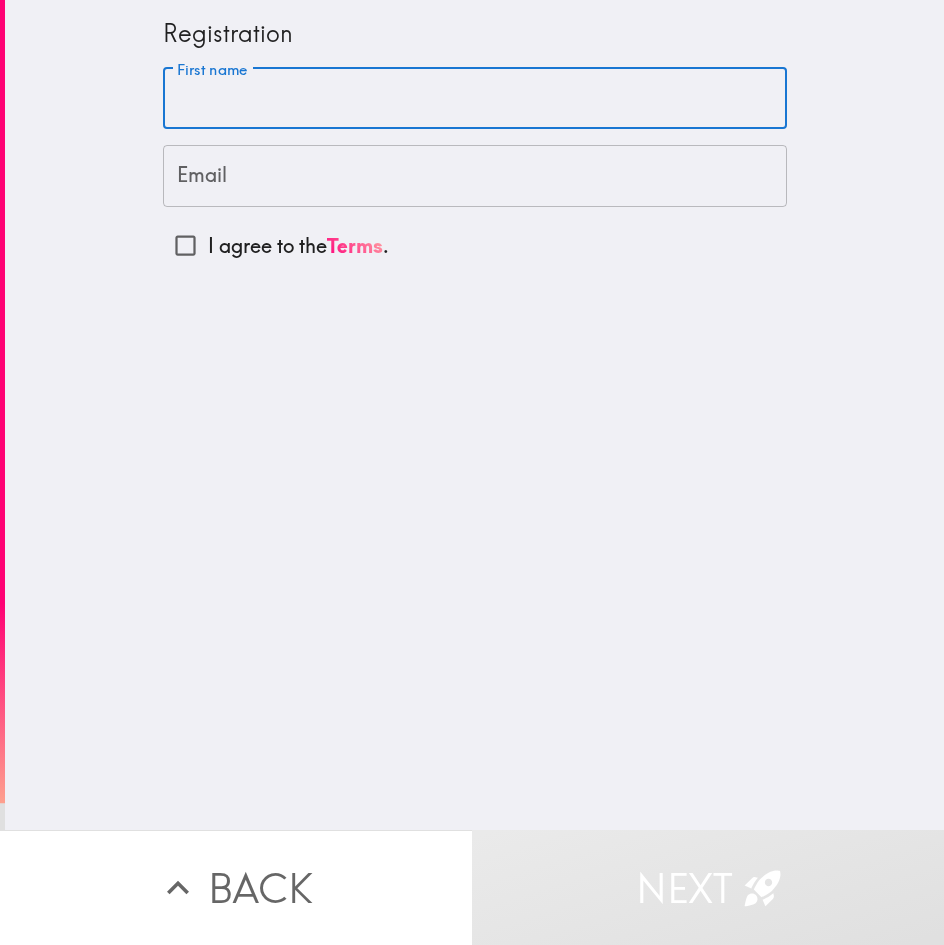 drag, startPoint x: 162, startPoint y: 93, endPoint x: 219, endPoint y: 99, distance: 57.31492 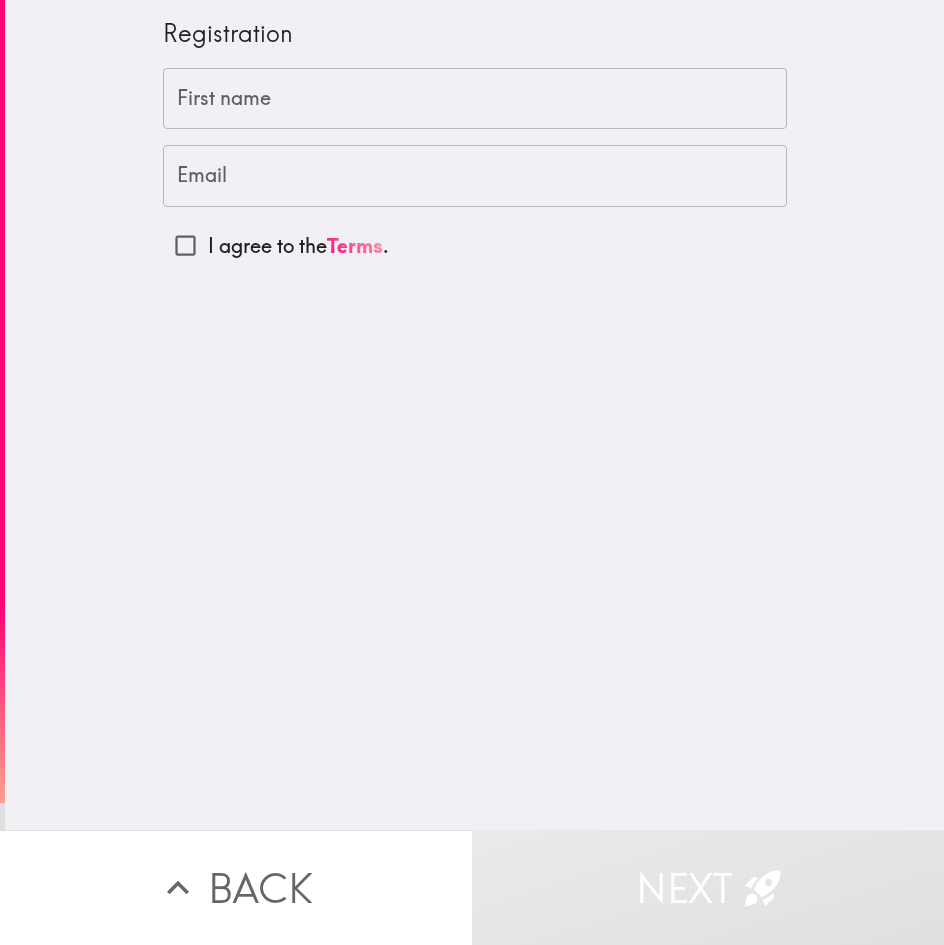 click on "First name" at bounding box center [475, 99] 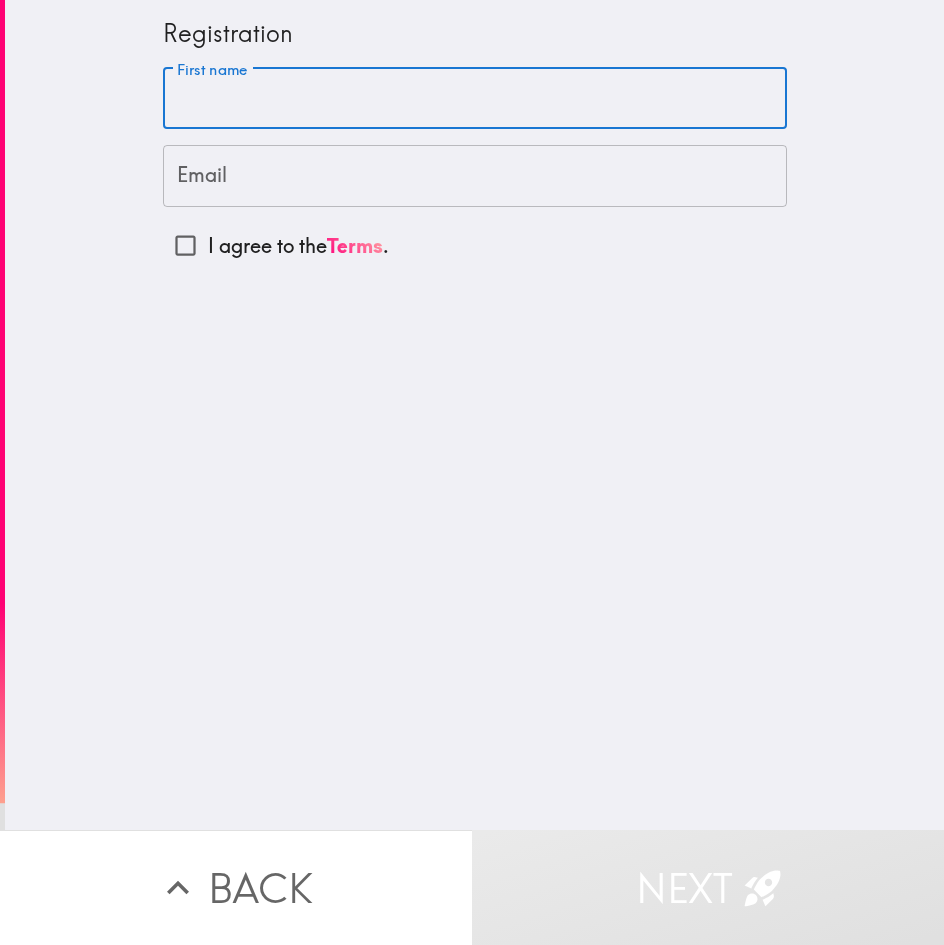 paste on "Timothy" 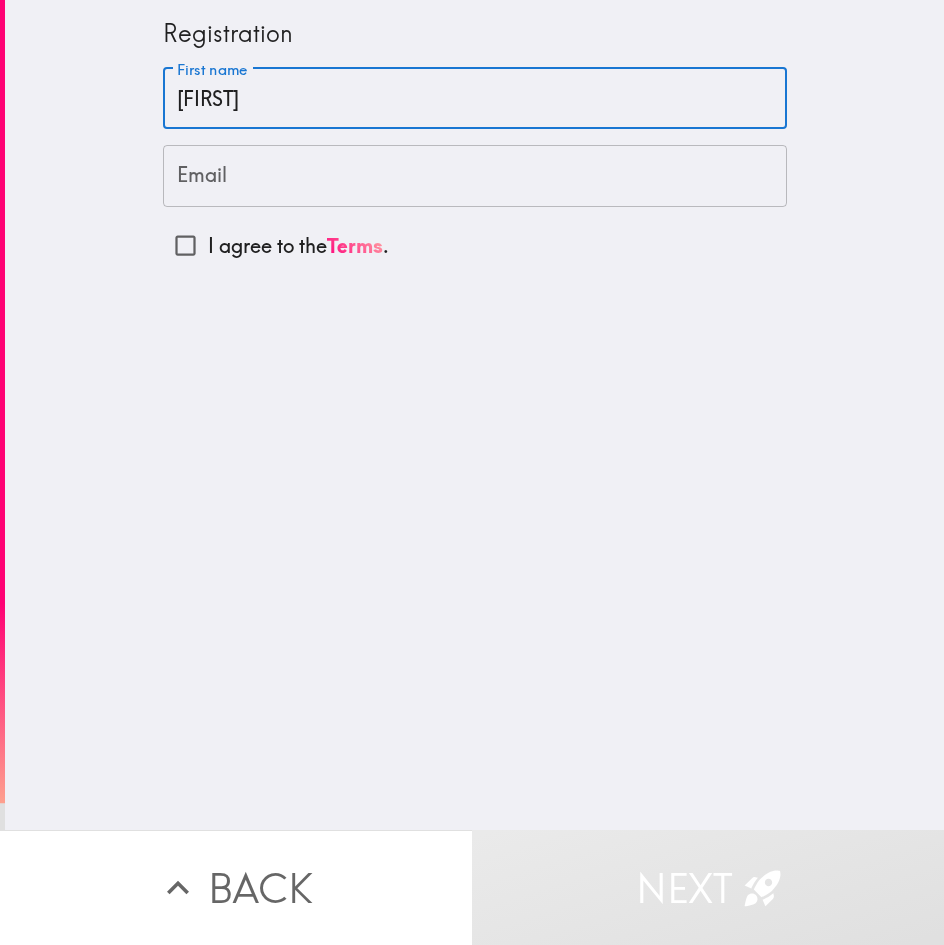 type on "Timothy" 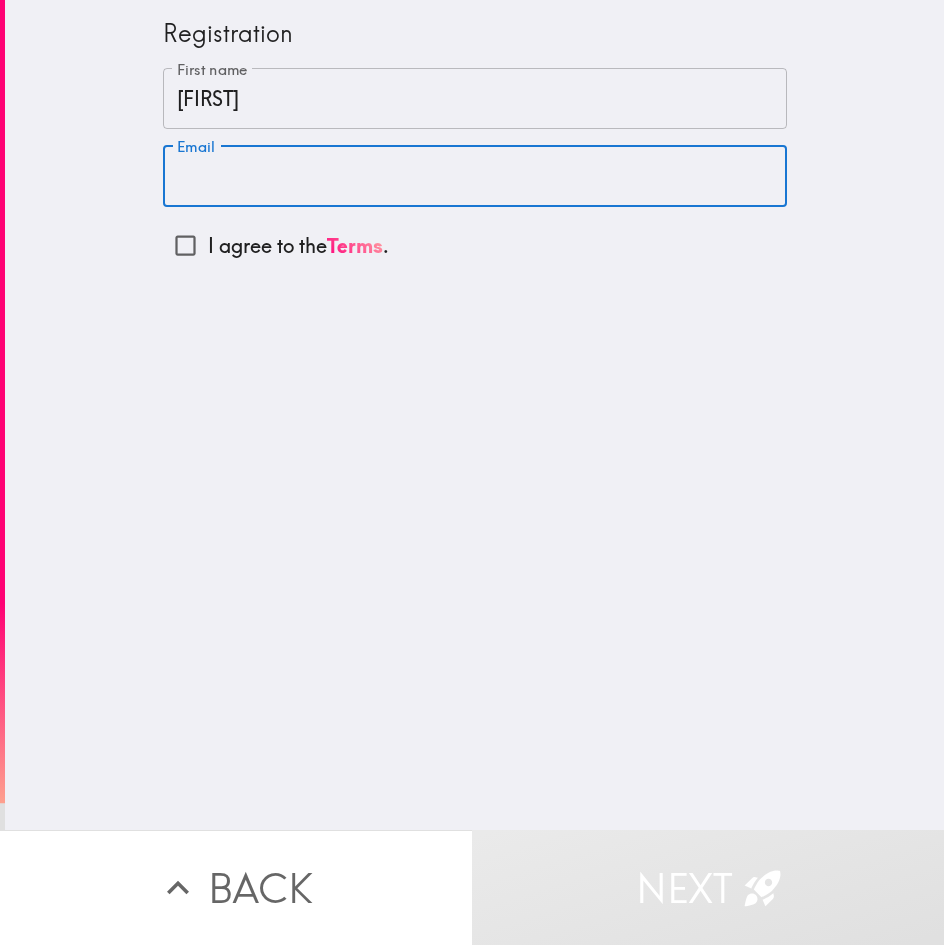 click on "Email" at bounding box center (475, 176) 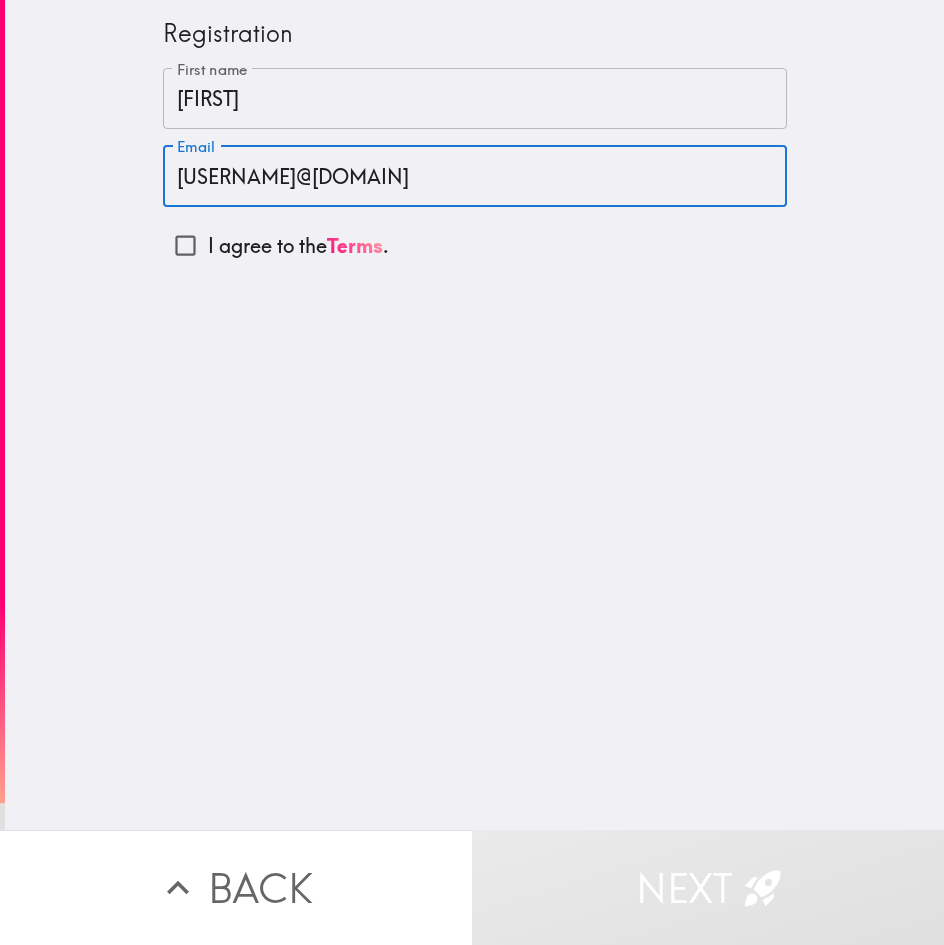 type on "taylorusauu9@gmail.com" 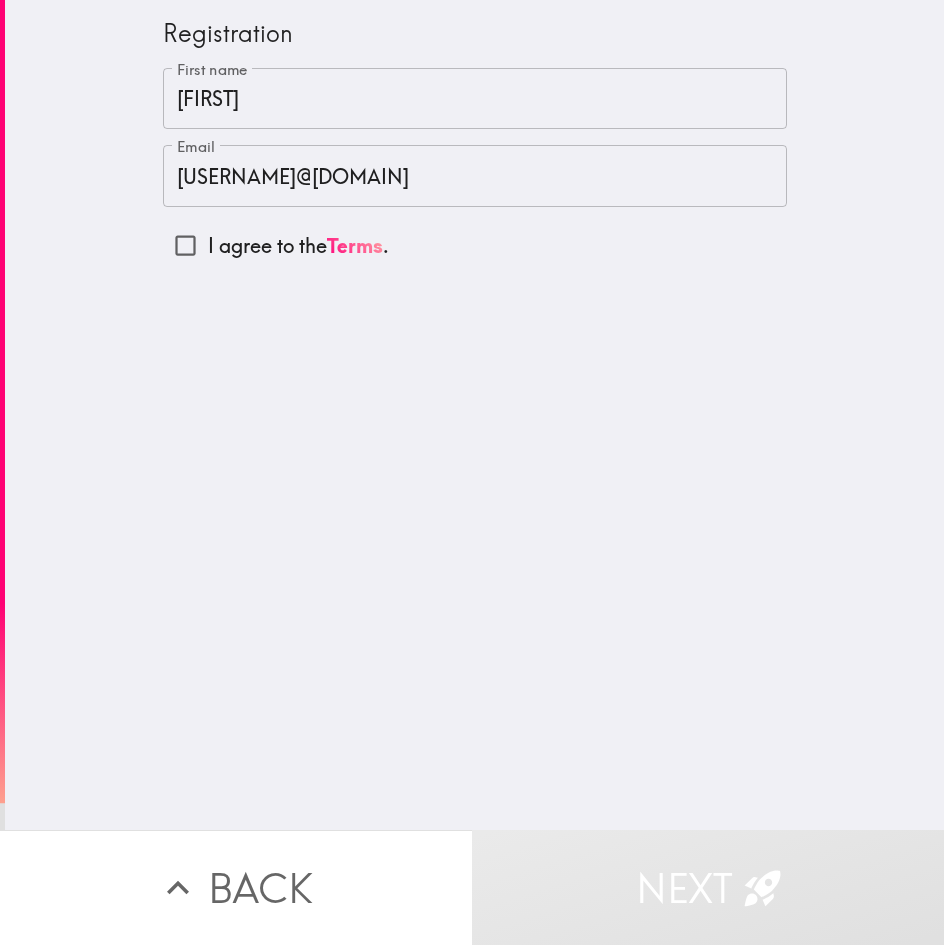 click on "I agree to the  Terms ." at bounding box center (298, 246) 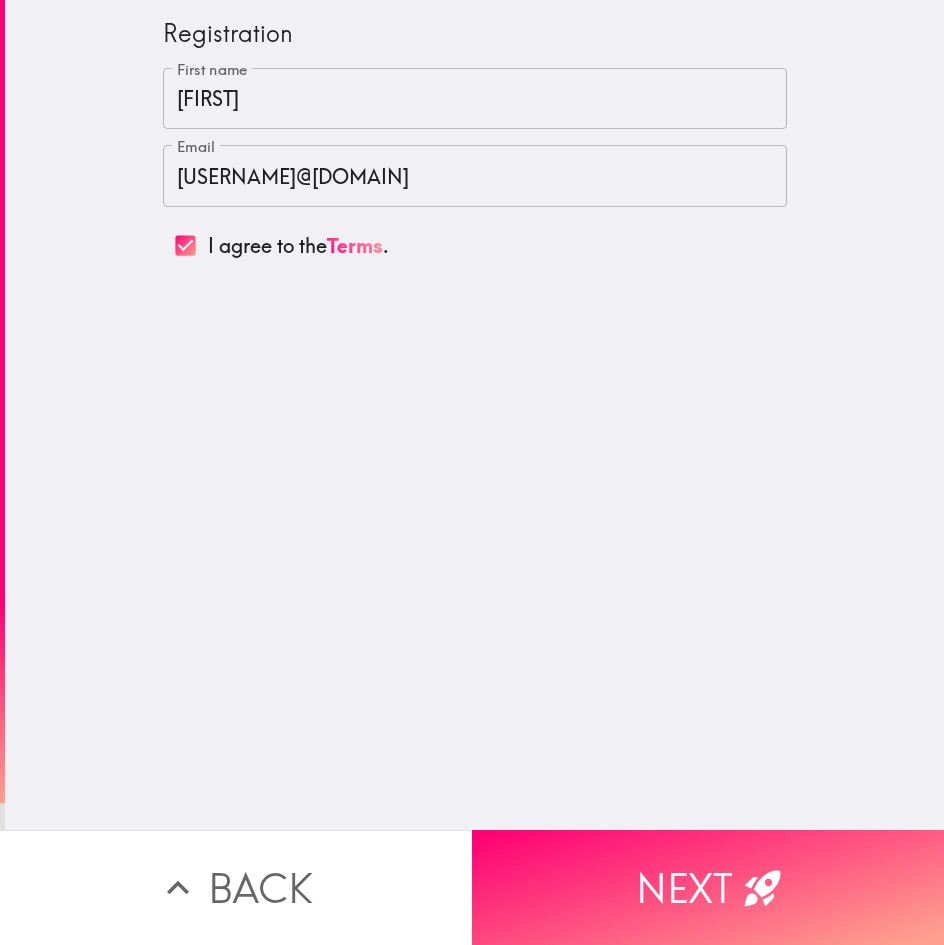 drag, startPoint x: 470, startPoint y: 533, endPoint x: 685, endPoint y: 746, distance: 302.64502 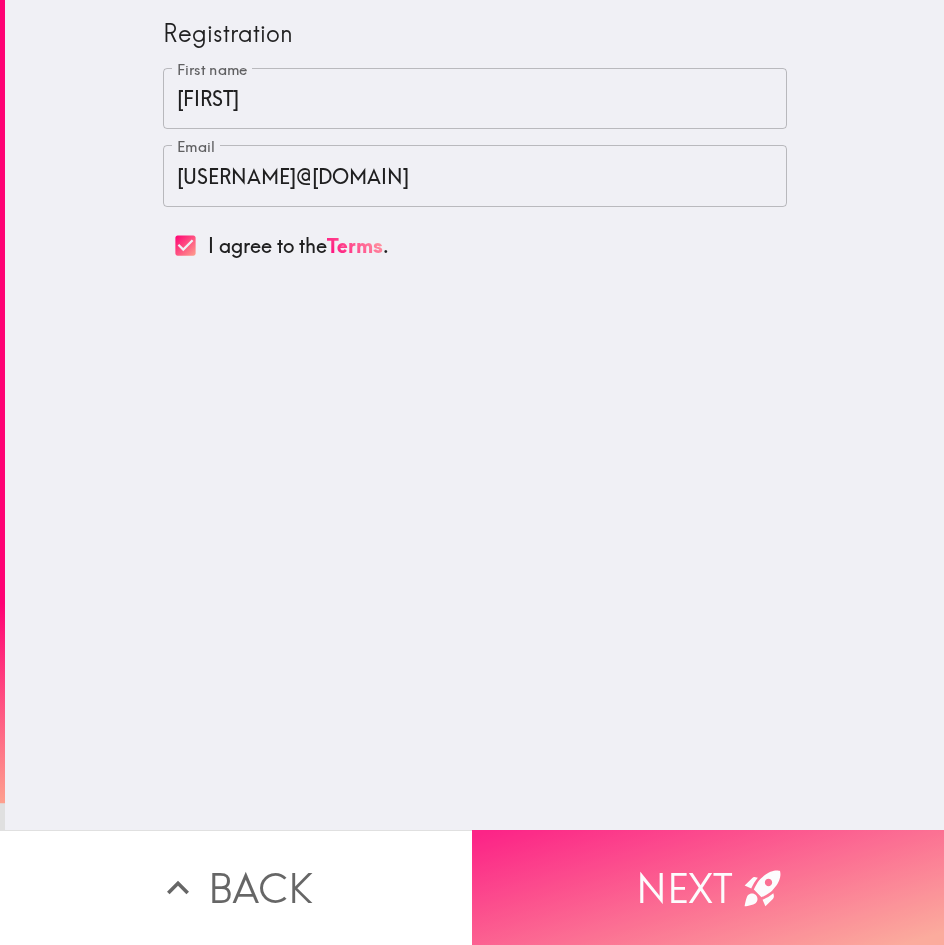 click on "Next" at bounding box center (708, 887) 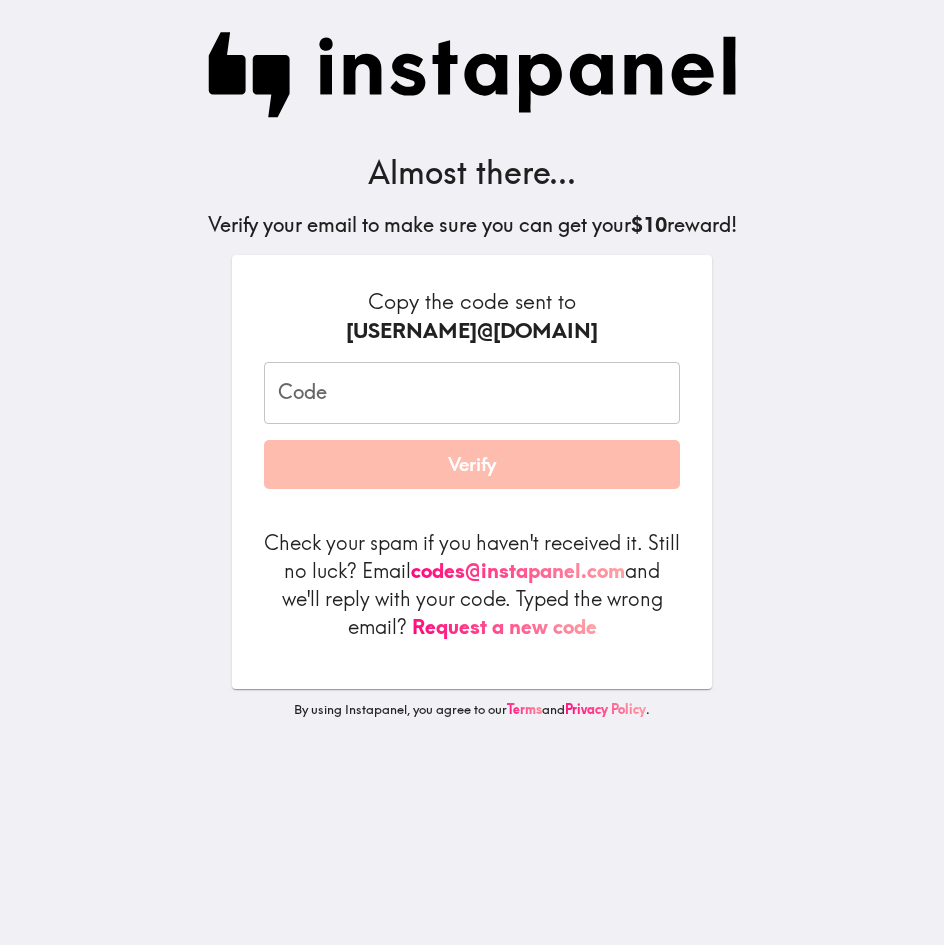 click on "Code" at bounding box center (472, 393) 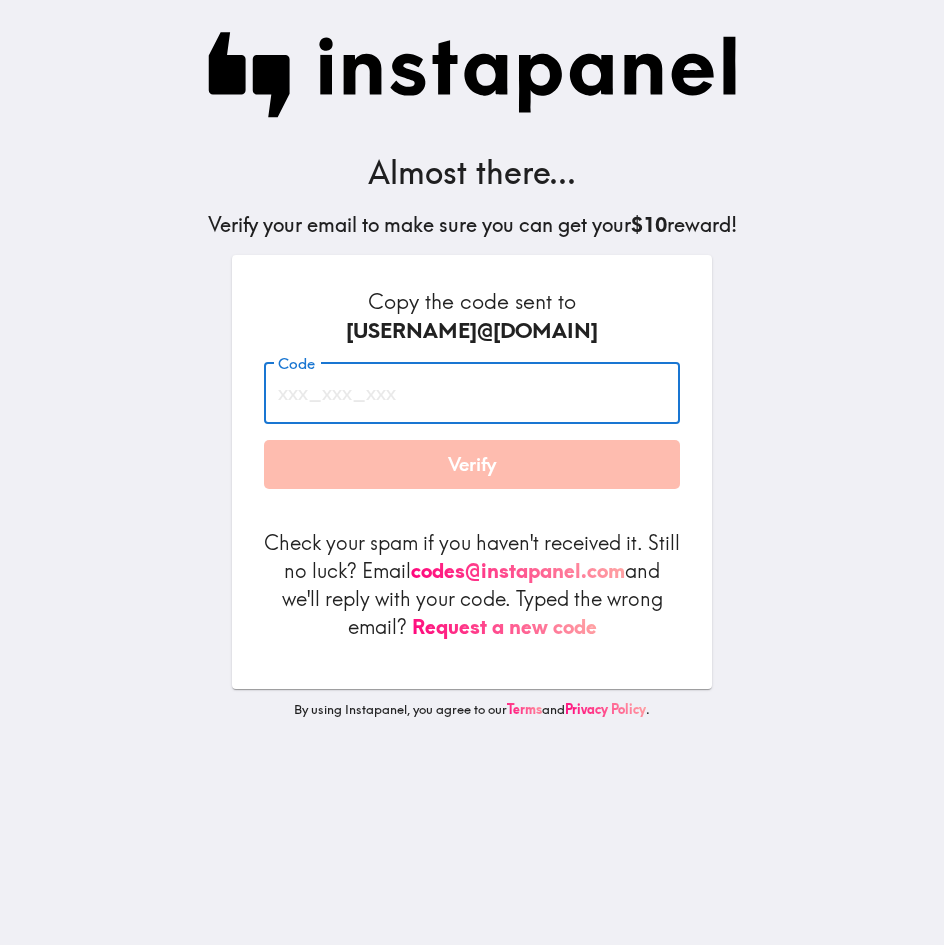 paste on "air_GfB_j6q" 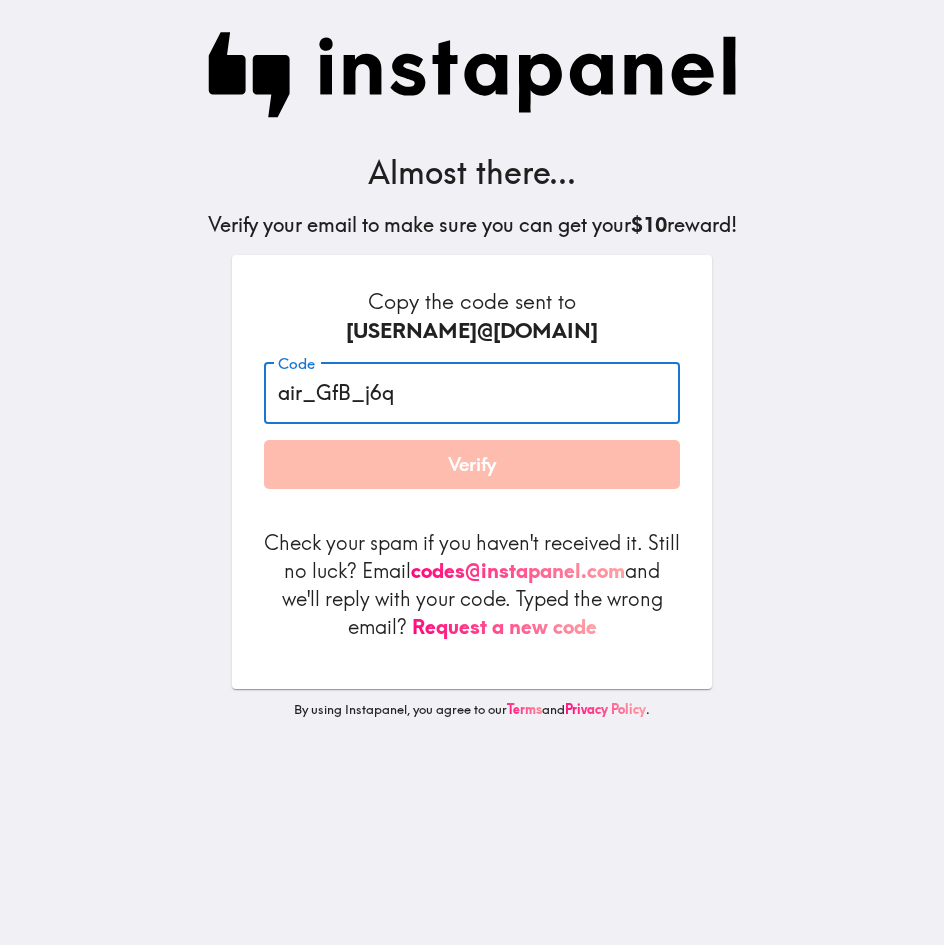 type on "air_GfB_j6q" 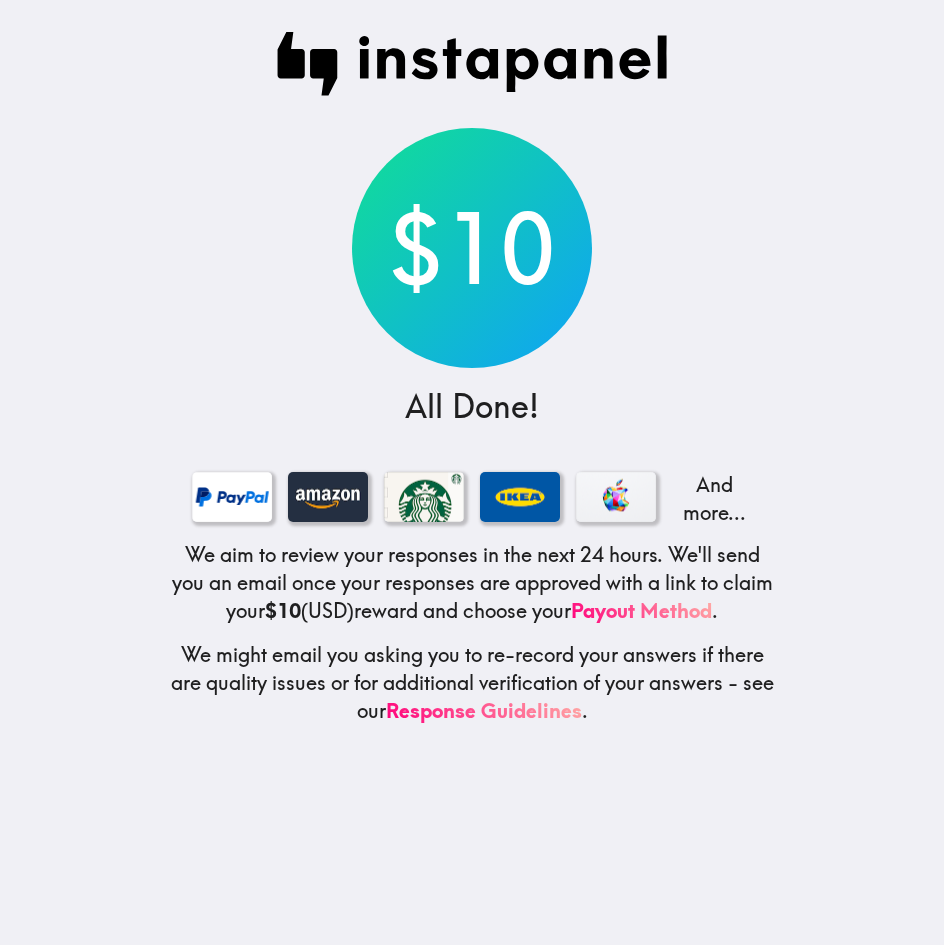click on "$10 All Done! And more... We aim to review your responses in the next 24 hours.   We'll send you an email once your responses are approved with a link to claim your  $10  (USD)  reward and choose your  Payout Method . We might email you asking you to re-record your answers if there are quality issues or for additional verification of your answers - see our  Response Guidelines ." at bounding box center (472, 472) 